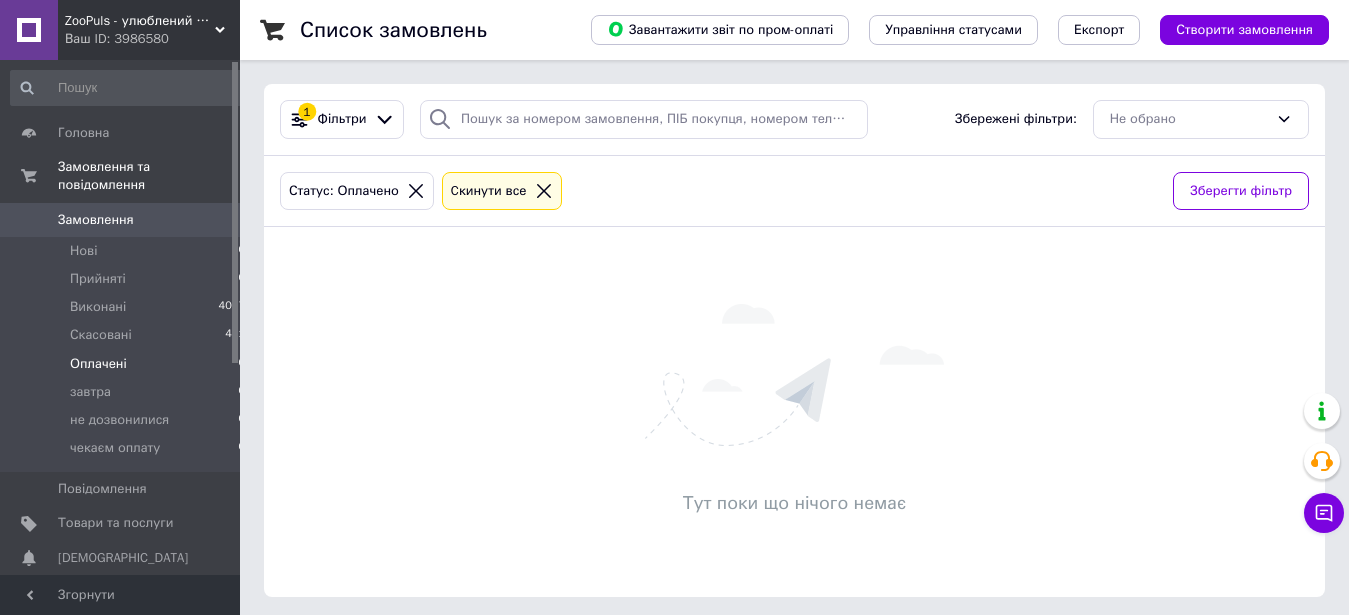 scroll, scrollTop: 0, scrollLeft: 0, axis: both 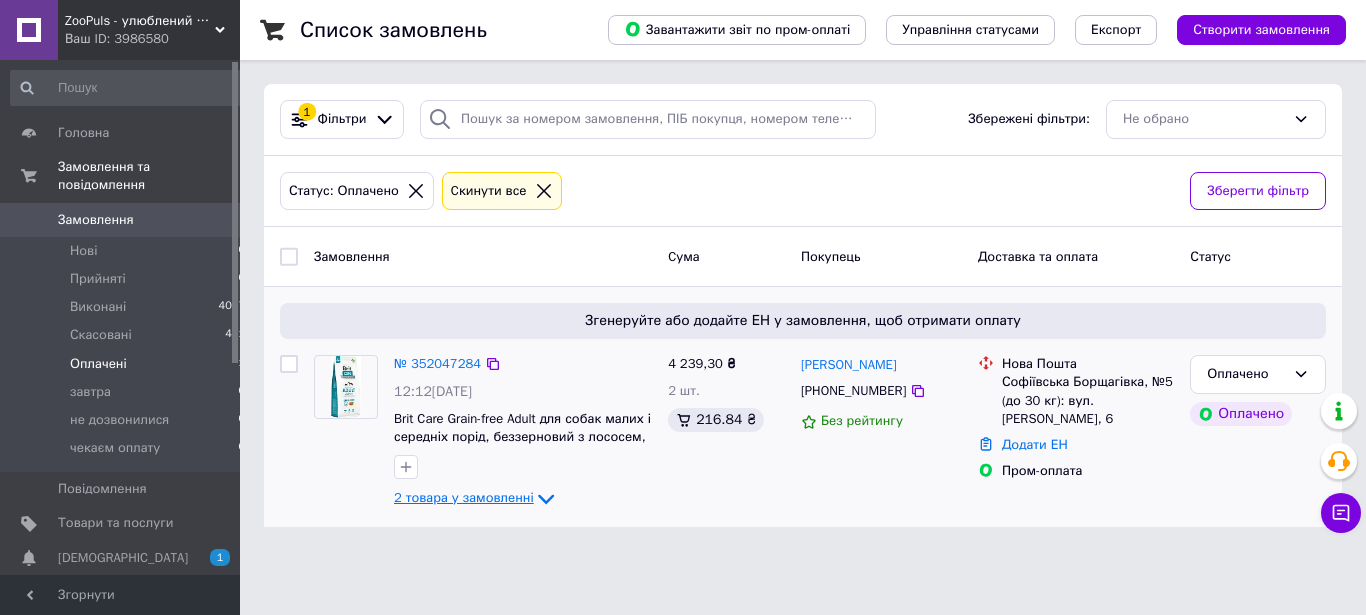 click 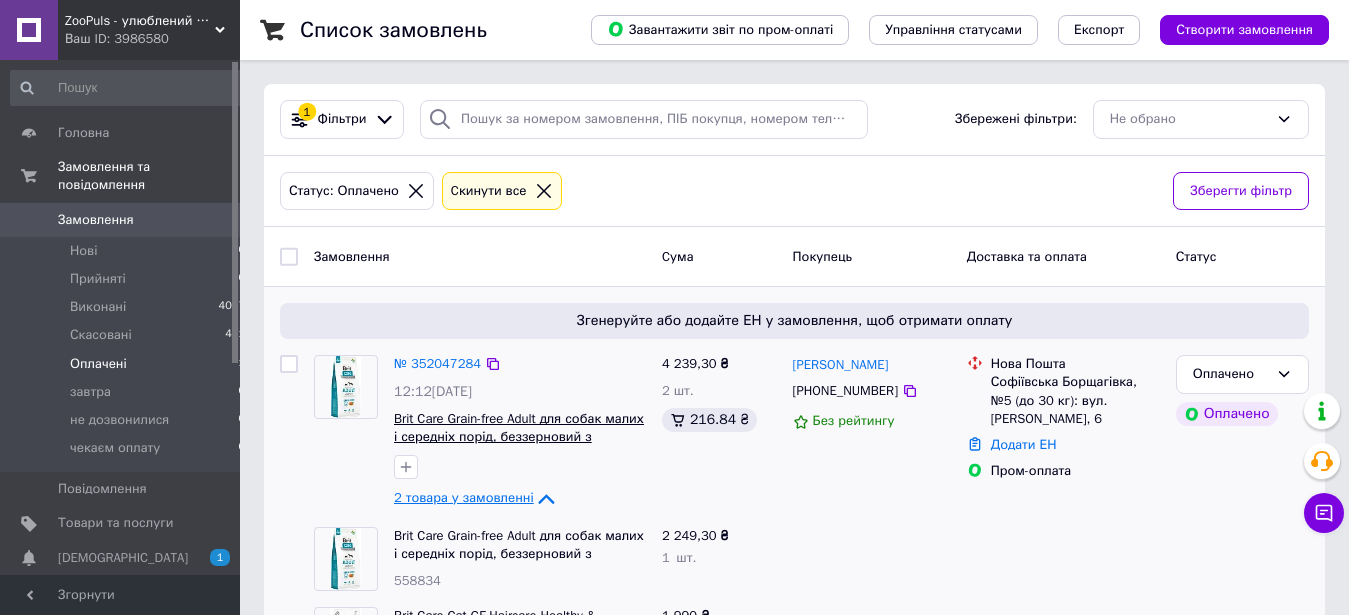 scroll, scrollTop: 97, scrollLeft: 0, axis: vertical 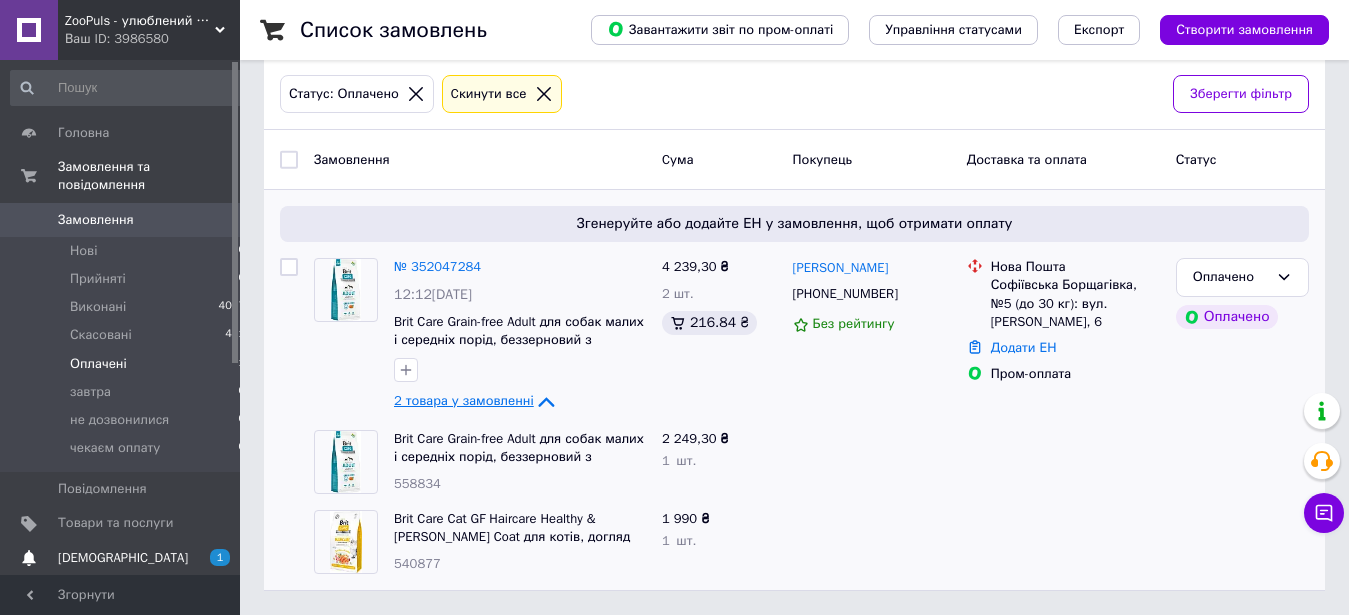 click on "[DEMOGRAPHIC_DATA]" at bounding box center [121, 558] 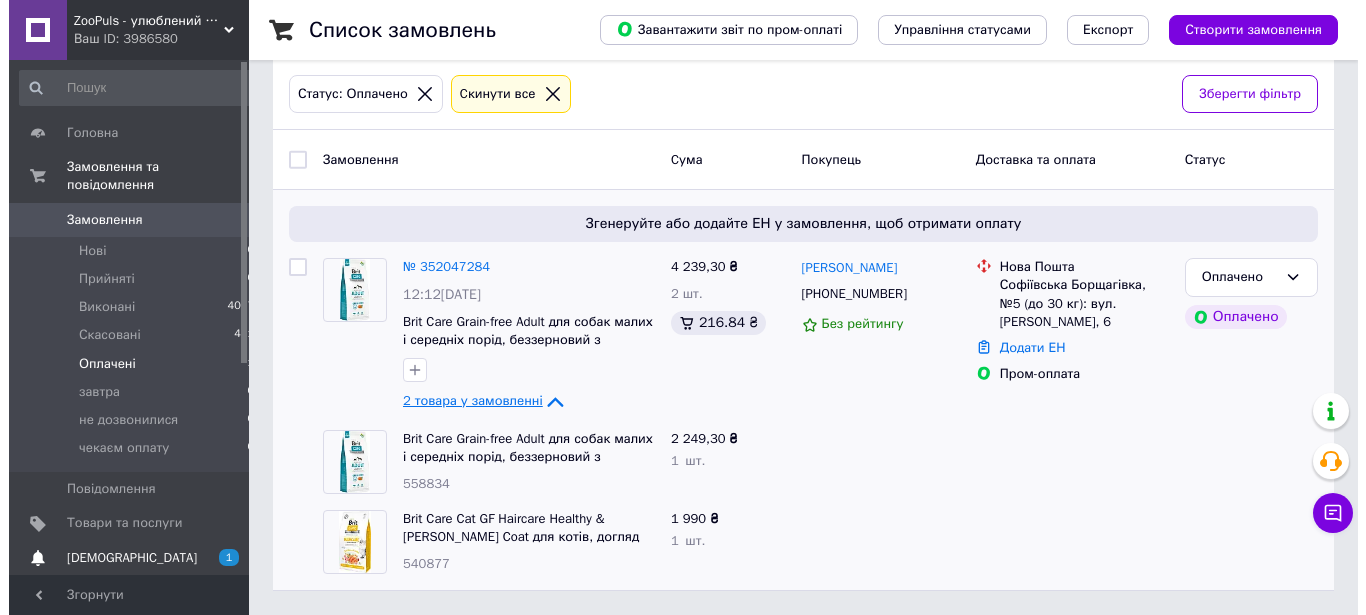 scroll, scrollTop: 0, scrollLeft: 0, axis: both 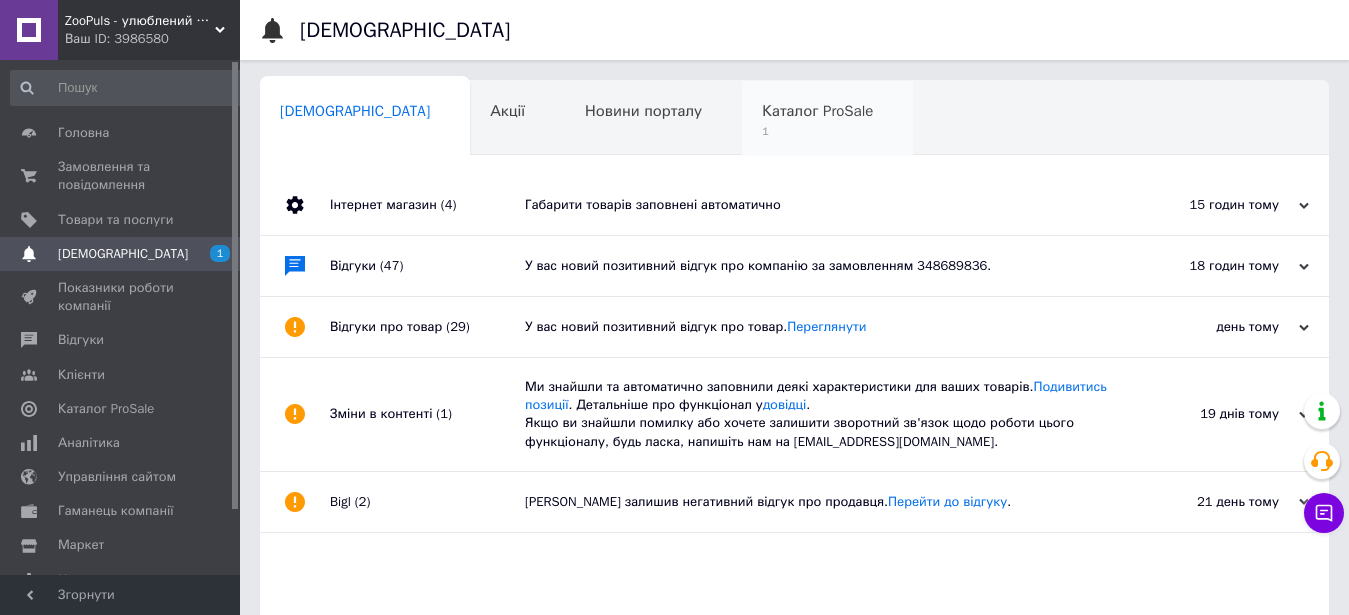 click on "1" at bounding box center (817, 131) 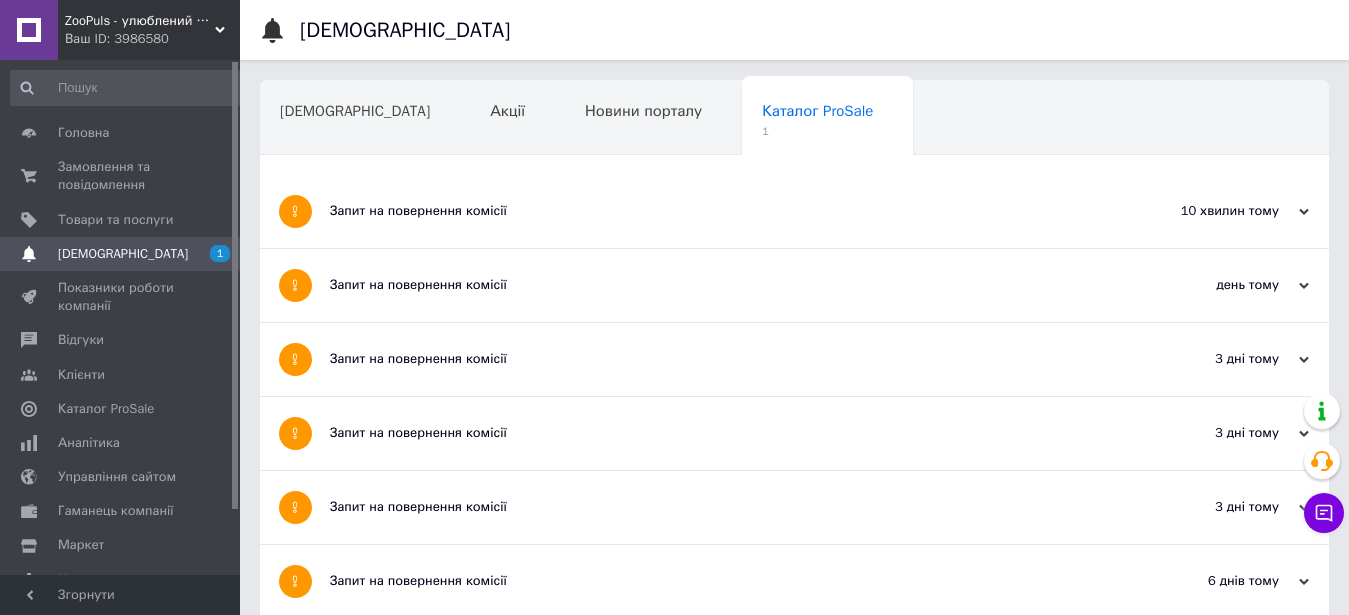 click on "Запит на повернення комісії" at bounding box center (719, 211) 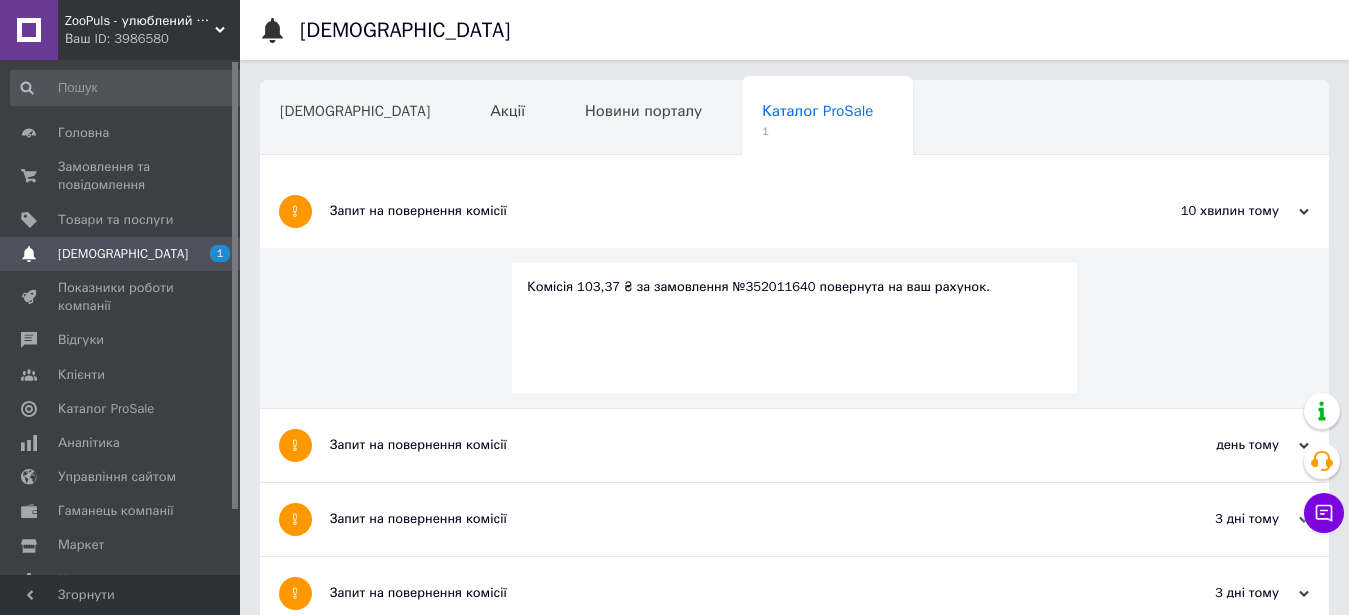 click on "Запит на повернення комісії" at bounding box center [719, 211] 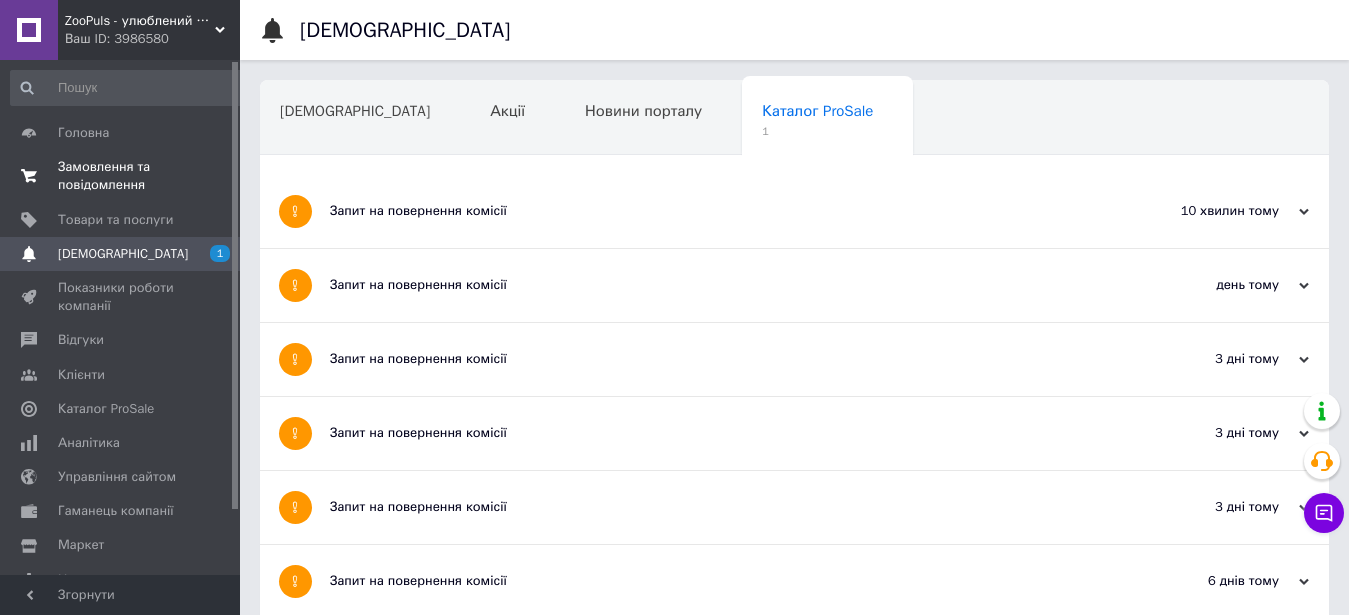 click on "Замовлення та повідомлення 0 0" at bounding box center (128, 176) 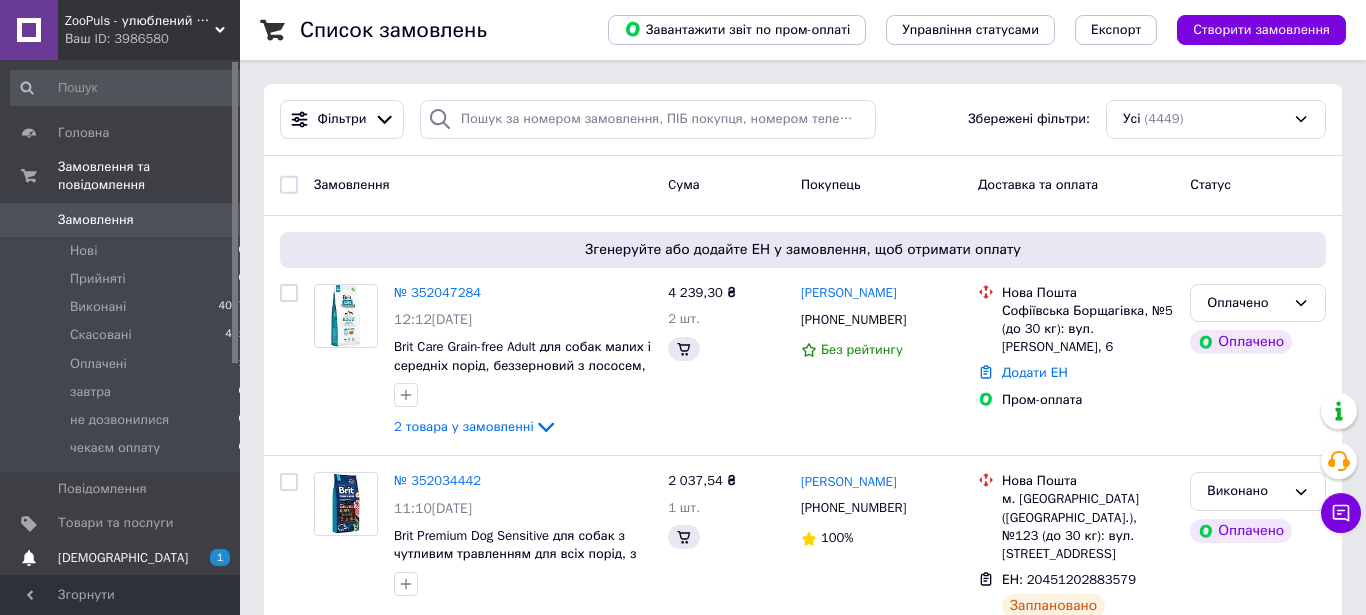 click on "[DEMOGRAPHIC_DATA]" at bounding box center [121, 558] 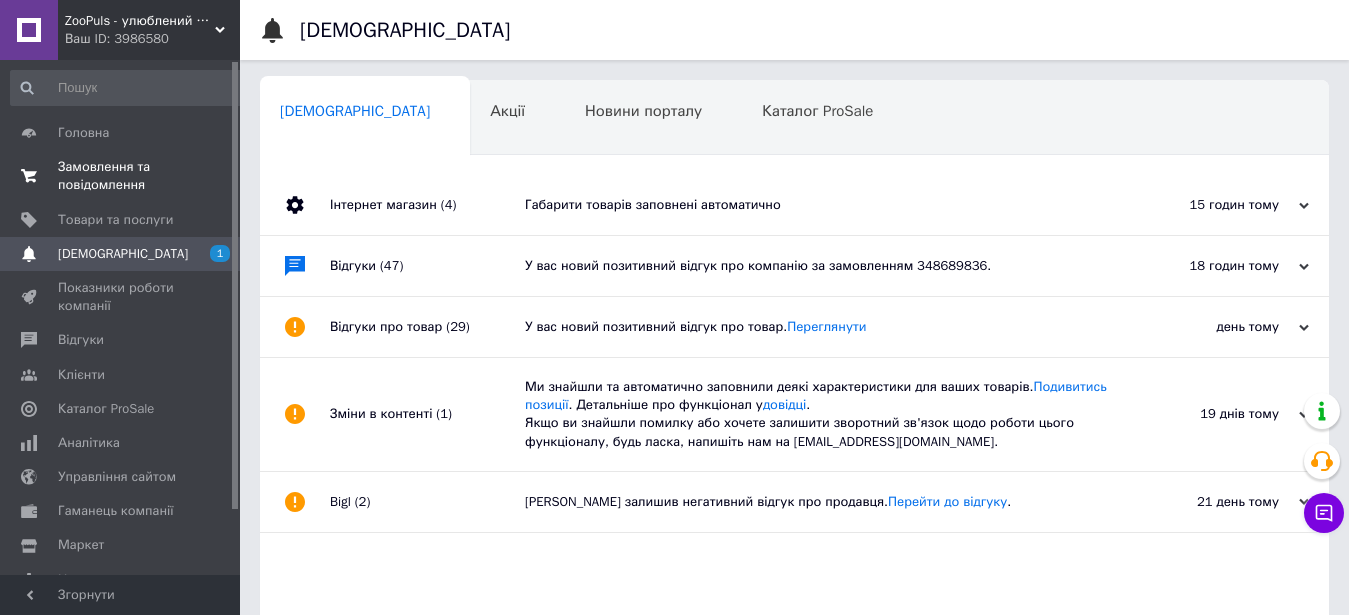 drag, startPoint x: 135, startPoint y: 134, endPoint x: 135, endPoint y: 166, distance: 32 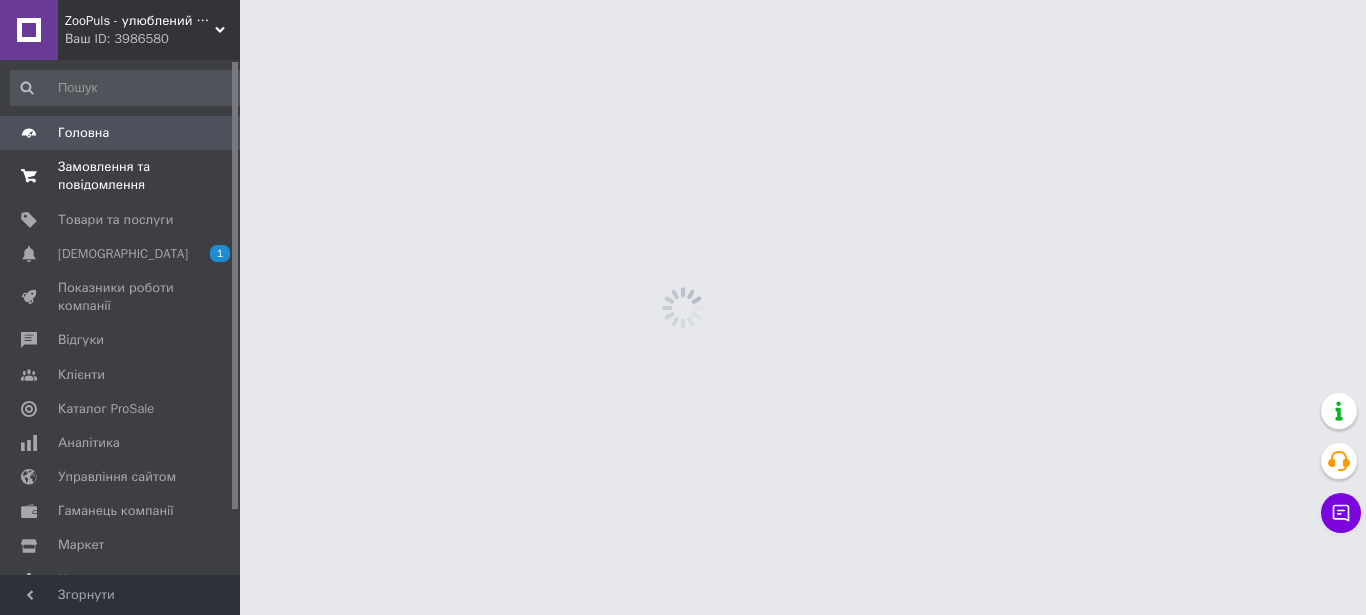 click on "Замовлення та повідомлення" at bounding box center (121, 176) 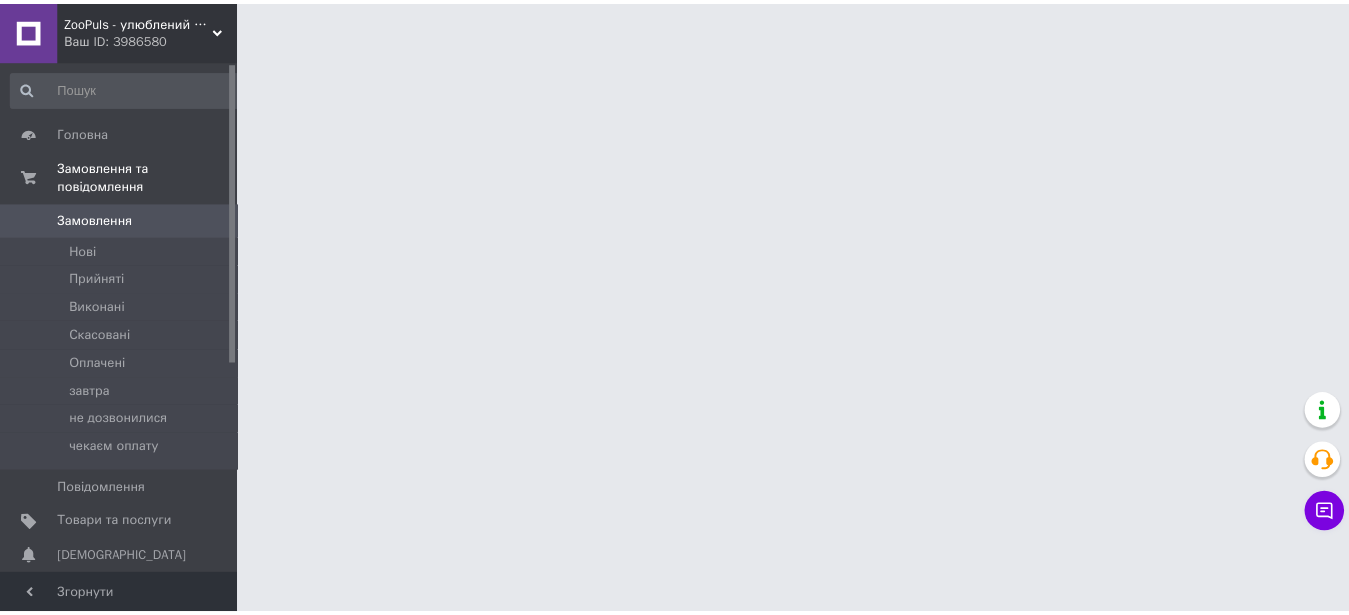 scroll, scrollTop: 0, scrollLeft: 0, axis: both 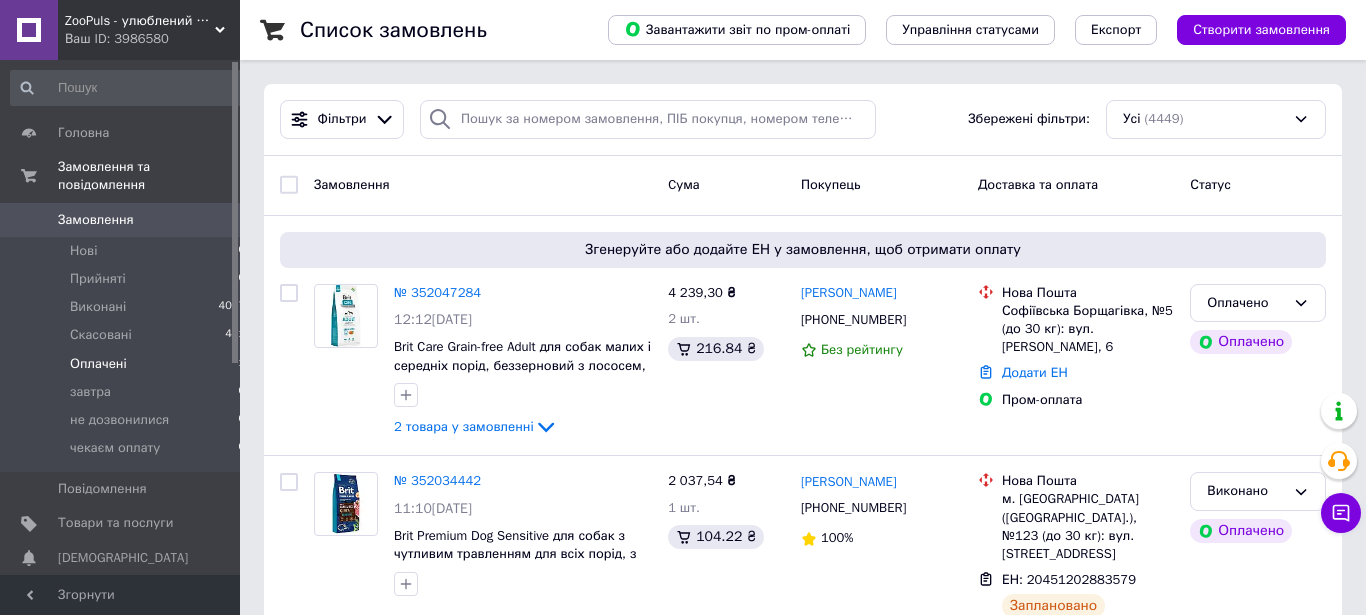 click on "Оплачені 1" at bounding box center [128, 364] 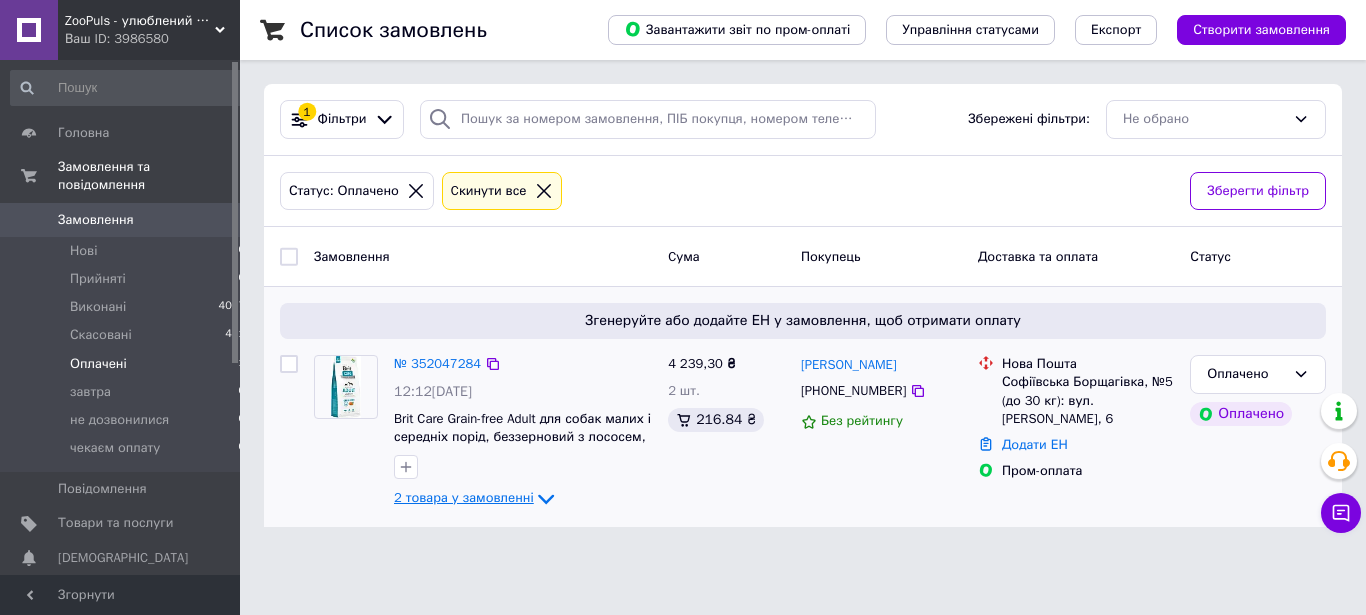 click 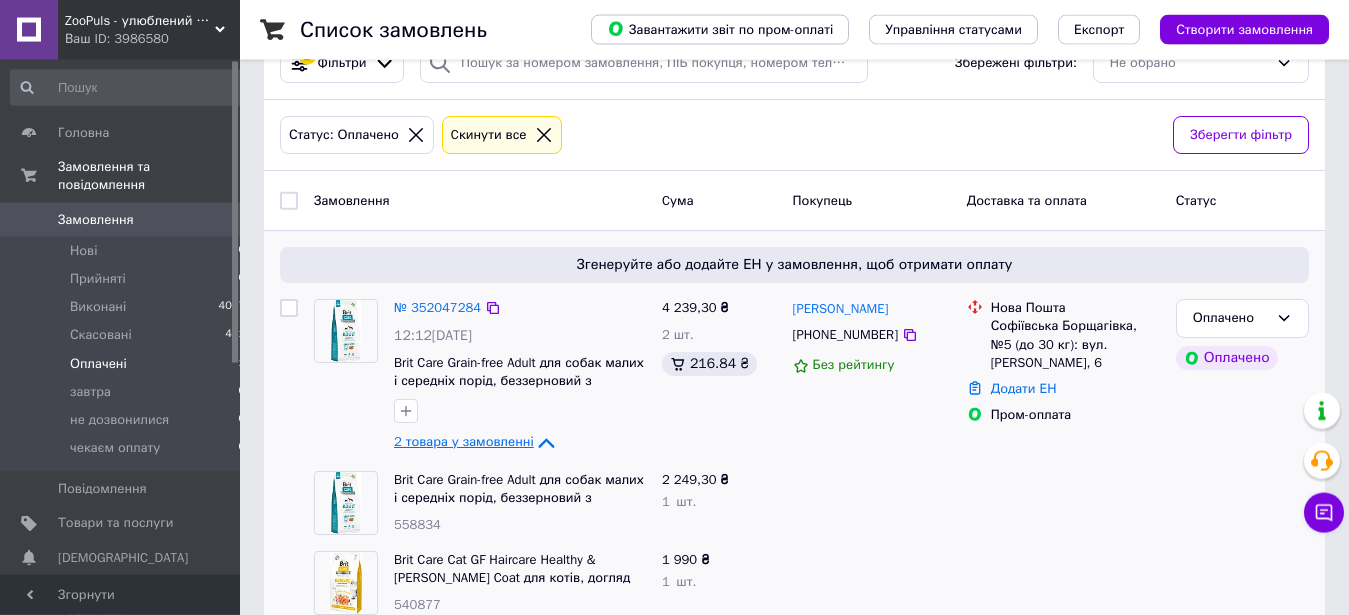 scroll, scrollTop: 97, scrollLeft: 0, axis: vertical 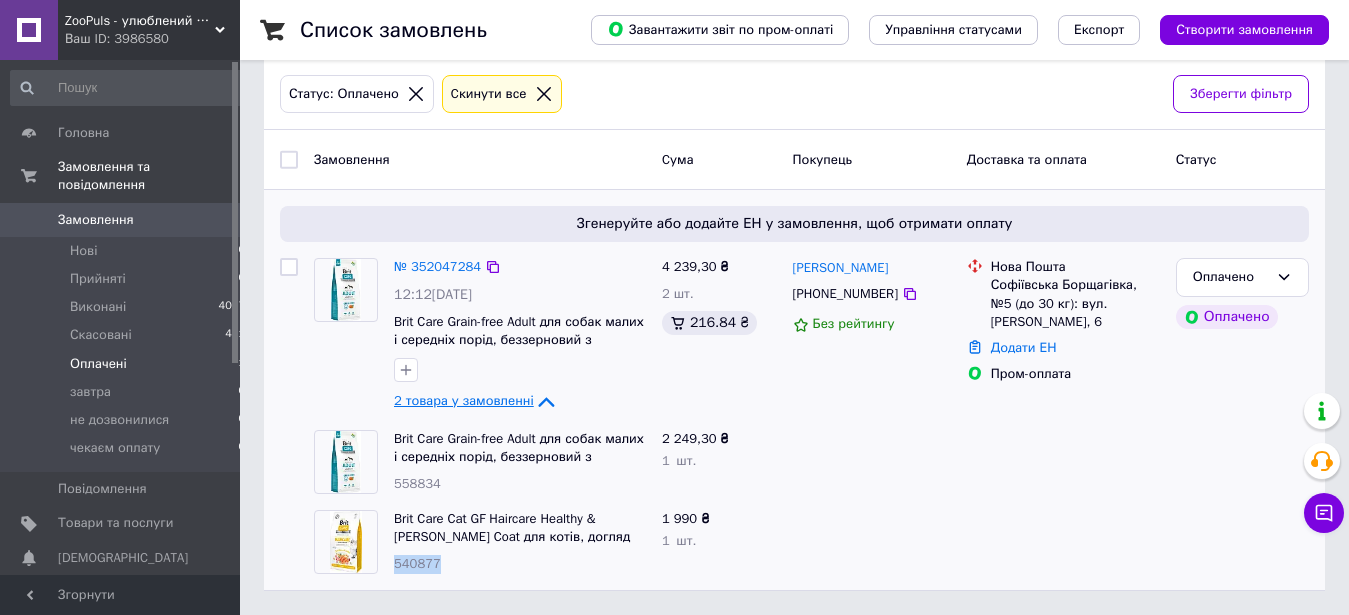 drag, startPoint x: 402, startPoint y: 567, endPoint x: 389, endPoint y: 570, distance: 13.341664 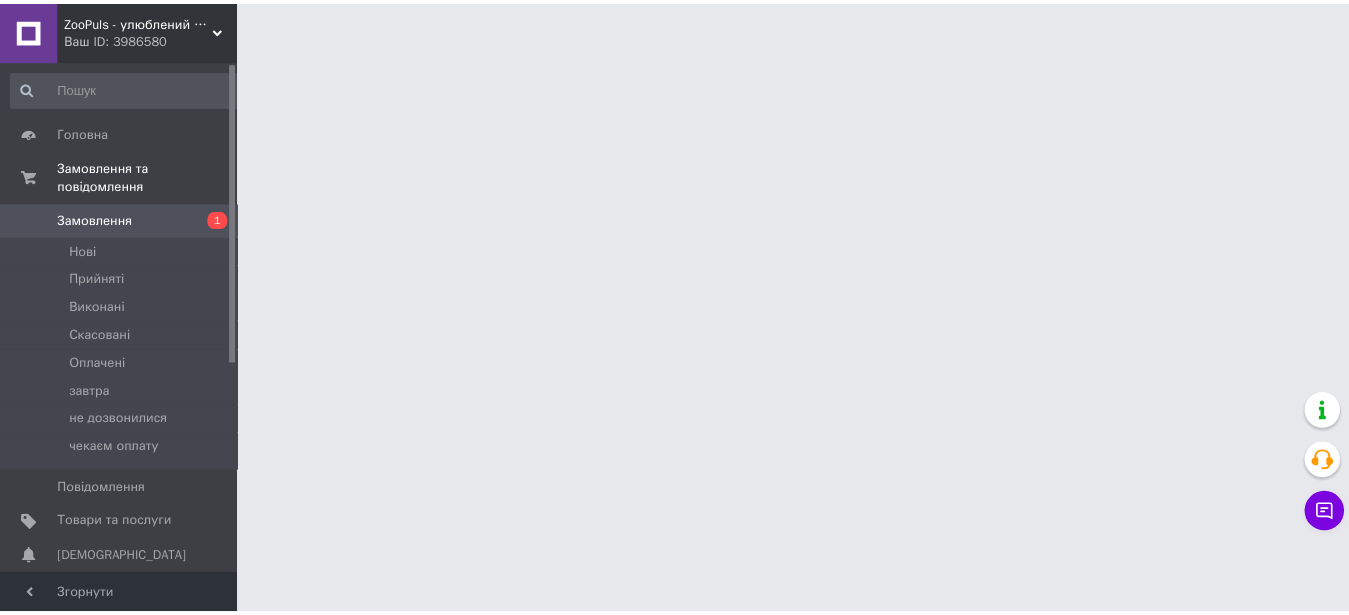 scroll, scrollTop: 0, scrollLeft: 0, axis: both 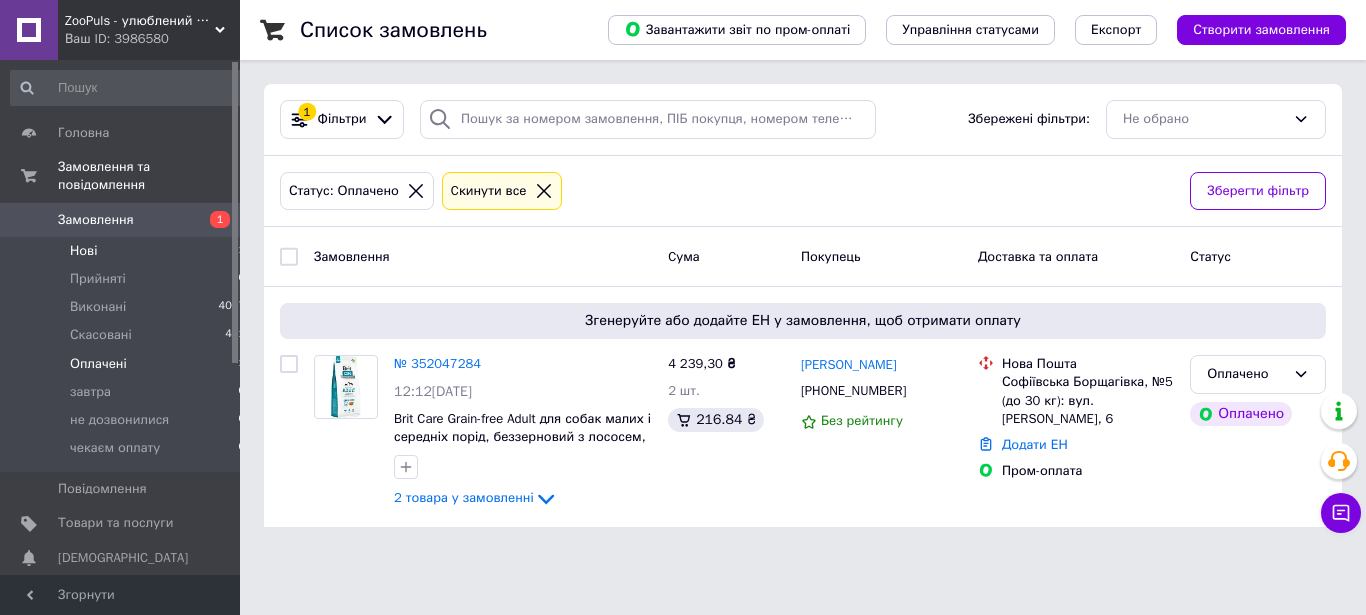 click on "Нові 1" at bounding box center (128, 251) 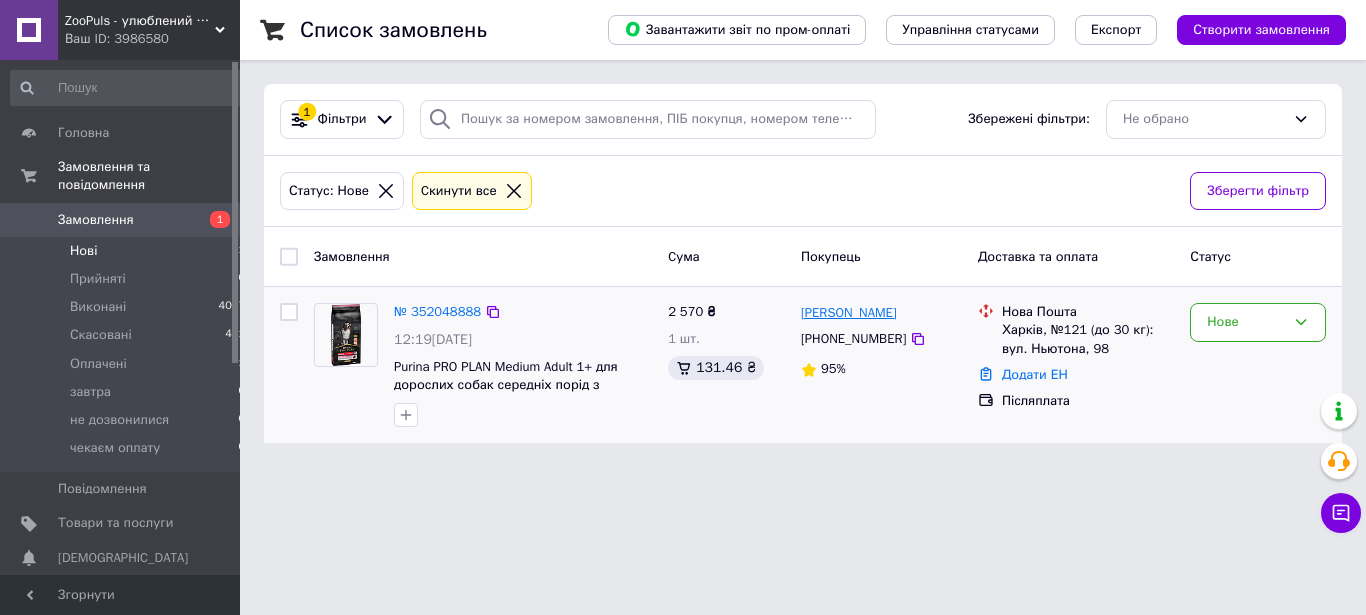 click on "[PERSON_NAME]" at bounding box center (849, 313) 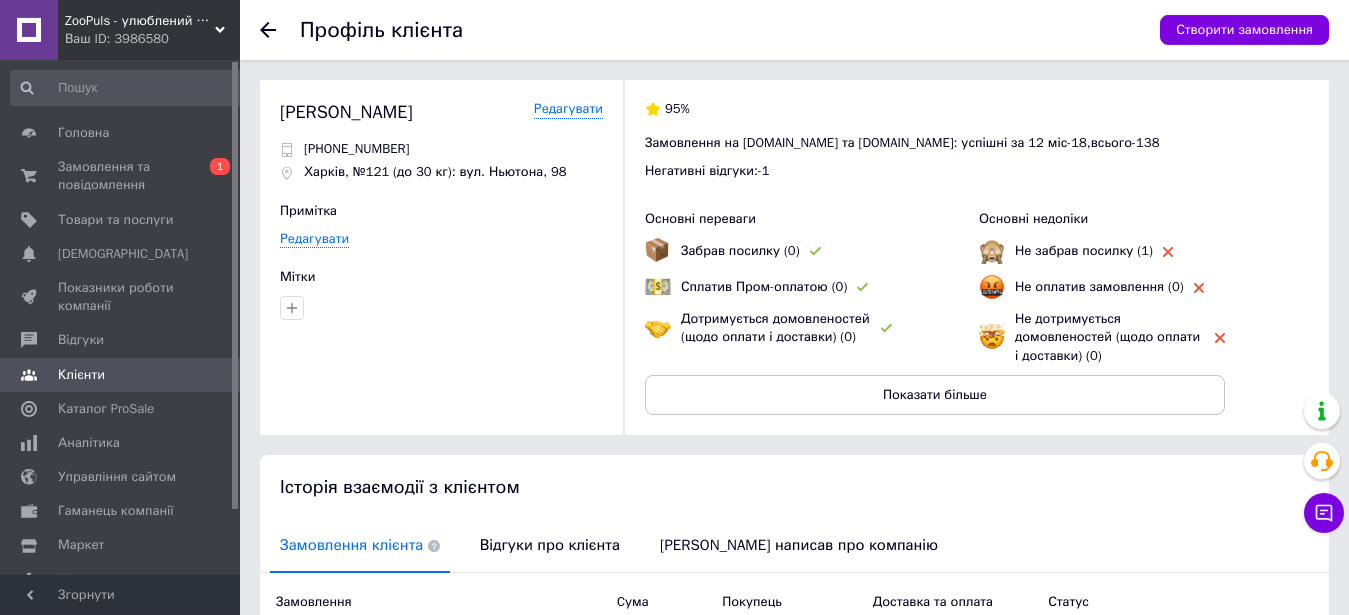 scroll, scrollTop: 440, scrollLeft: 0, axis: vertical 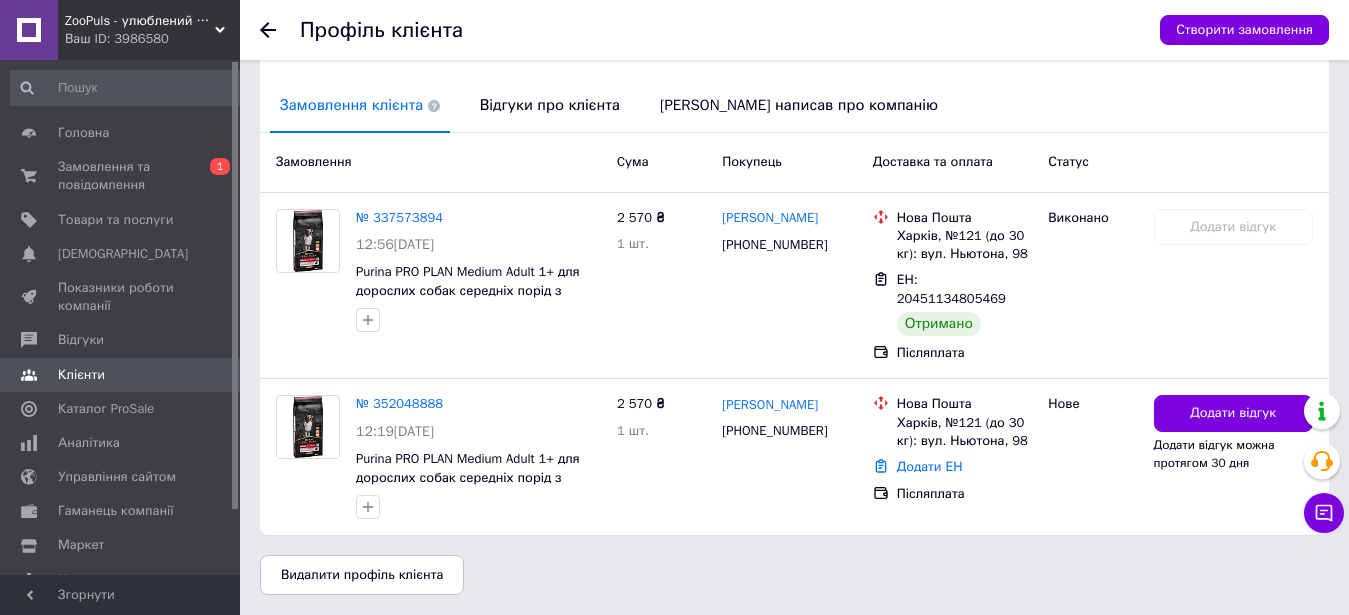 click 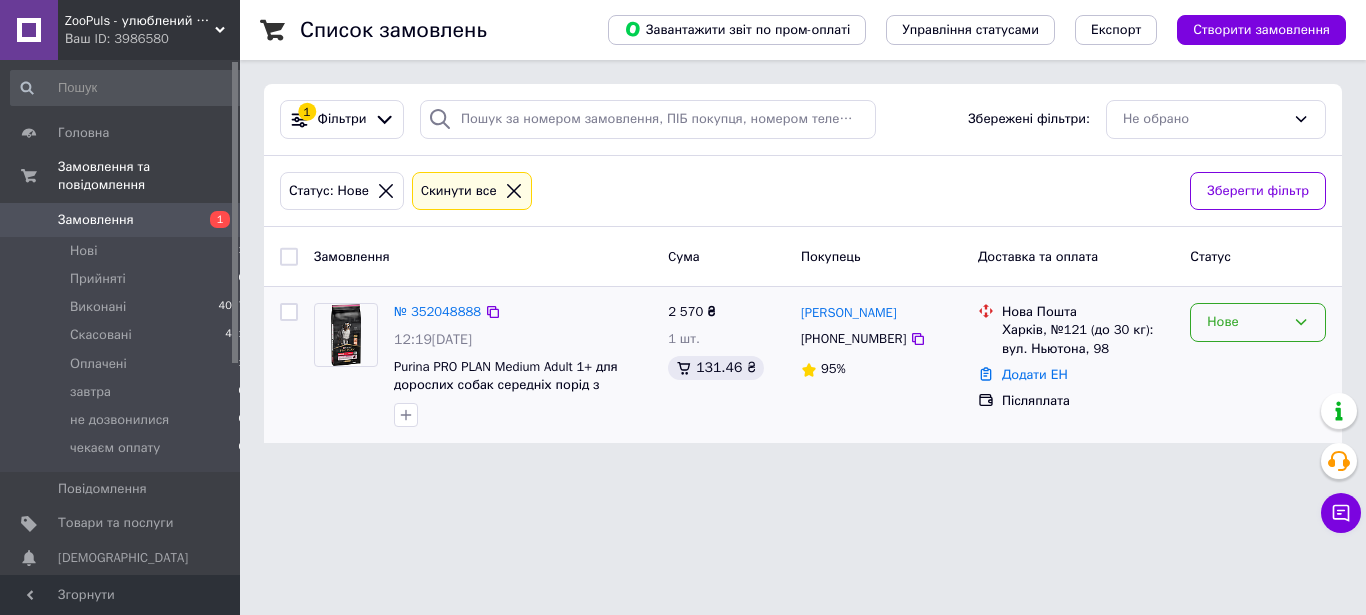 click on "Нове" at bounding box center (1246, 322) 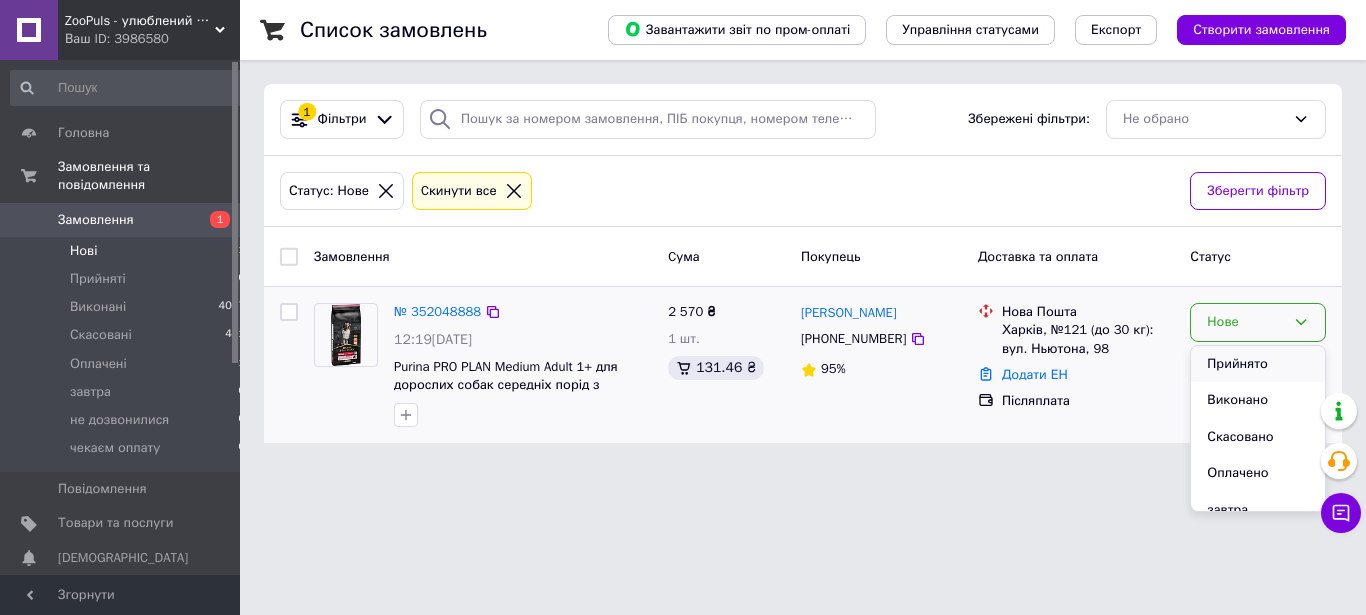 click on "Прийнято" at bounding box center [1258, 364] 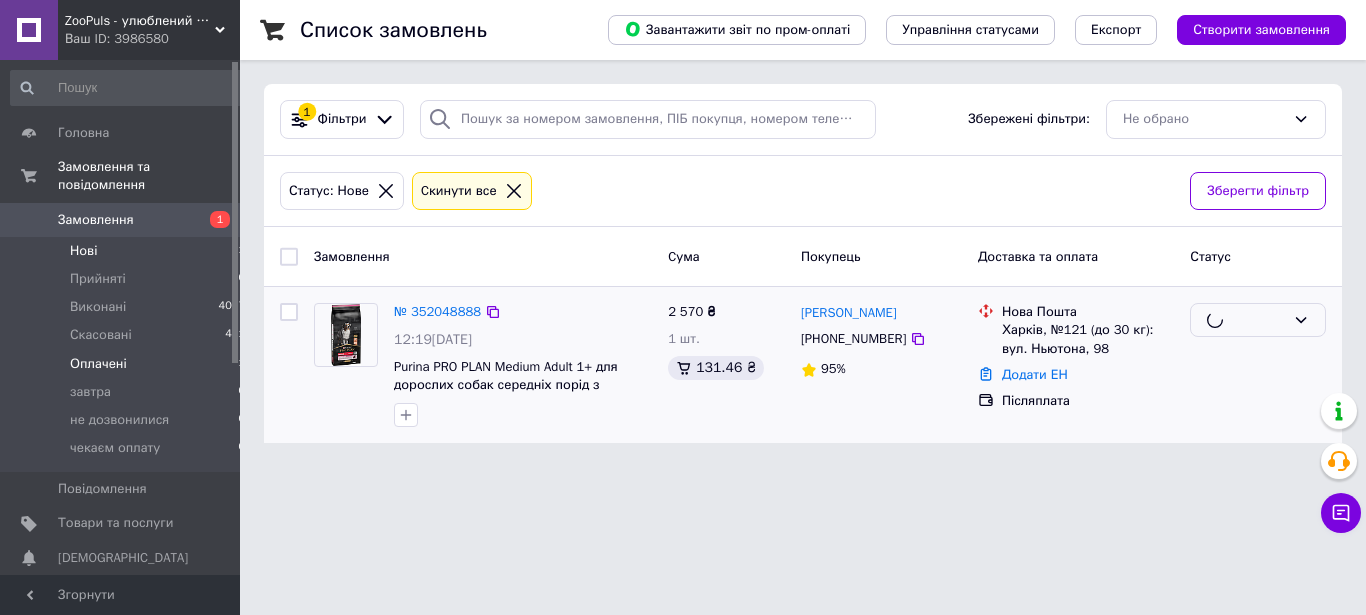 click on "Оплачені 1" at bounding box center (128, 364) 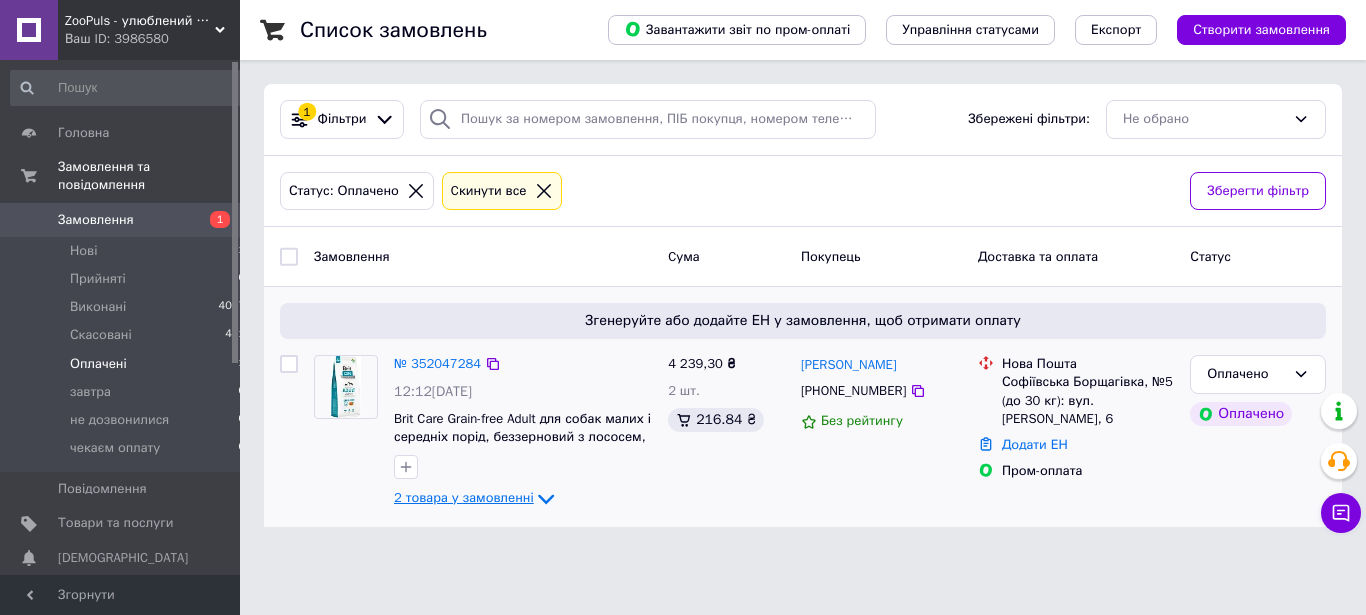 click 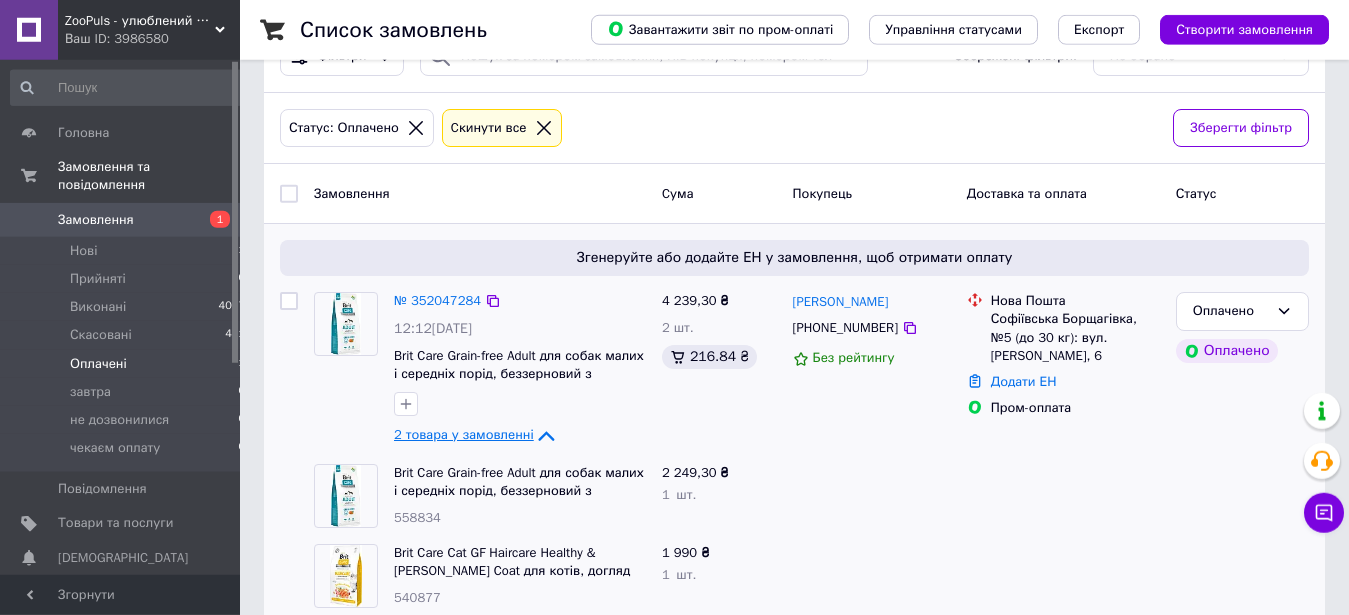 scroll, scrollTop: 97, scrollLeft: 0, axis: vertical 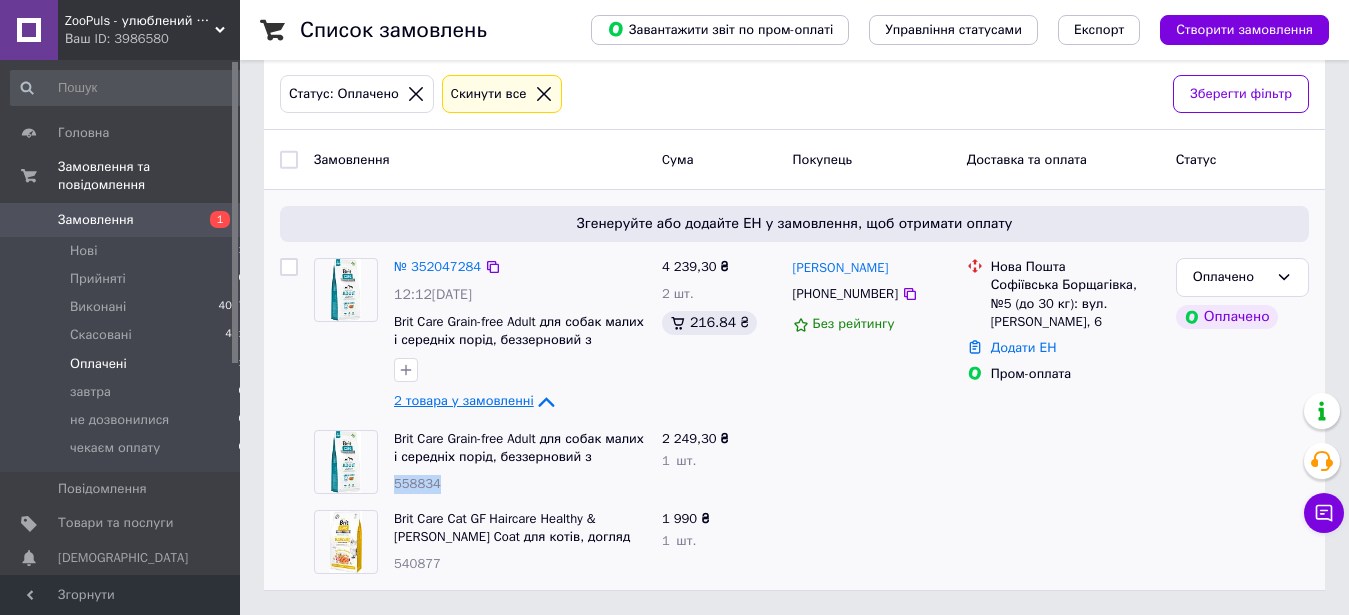 drag, startPoint x: 446, startPoint y: 486, endPoint x: 392, endPoint y: 478, distance: 54.589375 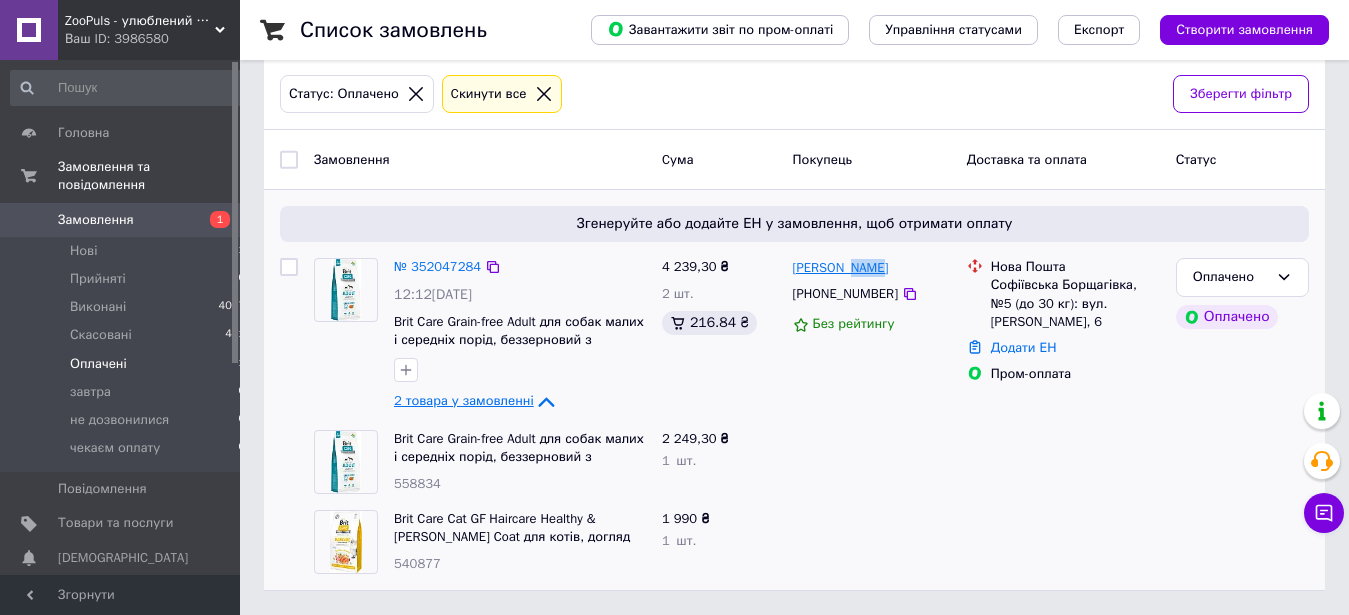 drag, startPoint x: 877, startPoint y: 277, endPoint x: 841, endPoint y: 271, distance: 36.496574 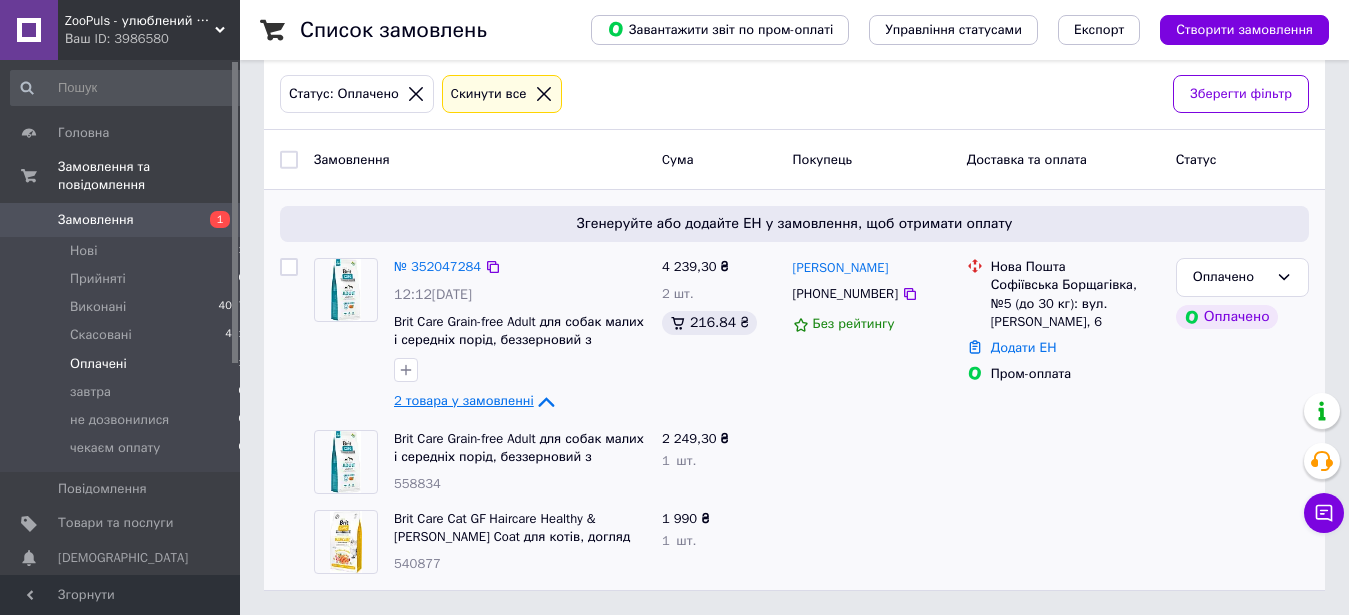 click on "Софіївська Борщагівка, №5 (до 30 кг): вул. [PERSON_NAME], 6" at bounding box center [1075, 303] 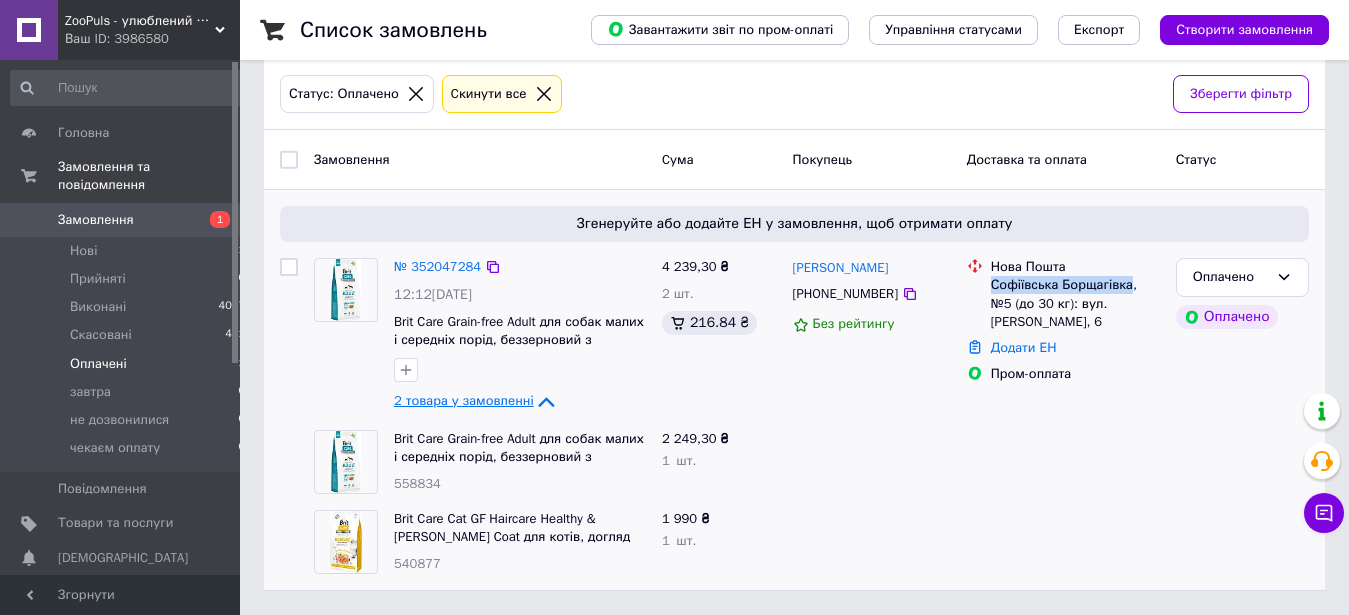 drag, startPoint x: 993, startPoint y: 287, endPoint x: 1125, endPoint y: 283, distance: 132.0606 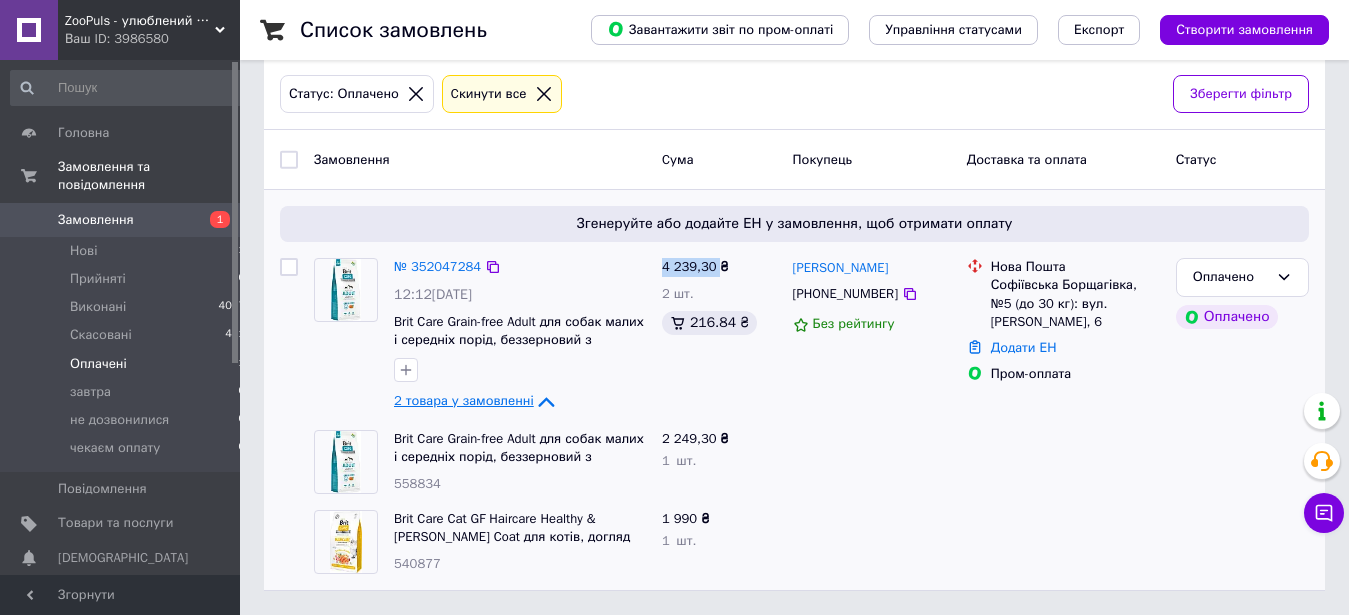 drag, startPoint x: 719, startPoint y: 270, endPoint x: 662, endPoint y: 266, distance: 57.14018 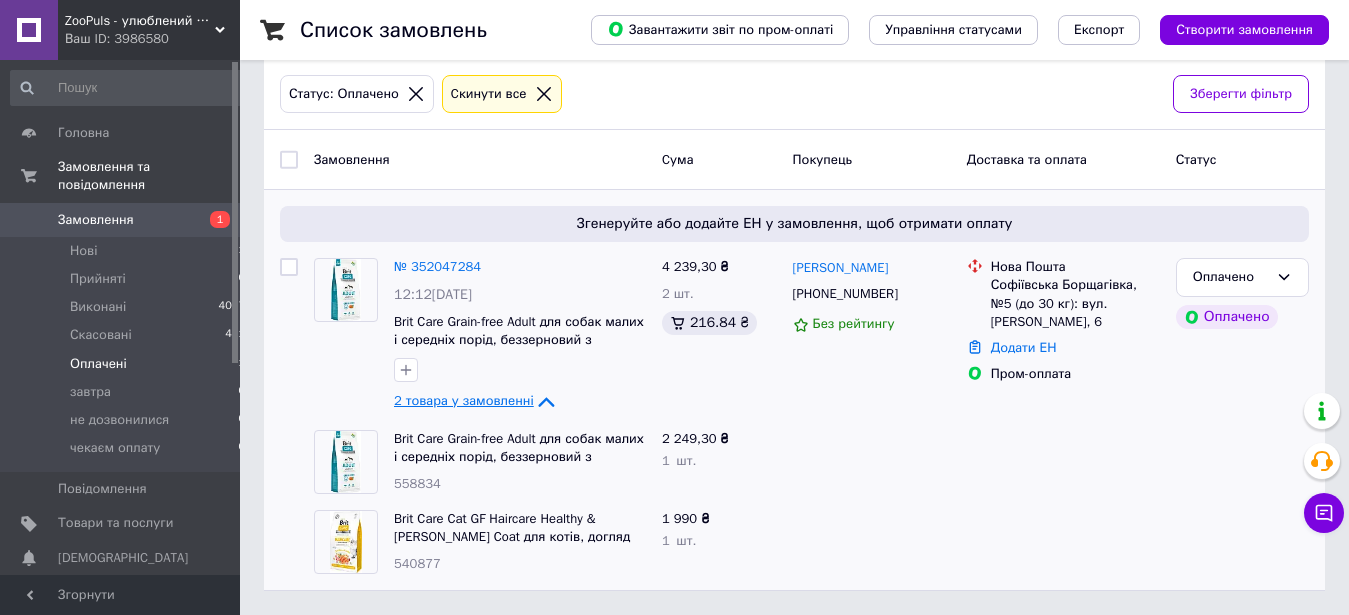 click 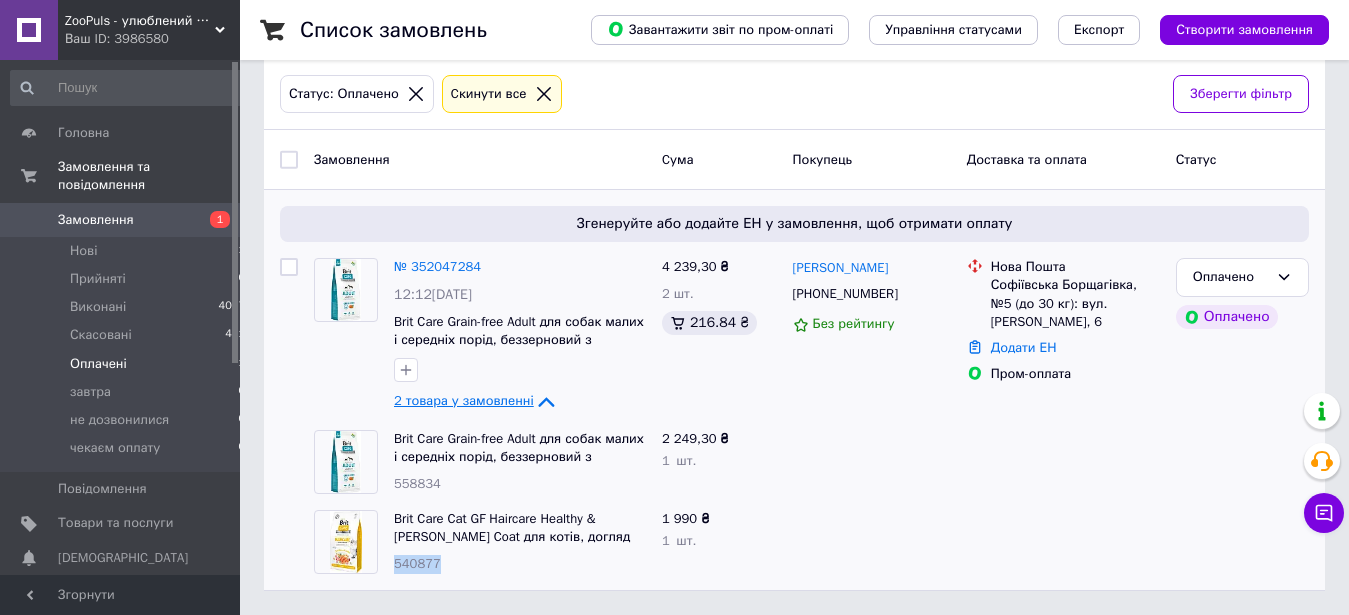 drag, startPoint x: 451, startPoint y: 558, endPoint x: 395, endPoint y: 559, distance: 56.008926 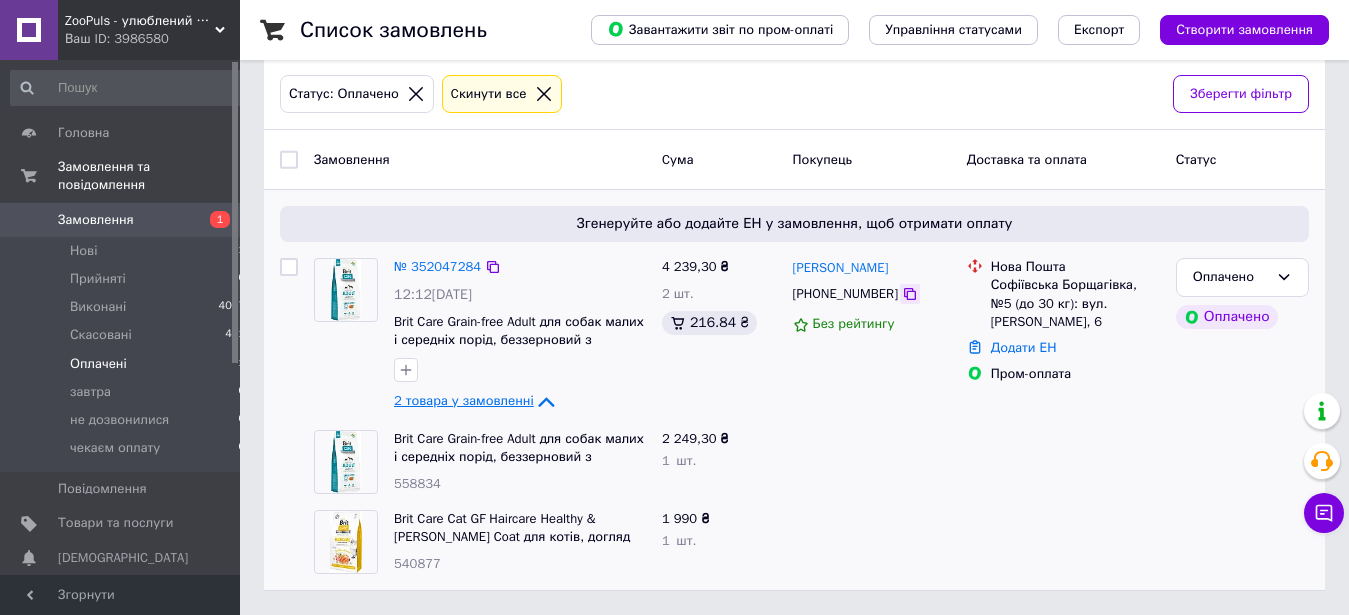 click 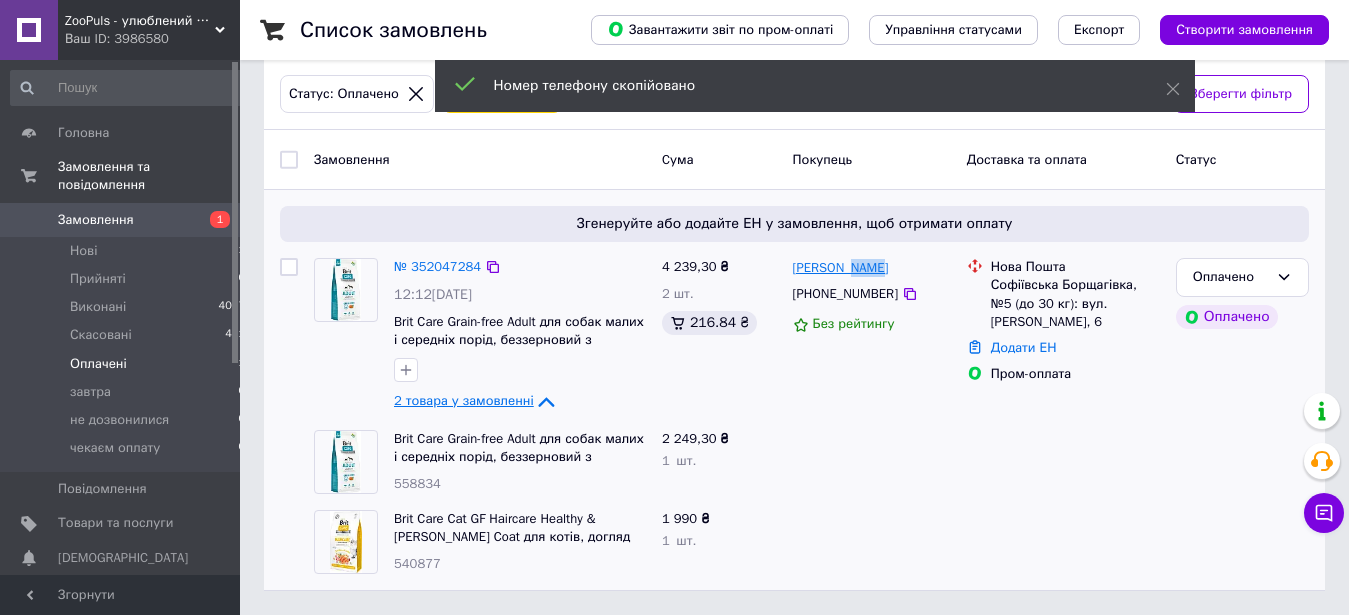 drag, startPoint x: 871, startPoint y: 262, endPoint x: 845, endPoint y: 273, distance: 28.231188 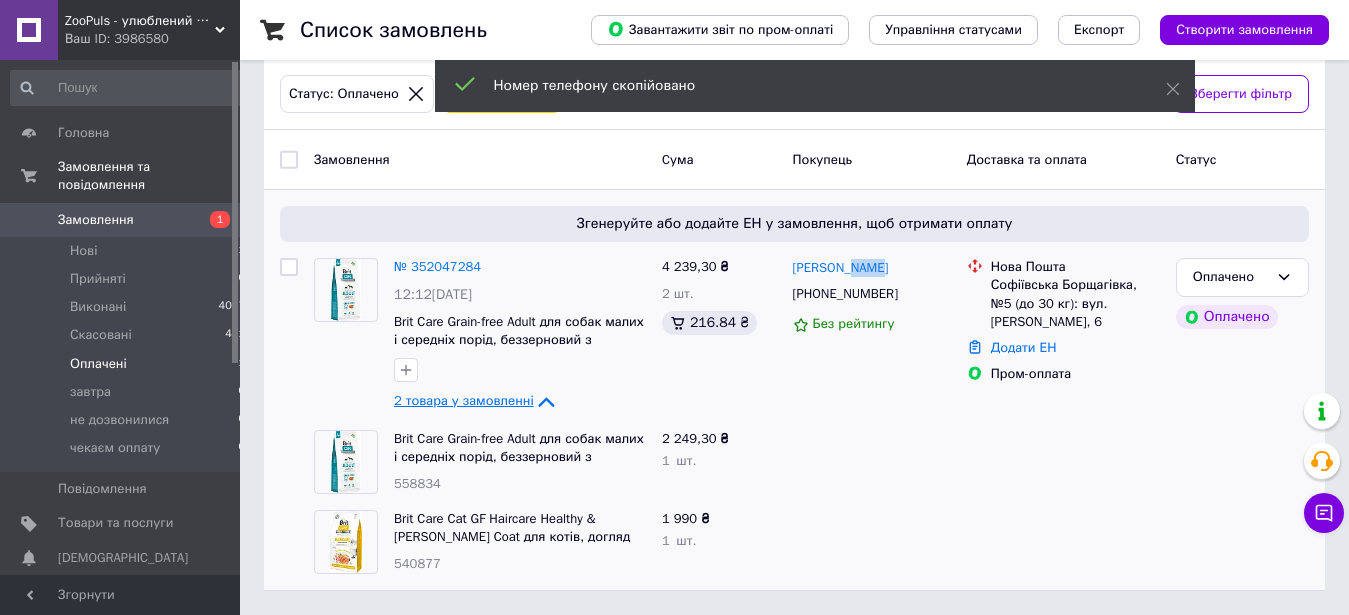 copy on "Сень" 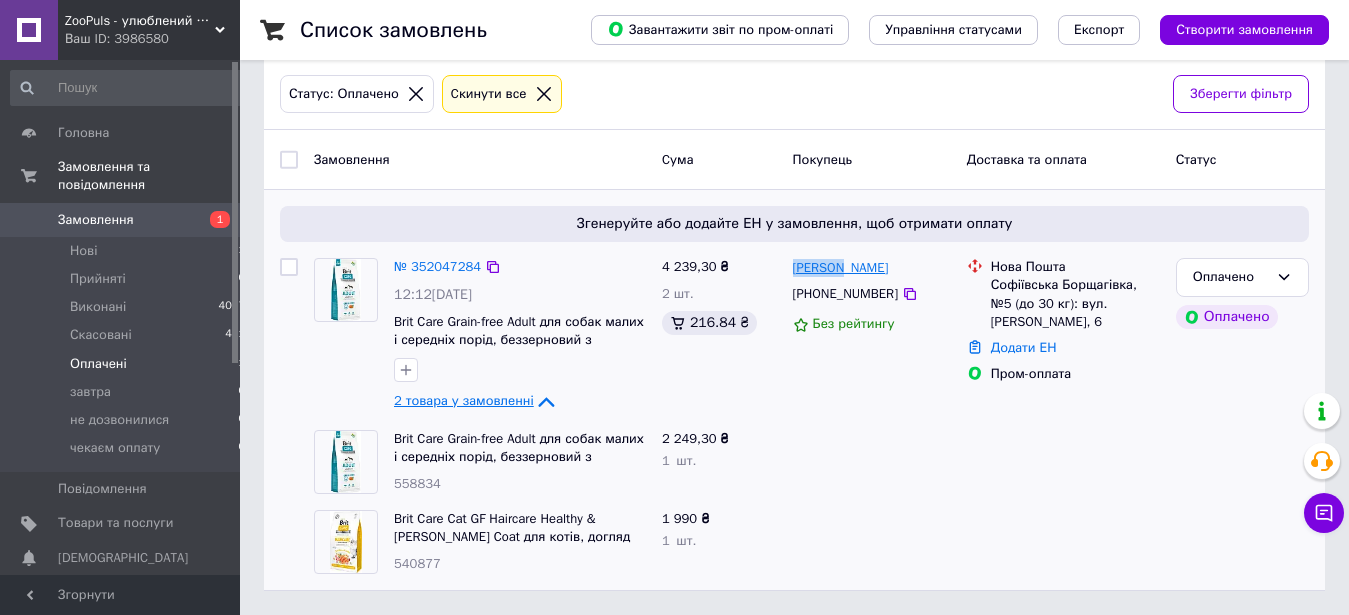 drag, startPoint x: 792, startPoint y: 268, endPoint x: 837, endPoint y: 270, distance: 45.044422 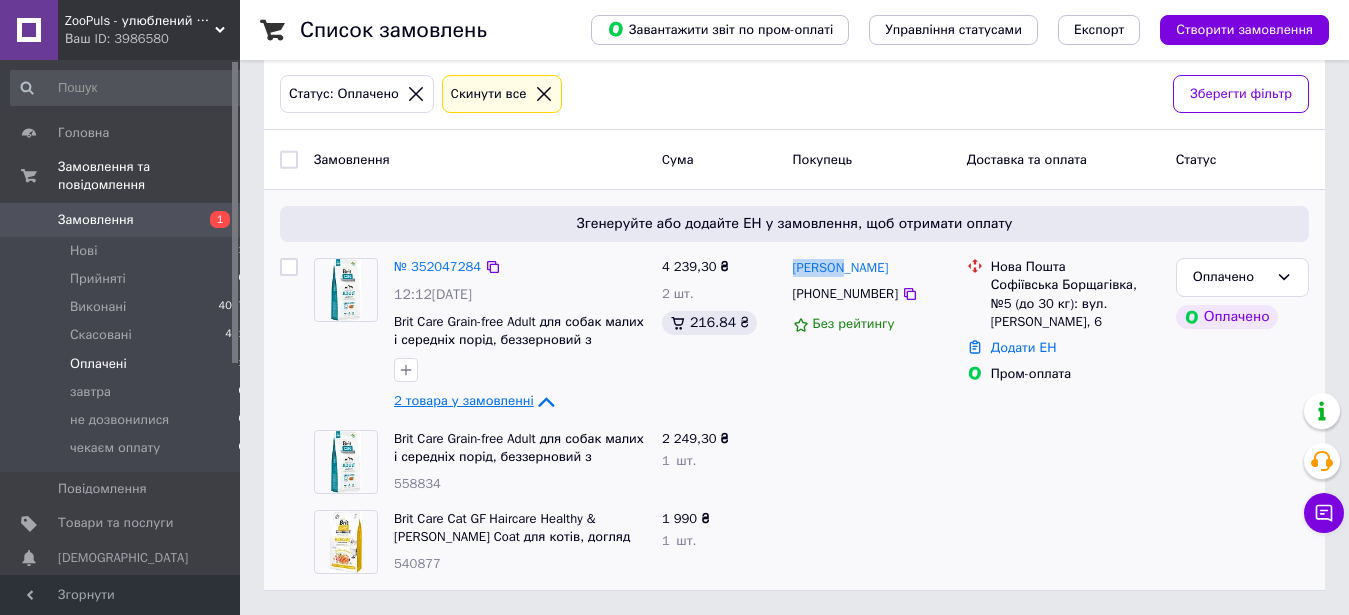 copy on "Євгеній" 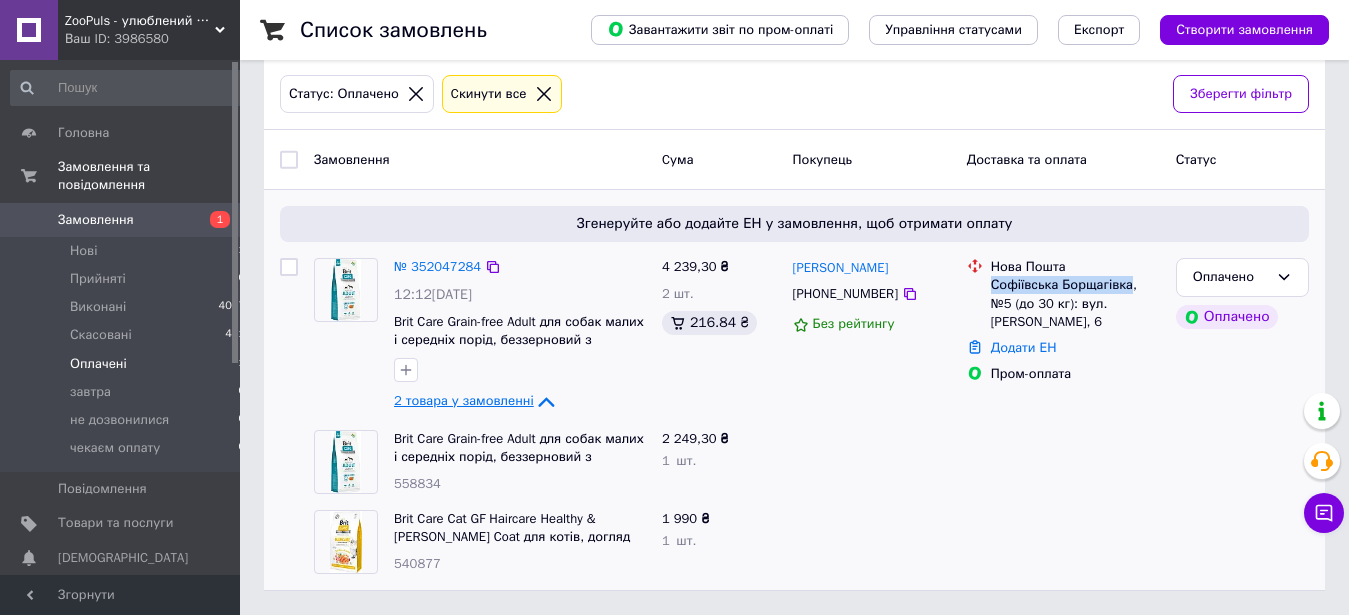 drag, startPoint x: 990, startPoint y: 283, endPoint x: 1127, endPoint y: 285, distance: 137.0146 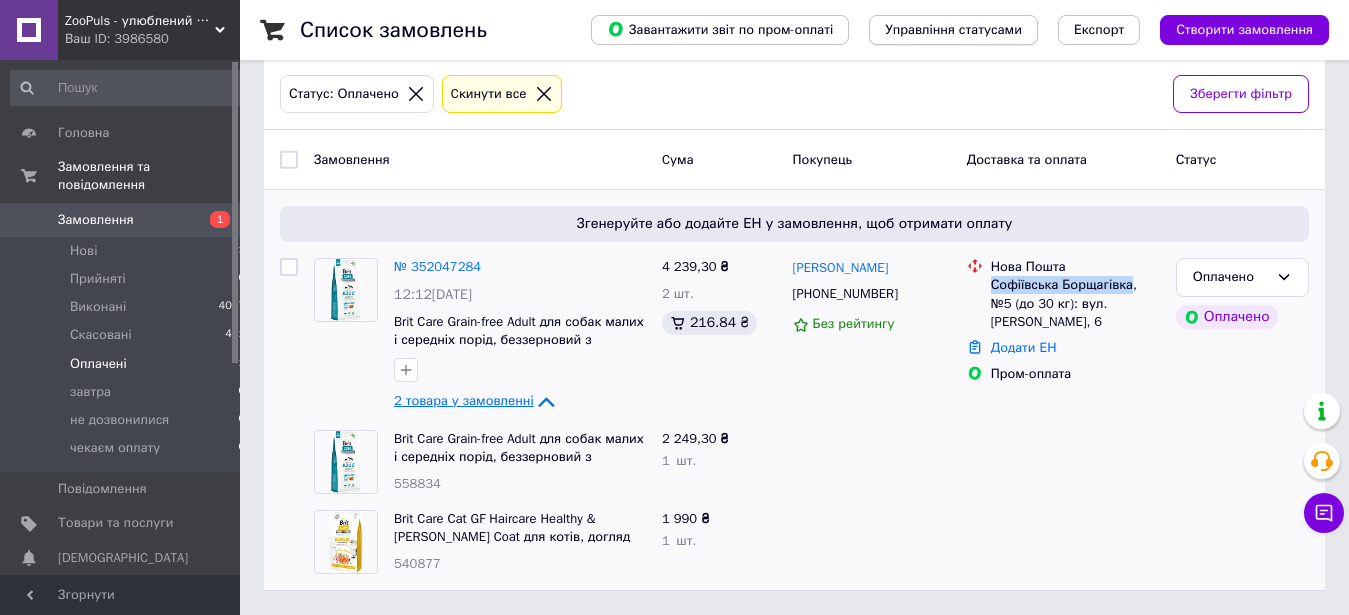copy on "Софіївська Борщагівка" 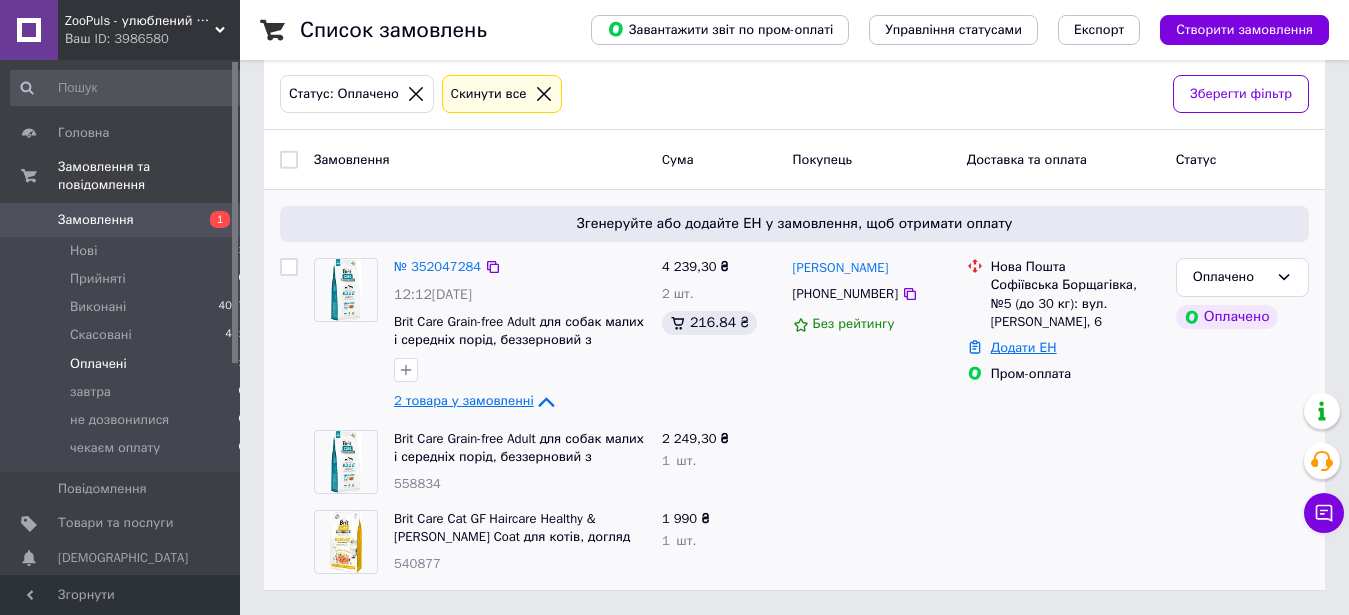 click on "Додати ЕН" at bounding box center [1024, 347] 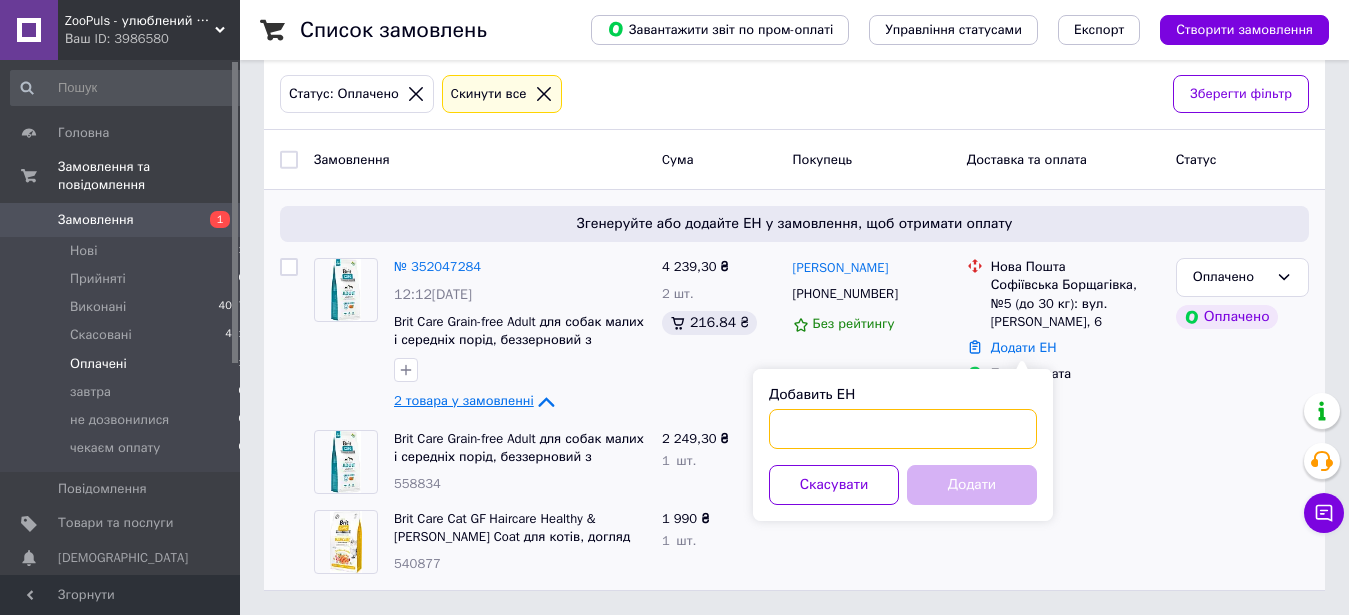 click on "Добавить ЕН" at bounding box center [903, 429] 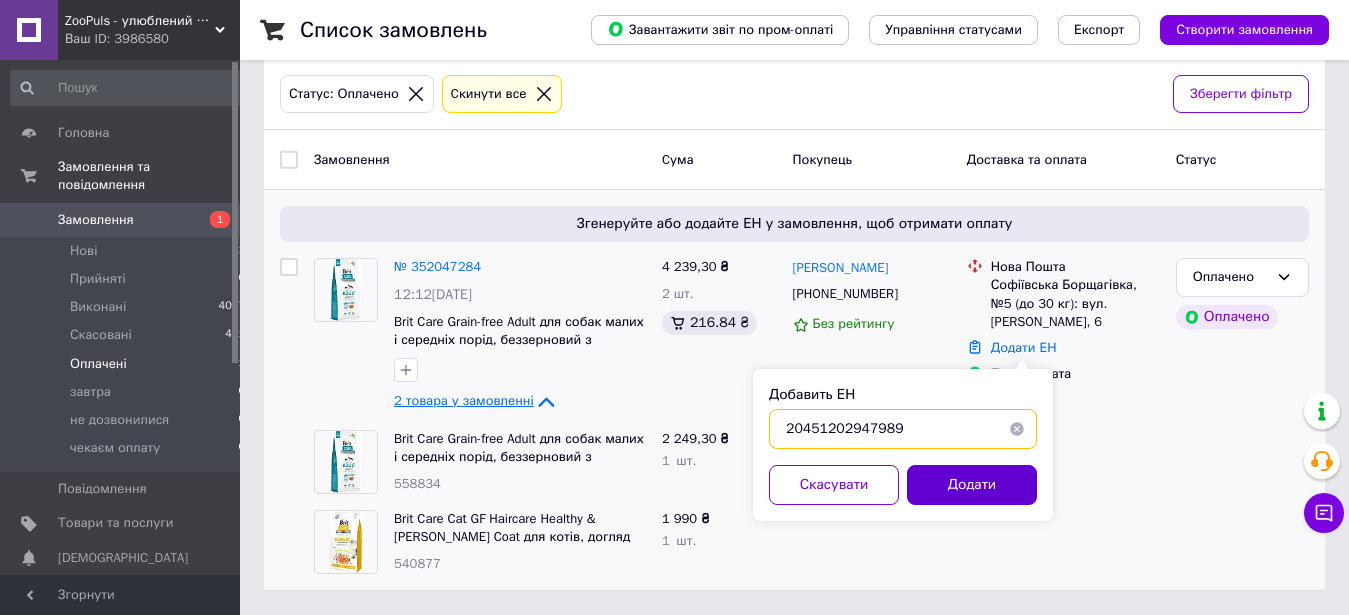 type on "20451202947989" 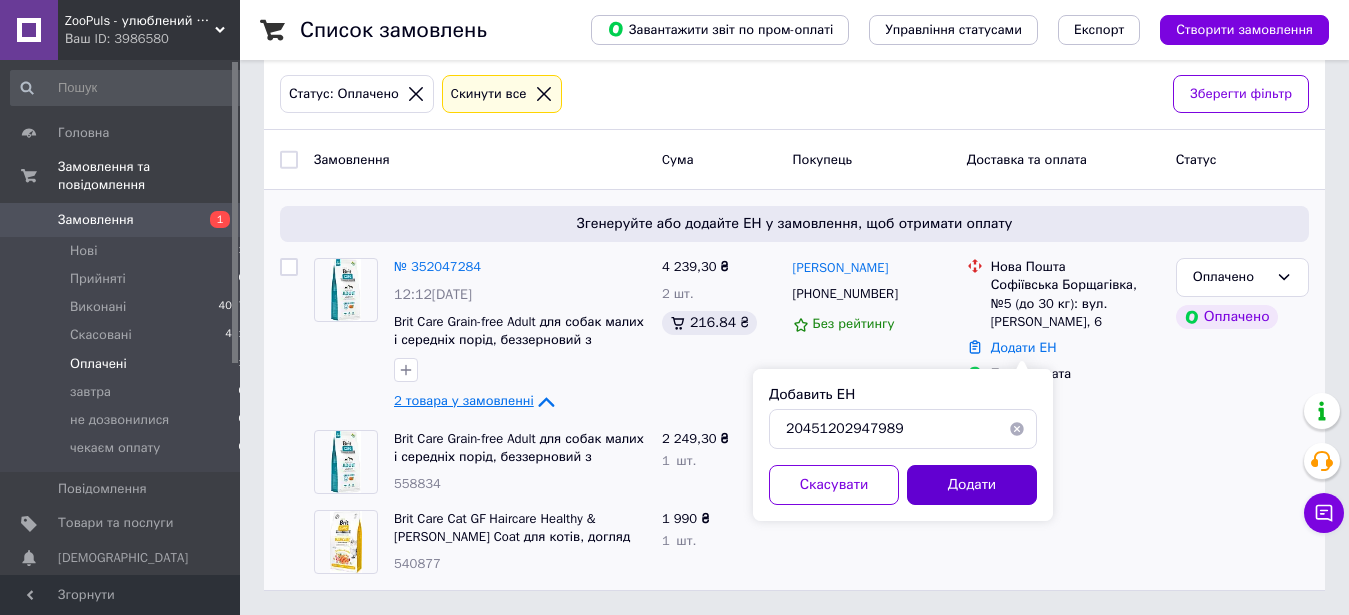 click on "Додати" at bounding box center (972, 485) 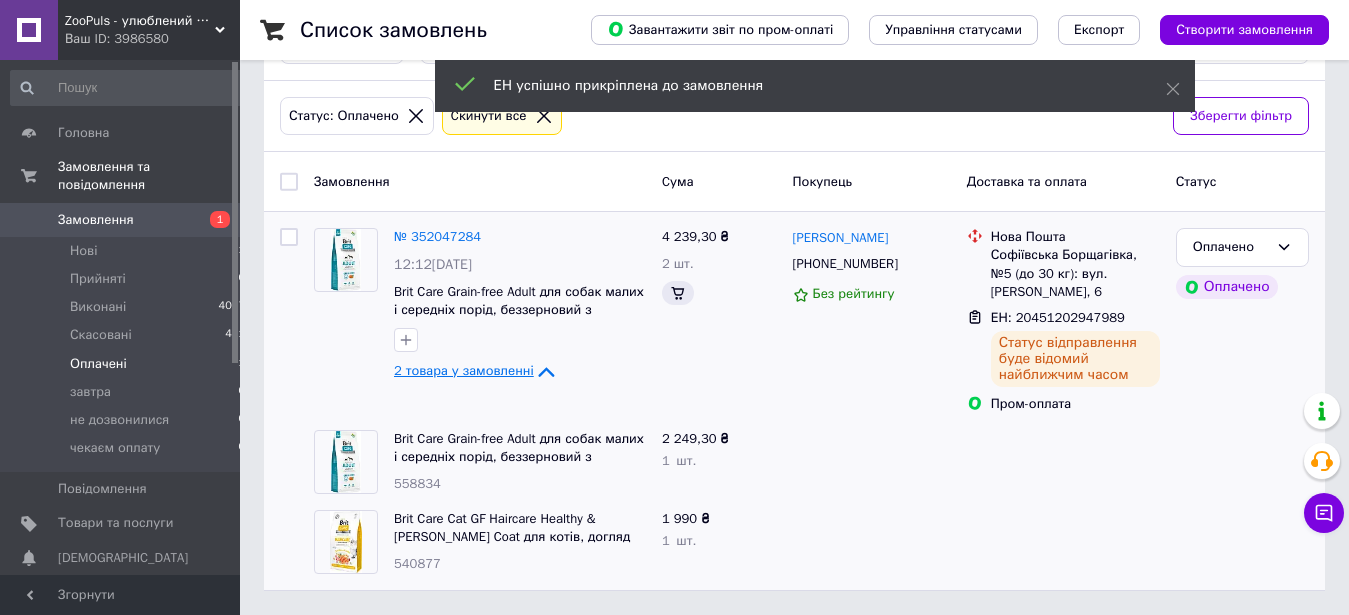 scroll, scrollTop: 75, scrollLeft: 0, axis: vertical 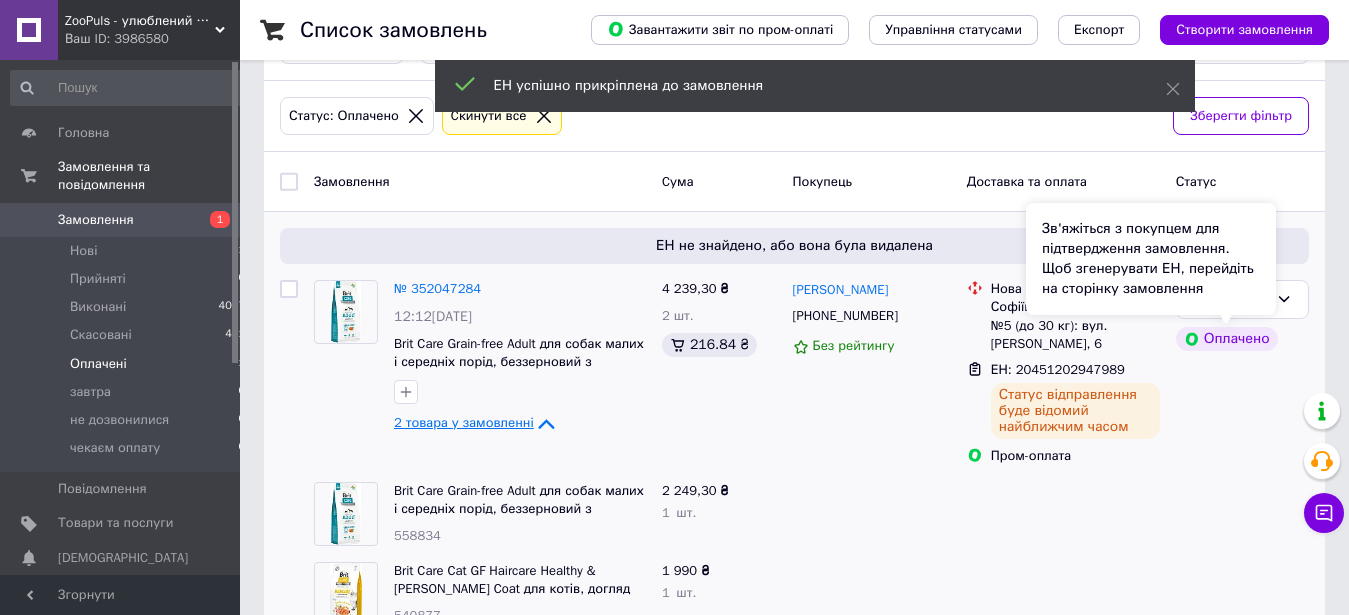 click on "ЕН не знайдено, або вона була видалена" at bounding box center (794, 246) 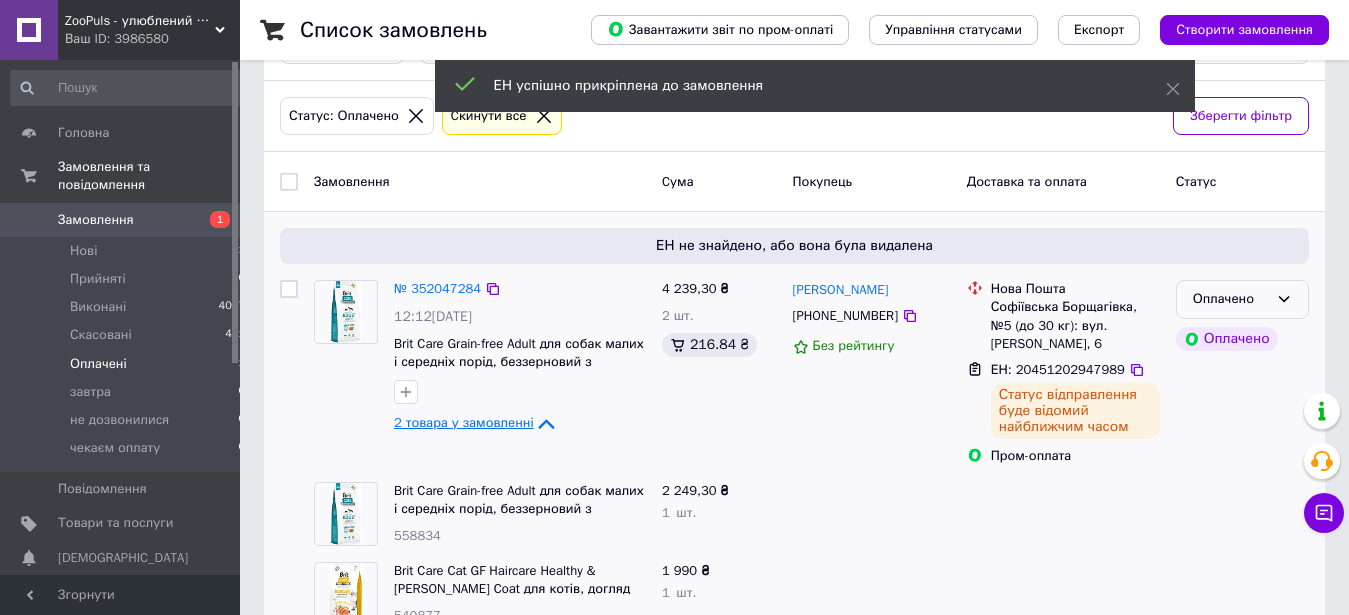 click on "Оплачено" at bounding box center (1242, 299) 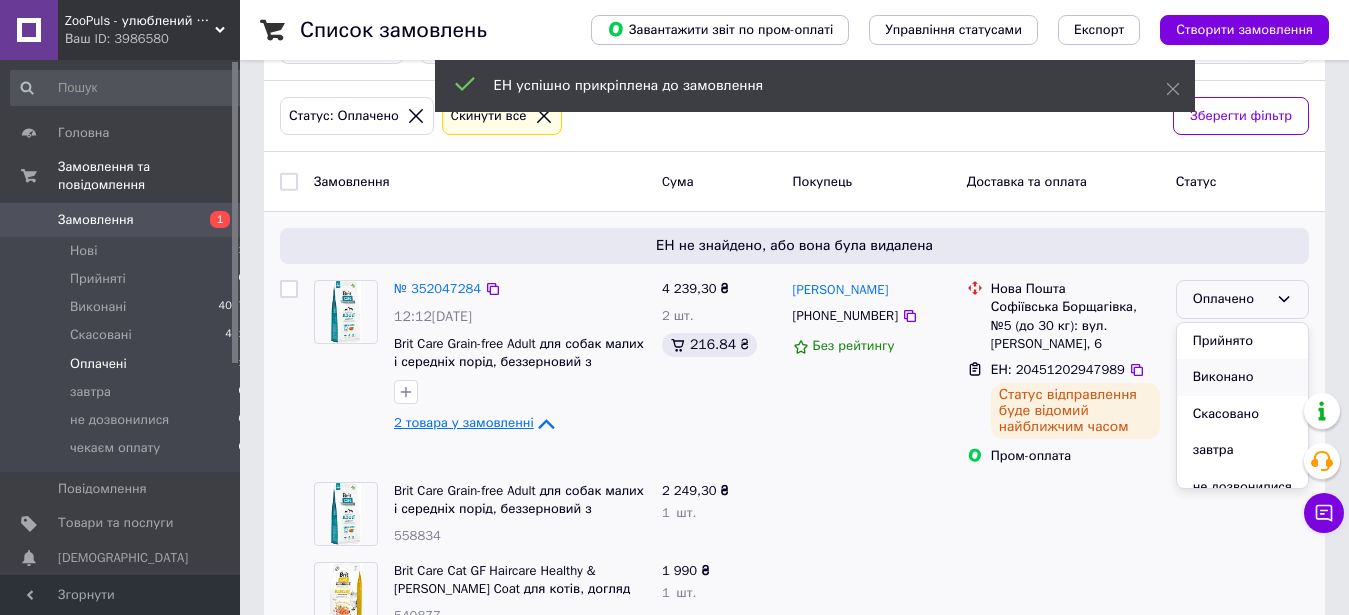 click on "Виконано" at bounding box center [1242, 377] 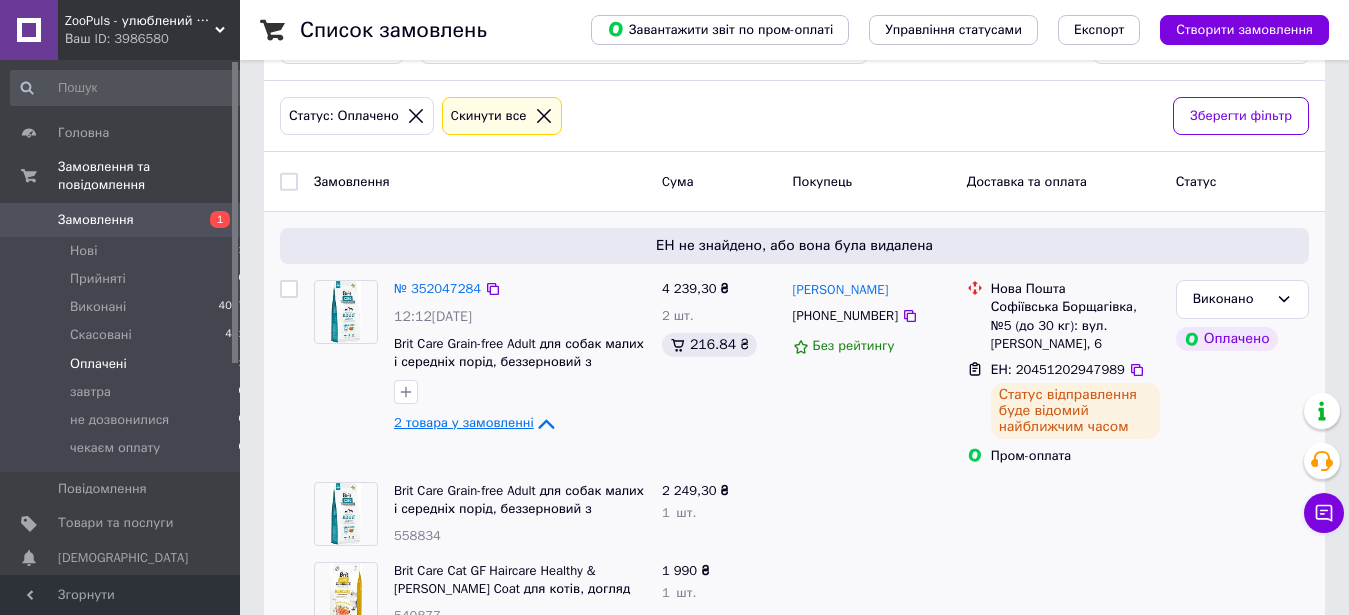 click on "Євгеній Сень +380677010660 Без рейтингу" at bounding box center (872, 373) 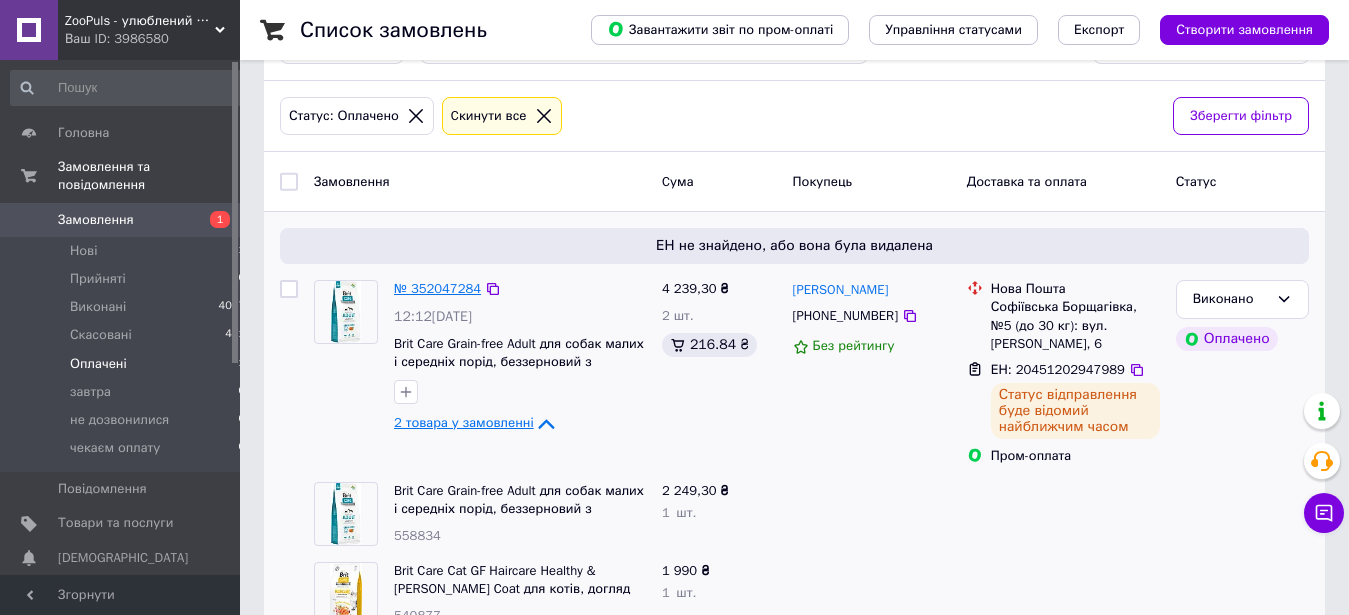 click on "№ 352047284" at bounding box center (437, 288) 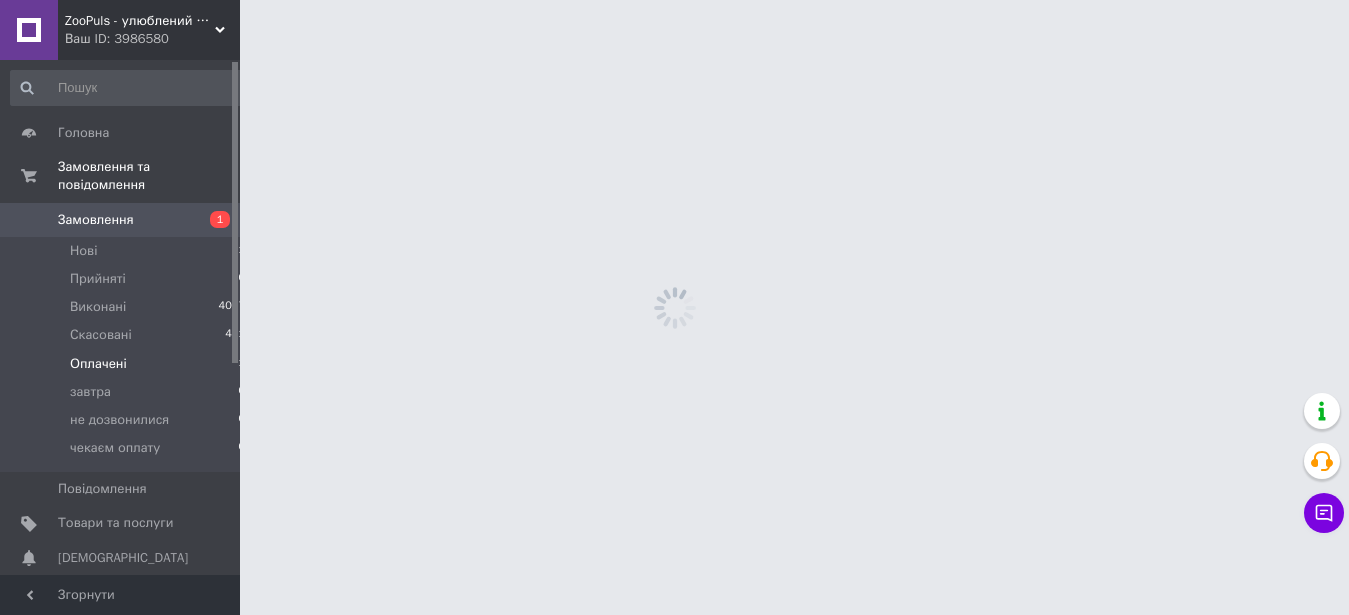 scroll, scrollTop: 0, scrollLeft: 0, axis: both 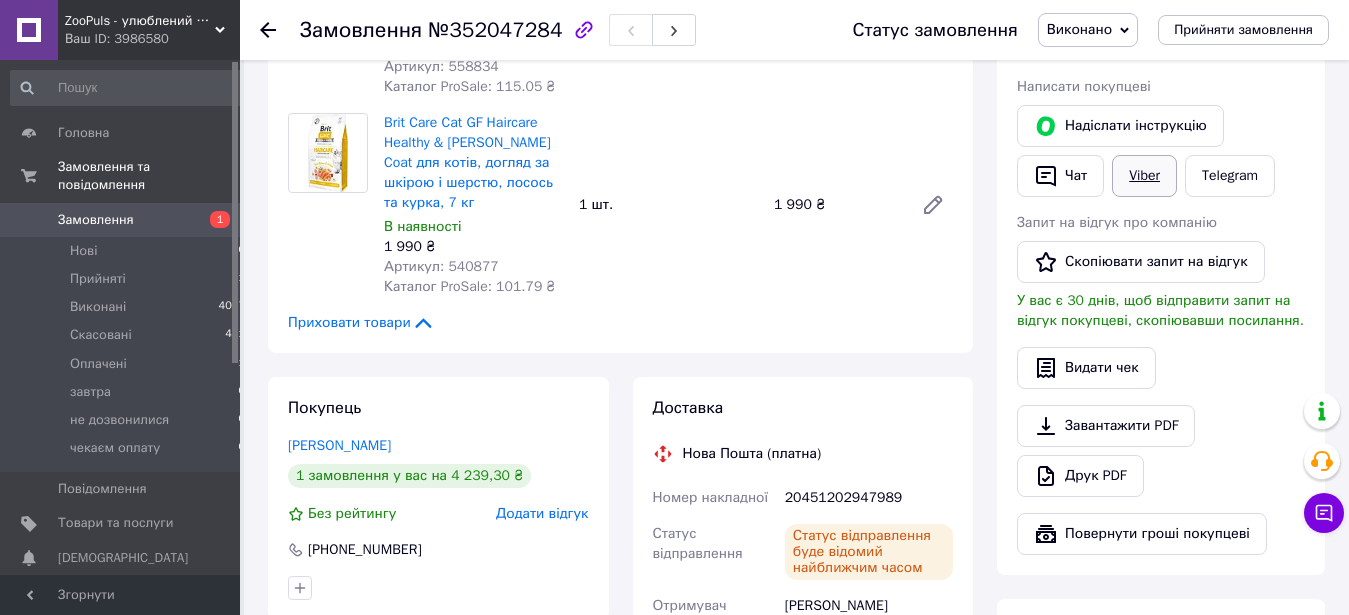 click on "Viber" at bounding box center [1144, 176] 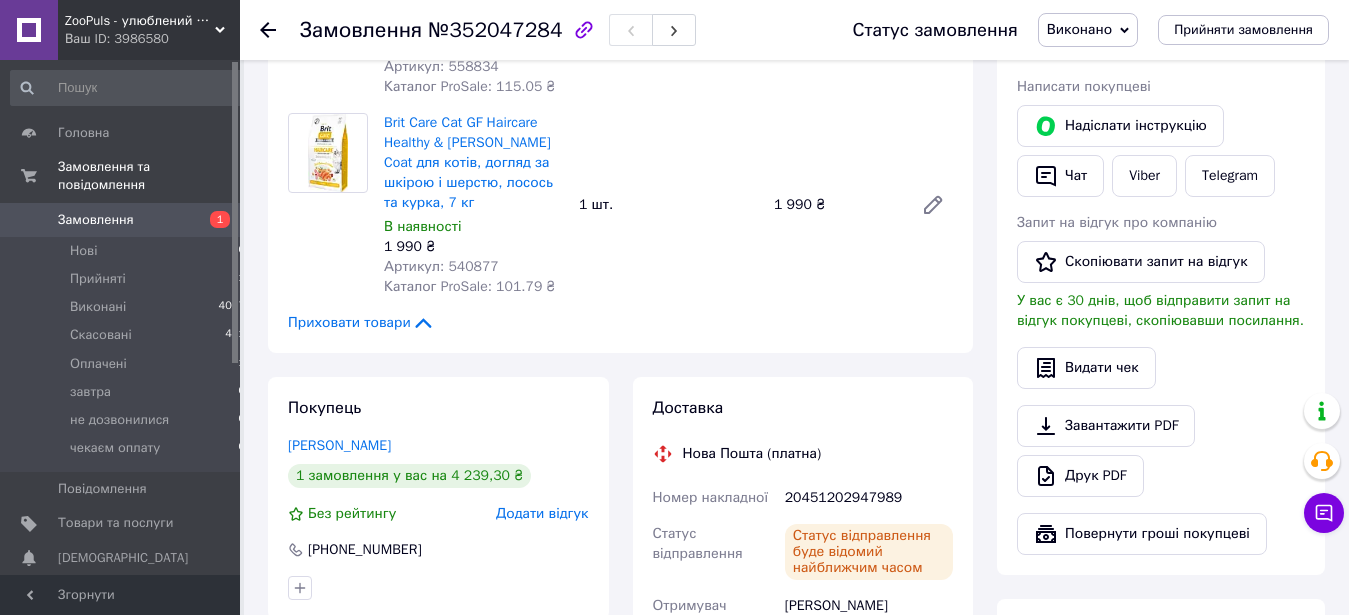 click 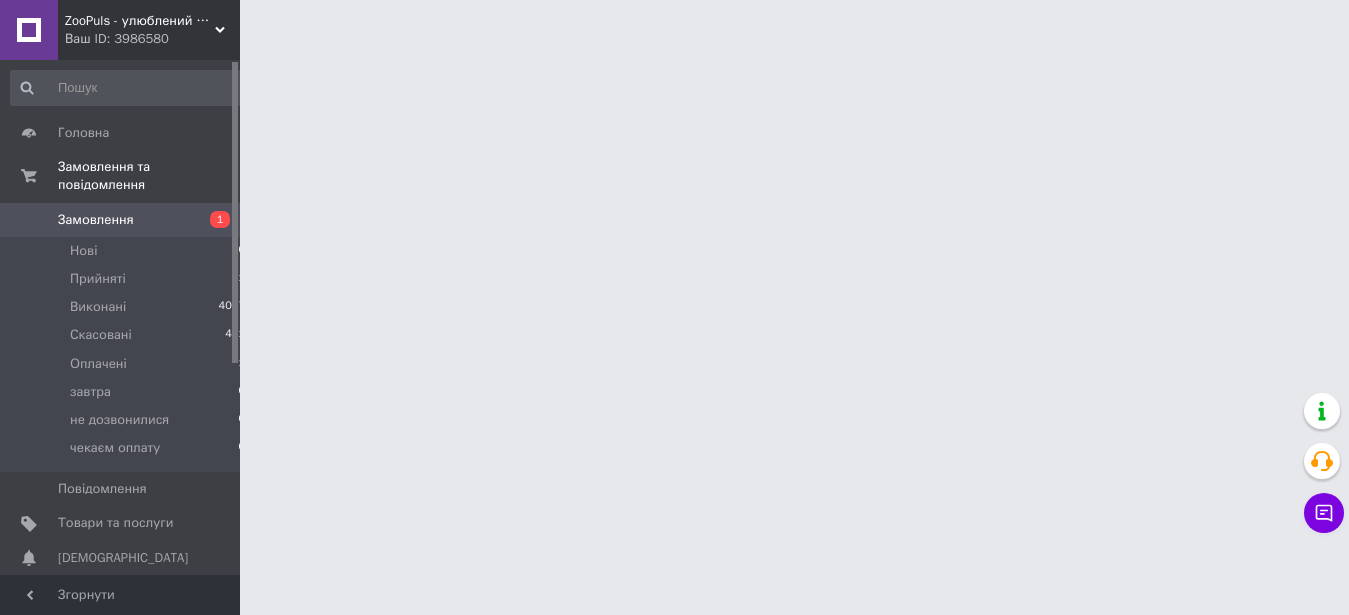scroll, scrollTop: 0, scrollLeft: 0, axis: both 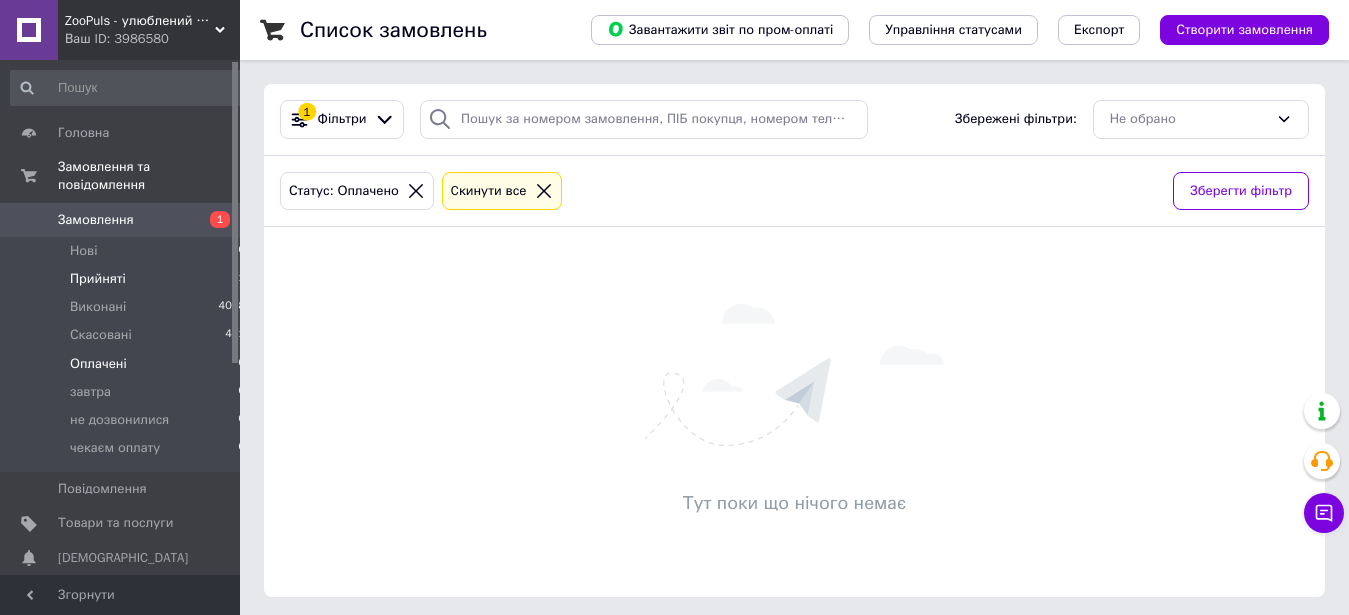 click on "Прийняті 1" at bounding box center (128, 279) 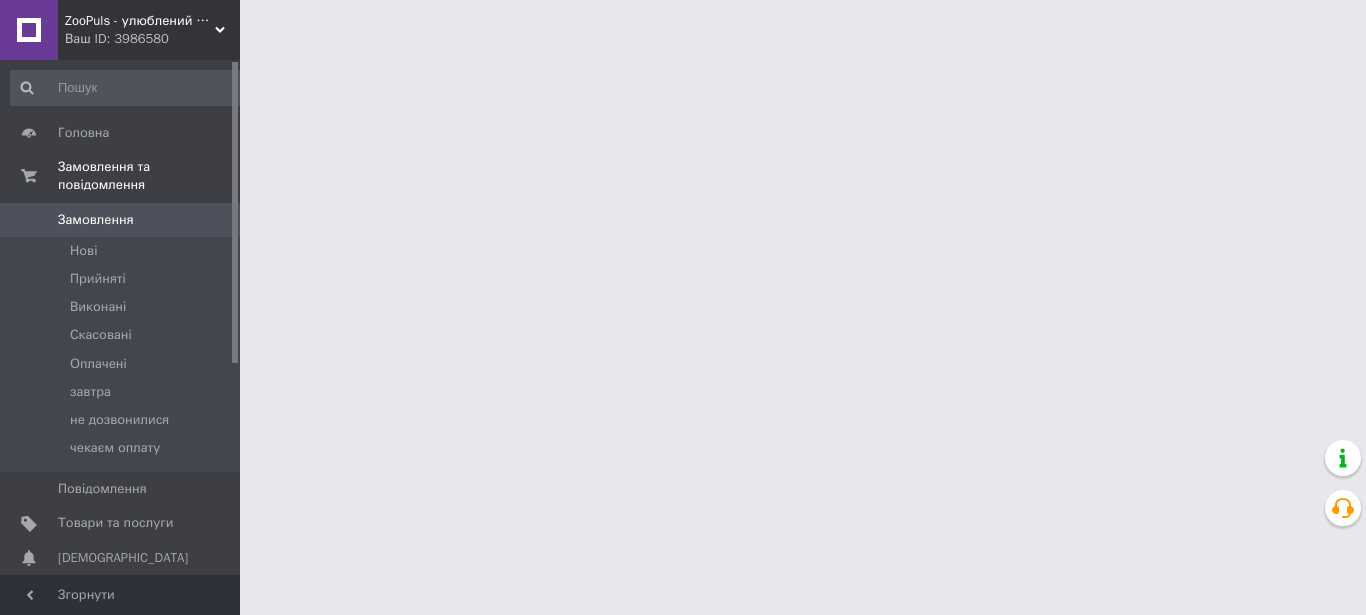 scroll, scrollTop: 0, scrollLeft: 0, axis: both 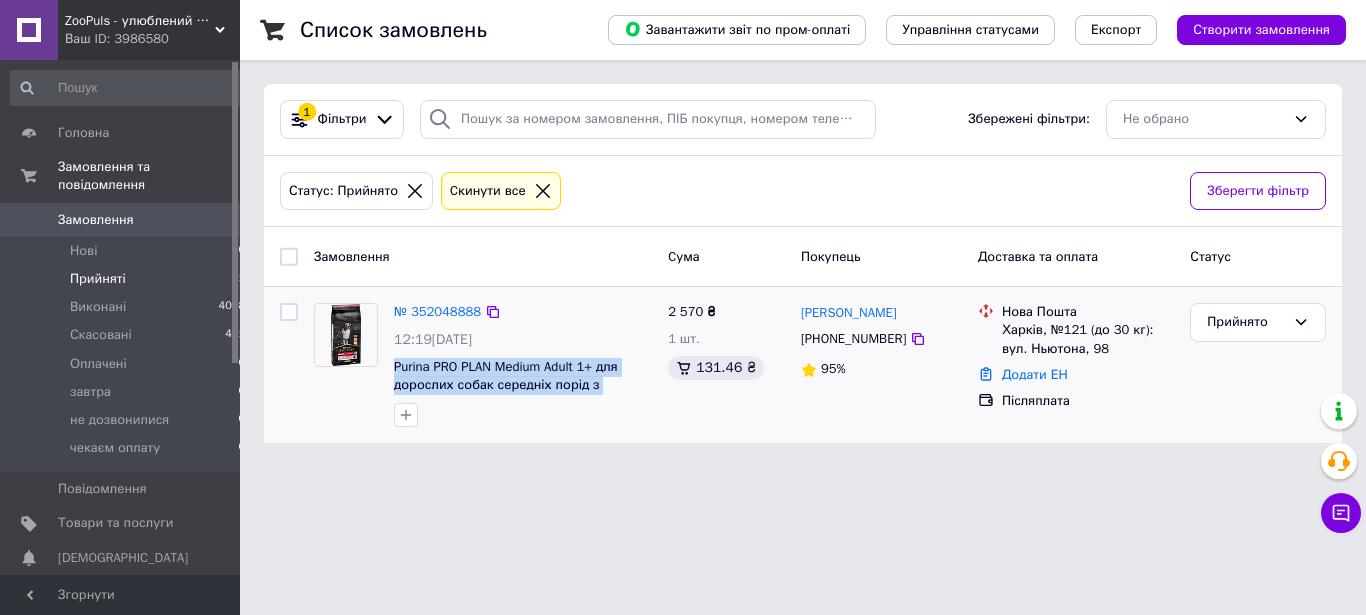 drag, startPoint x: 393, startPoint y: 367, endPoint x: 649, endPoint y: 408, distance: 259.26242 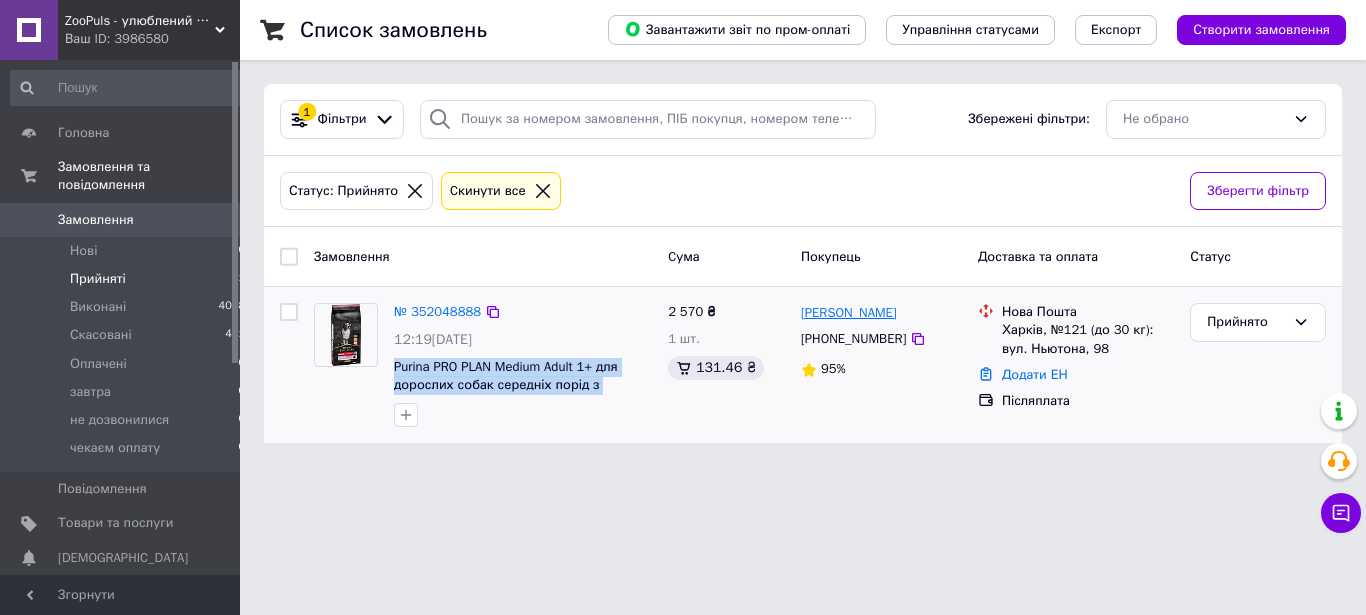 drag, startPoint x: 920, startPoint y: 320, endPoint x: 842, endPoint y: 321, distance: 78.00641 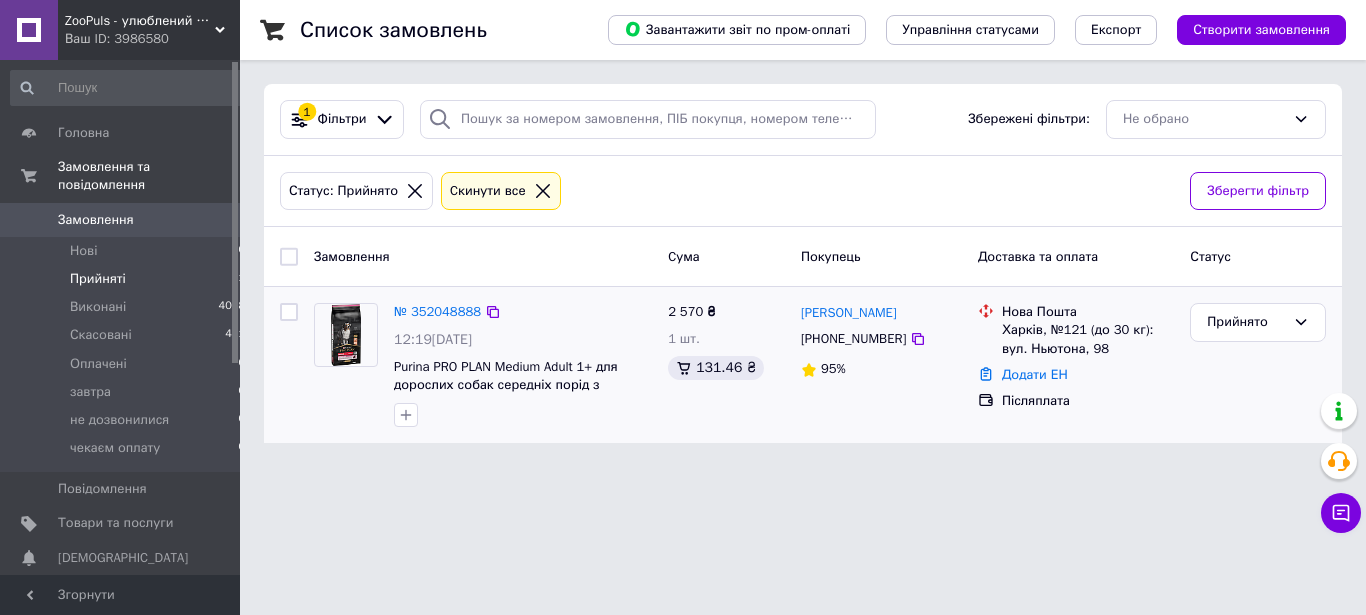 click on "Харків, №121 (до 30 кг): вул. Ньютона, 98" at bounding box center (1088, 339) 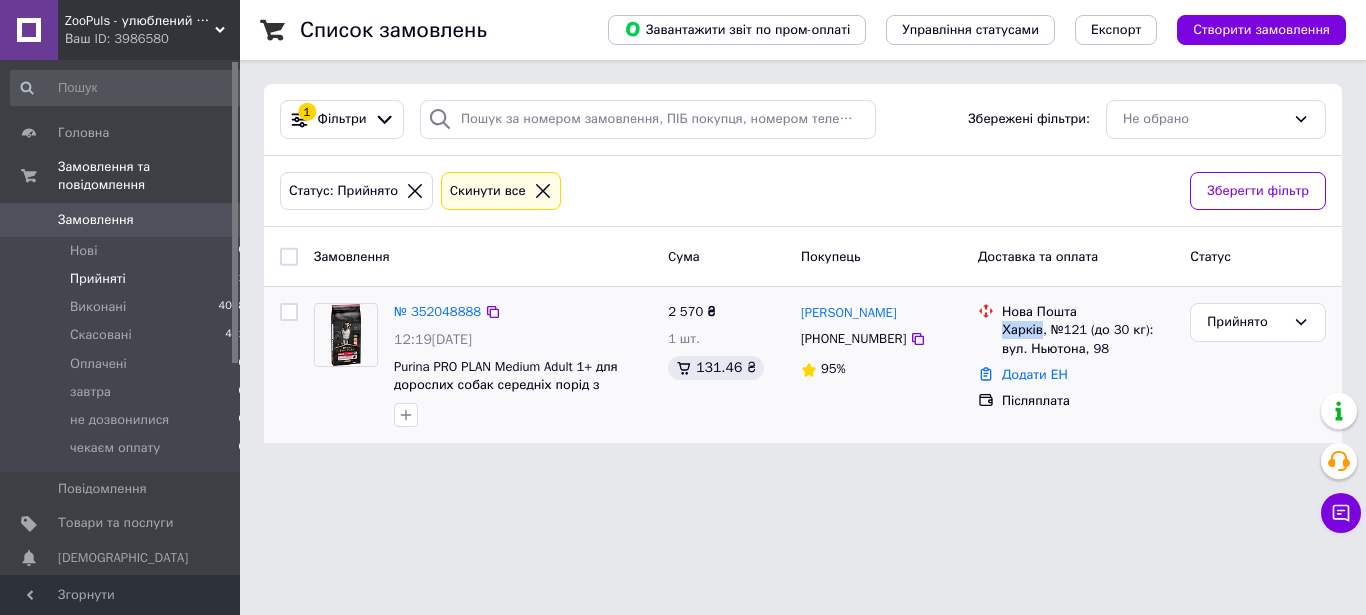 click on "Харків, №121 (до 30 кг): вул. Ньютона, 98" at bounding box center (1088, 339) 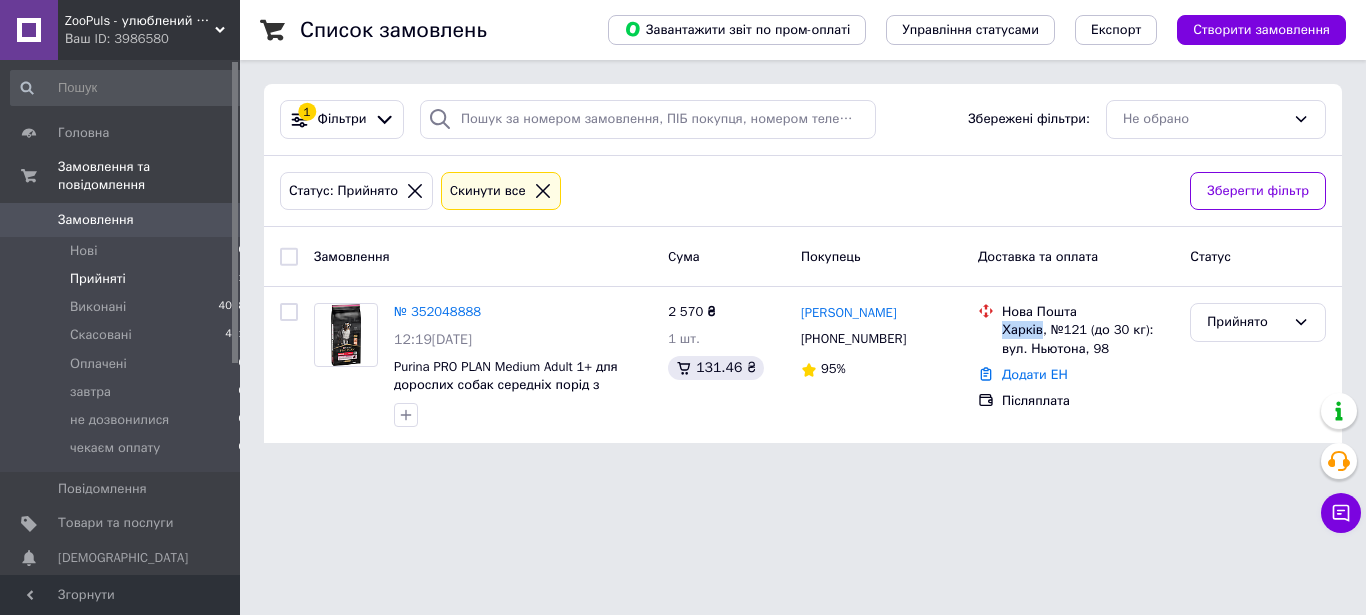 copy on "Харків" 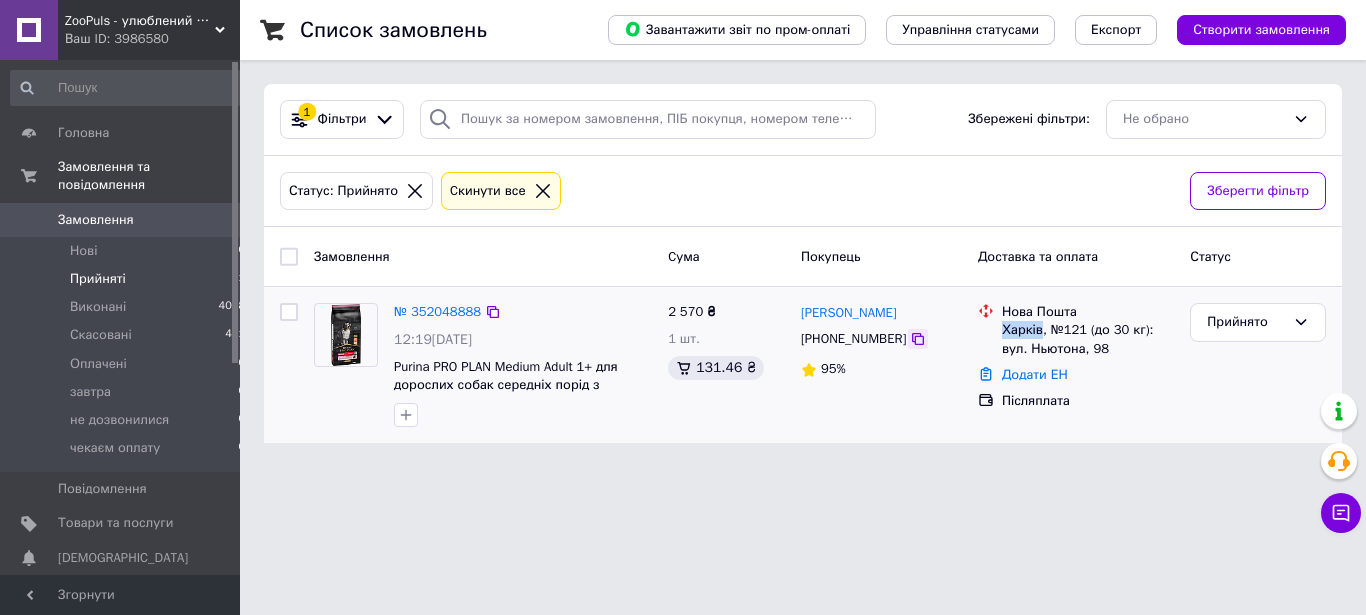 click 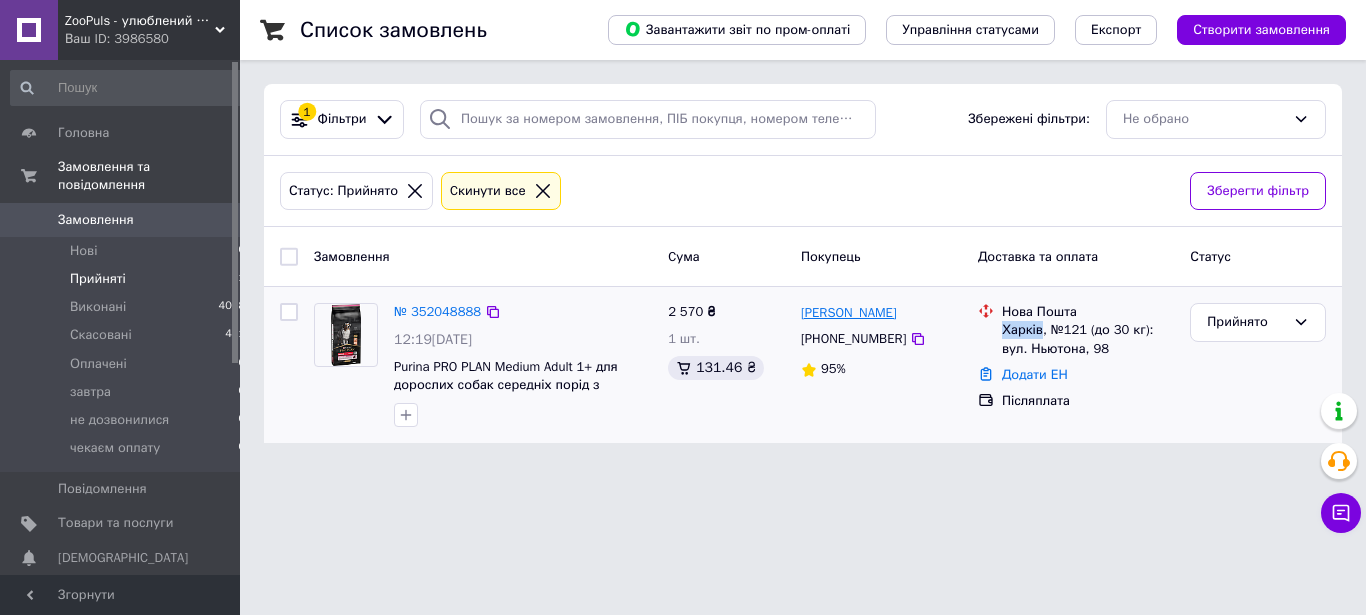 drag, startPoint x: 907, startPoint y: 315, endPoint x: 843, endPoint y: 321, distance: 64.28063 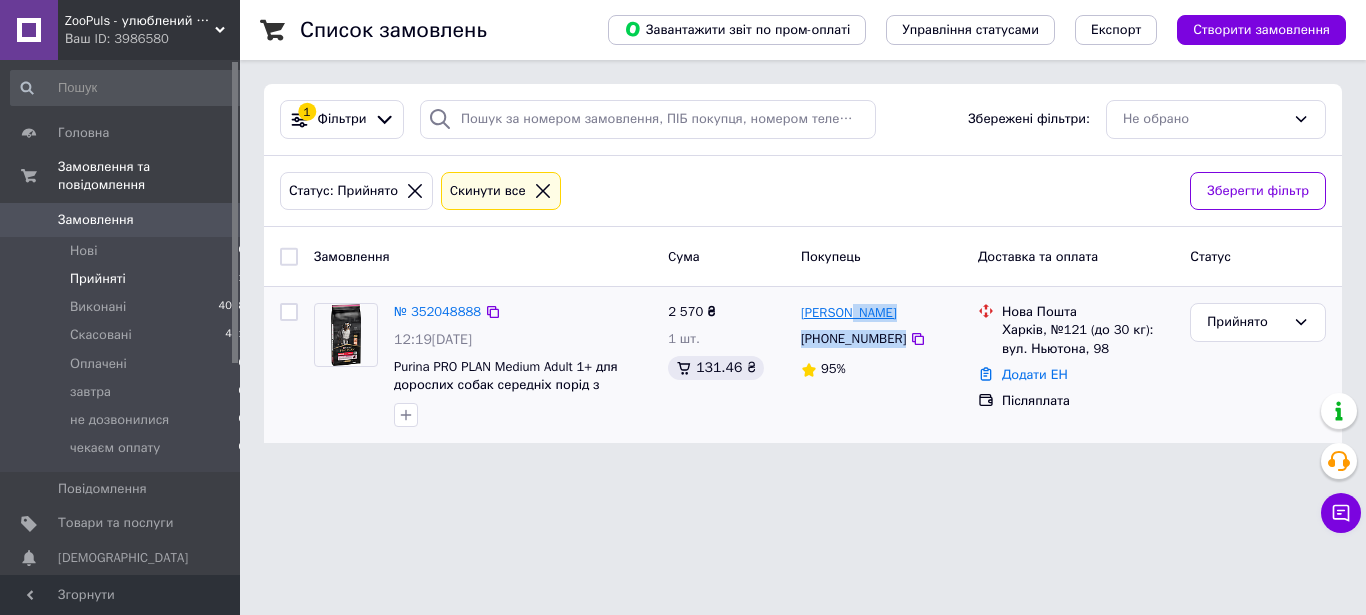 drag, startPoint x: 796, startPoint y: 308, endPoint x: 847, endPoint y: 315, distance: 51.47815 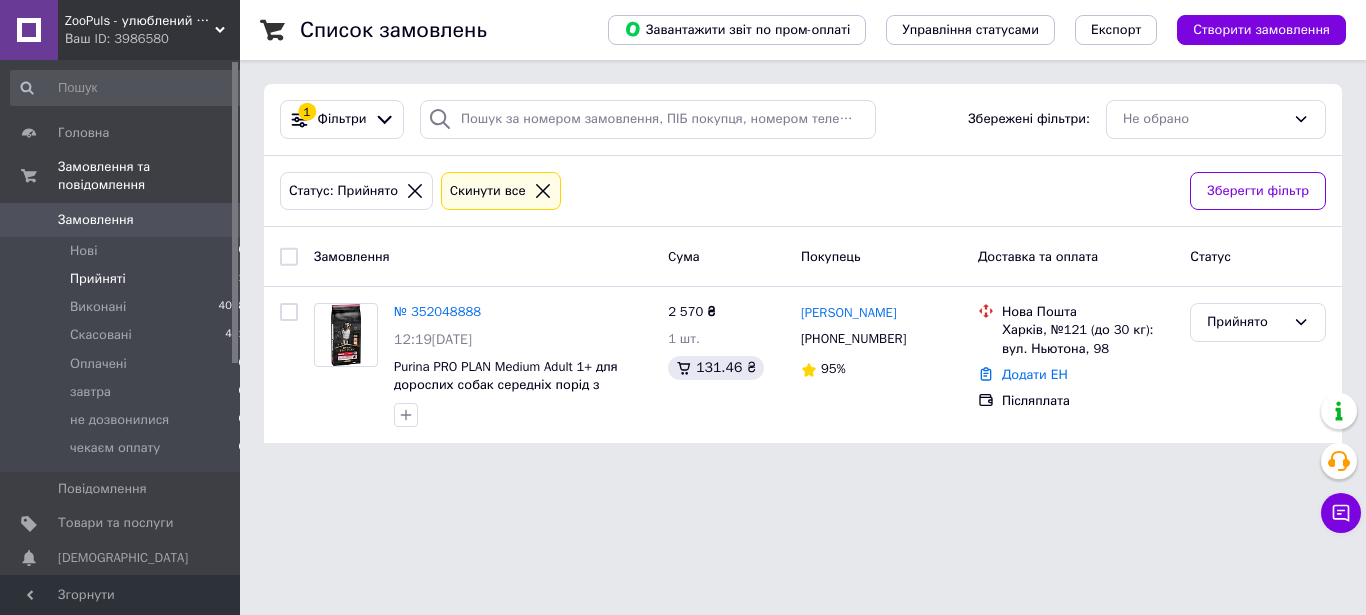 click on "Покупець" at bounding box center [831, 255] 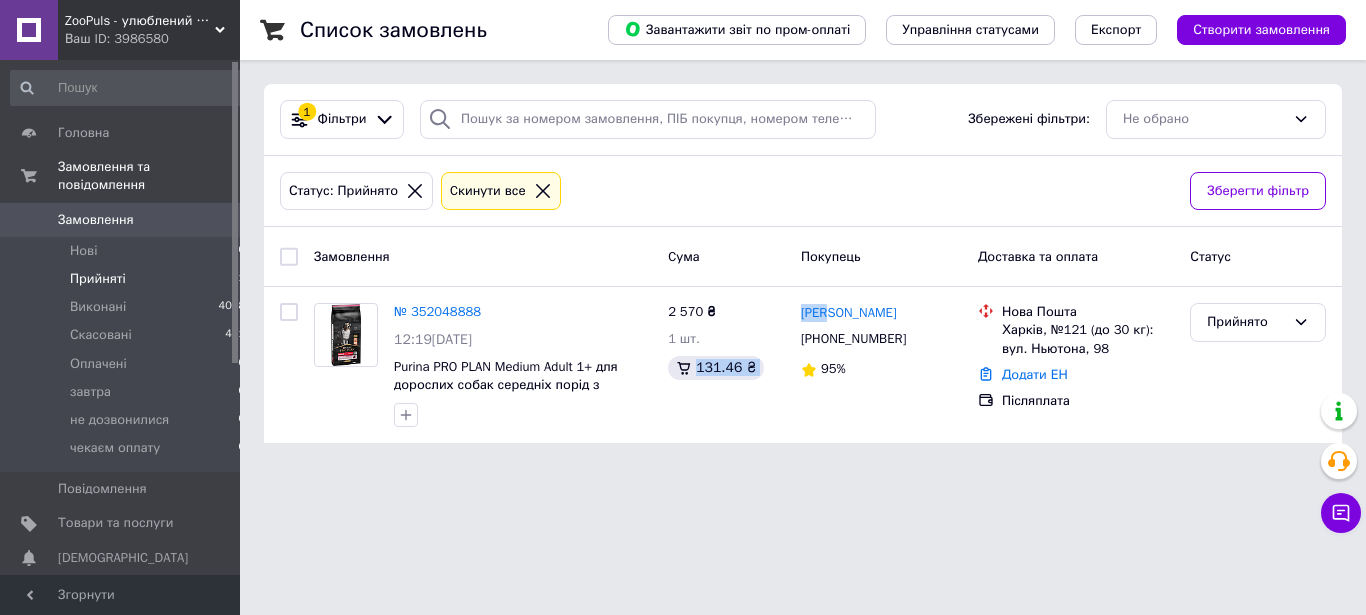 drag, startPoint x: 782, startPoint y: 301, endPoint x: 863, endPoint y: 281, distance: 83.43261 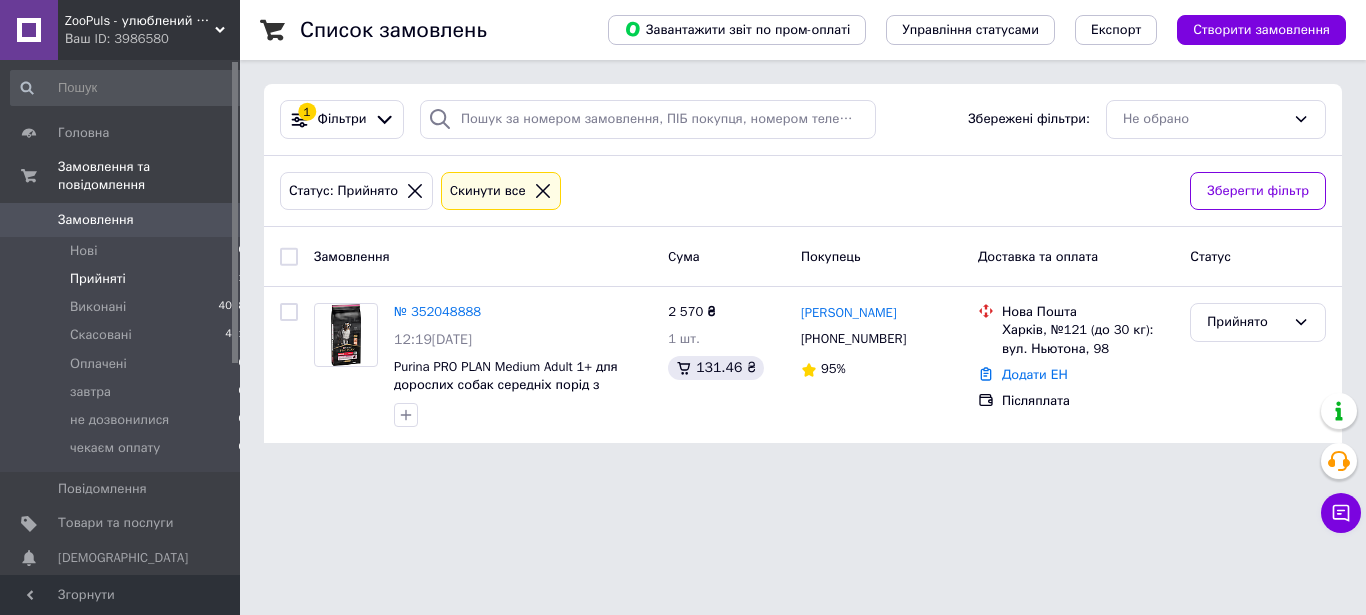click on "Покупець" at bounding box center [881, 256] 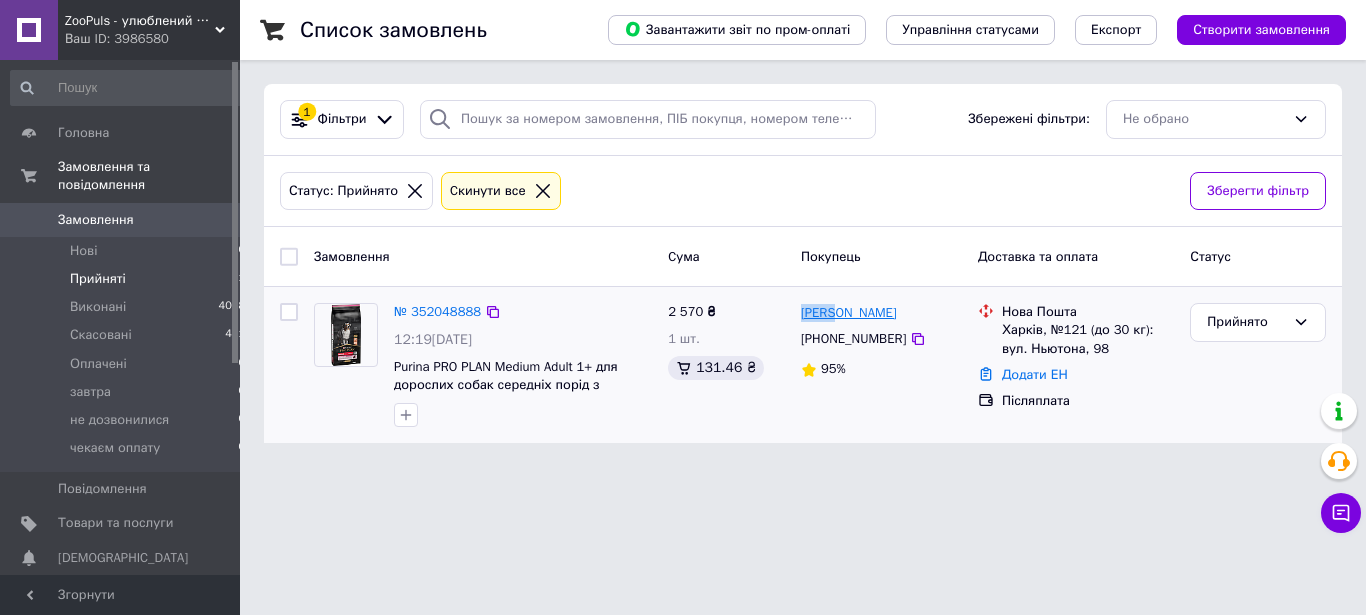 drag, startPoint x: 801, startPoint y: 298, endPoint x: 838, endPoint y: 310, distance: 38.8973 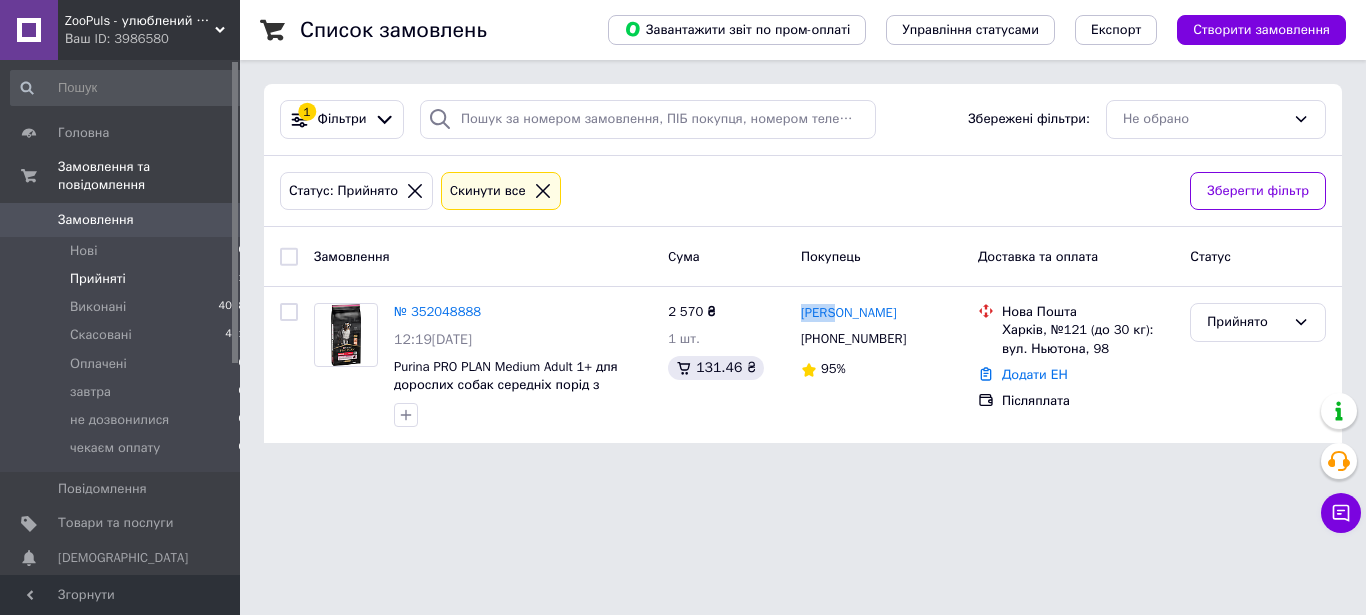 copy on "Олена" 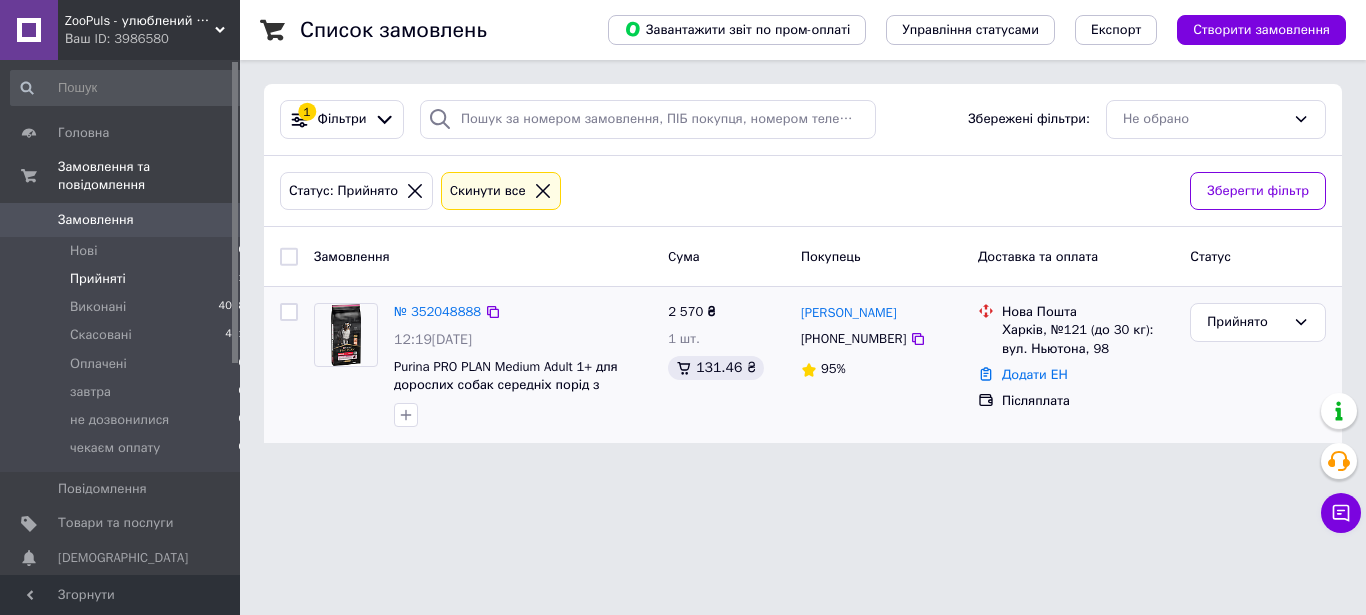click on "Харків, №121 (до 30 кг): вул. Ньютона, 98" at bounding box center [1088, 339] 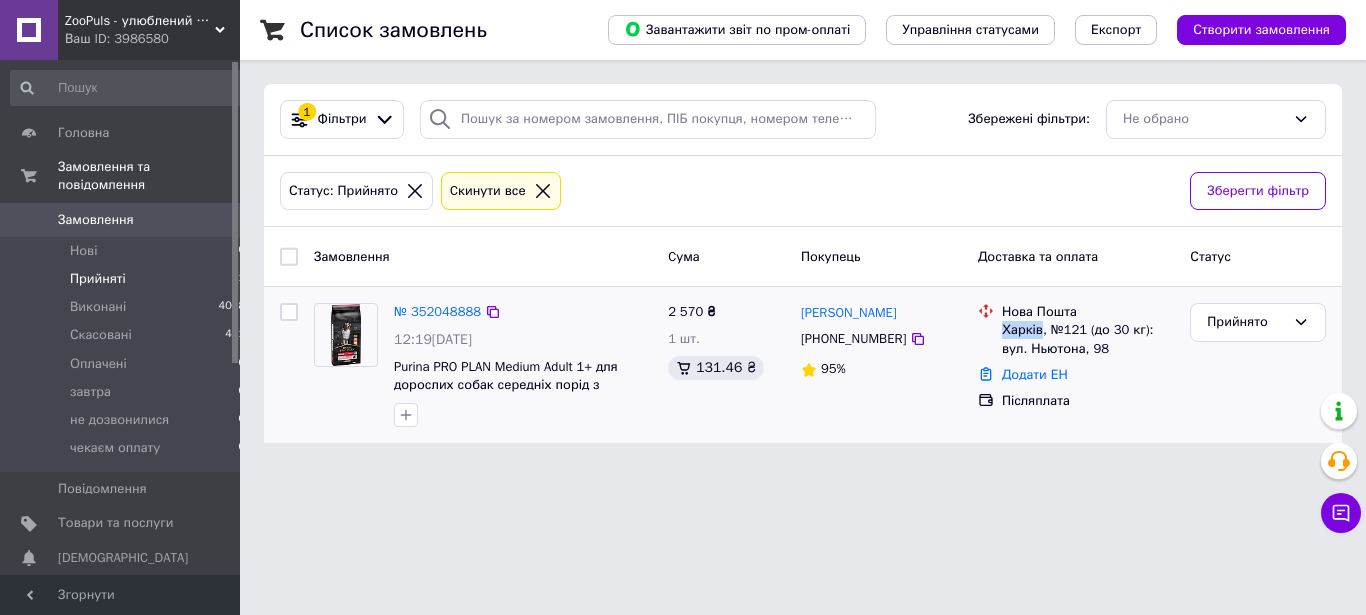 click on "Харків, №121 (до 30 кг): вул. Ньютона, 98" at bounding box center [1088, 339] 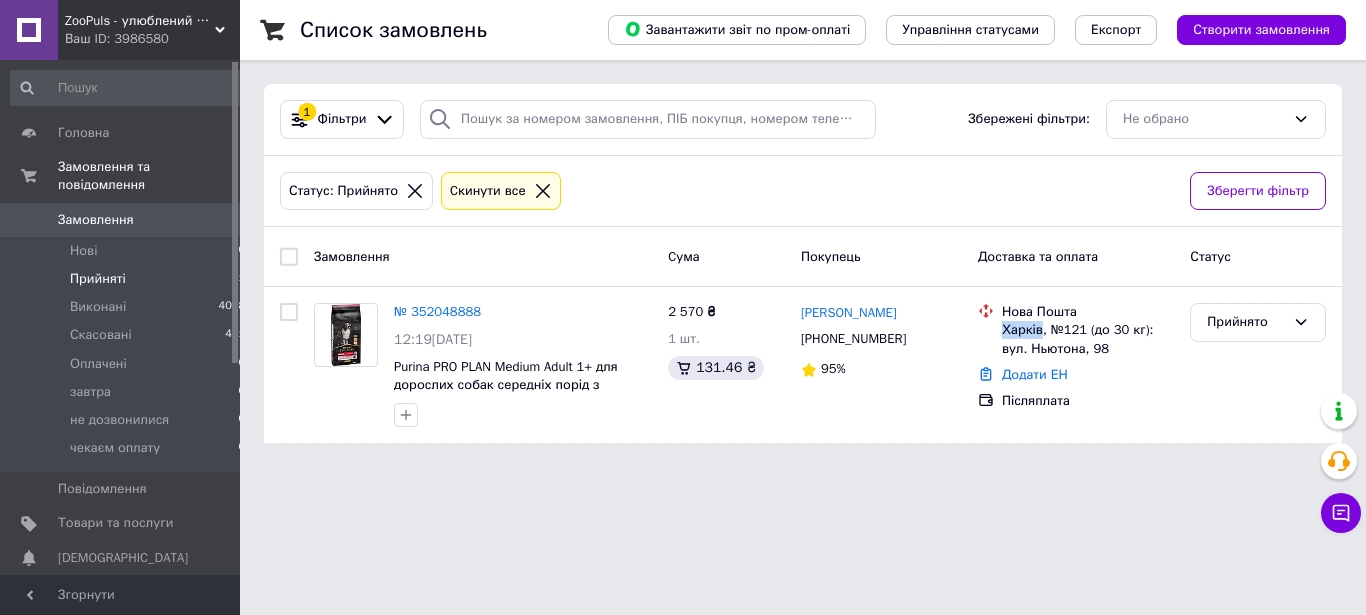 copy on "Харків" 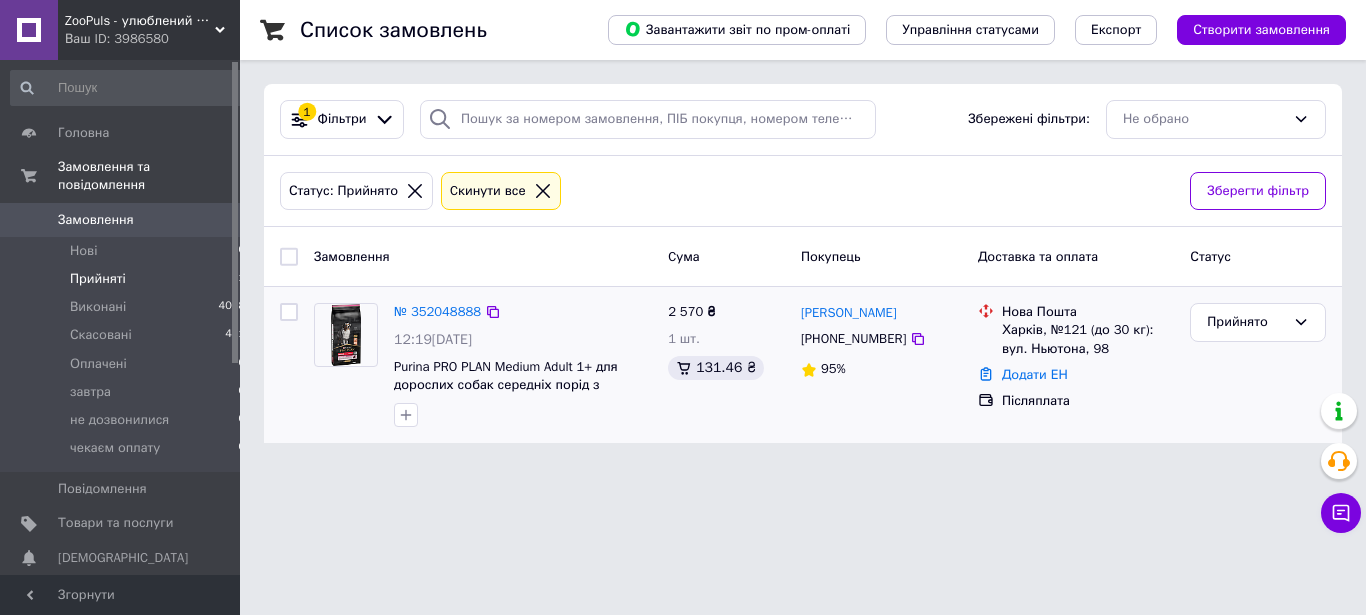 click on "Харків, №121 (до 30 кг): вул. Ньютона, 98" at bounding box center (1088, 339) 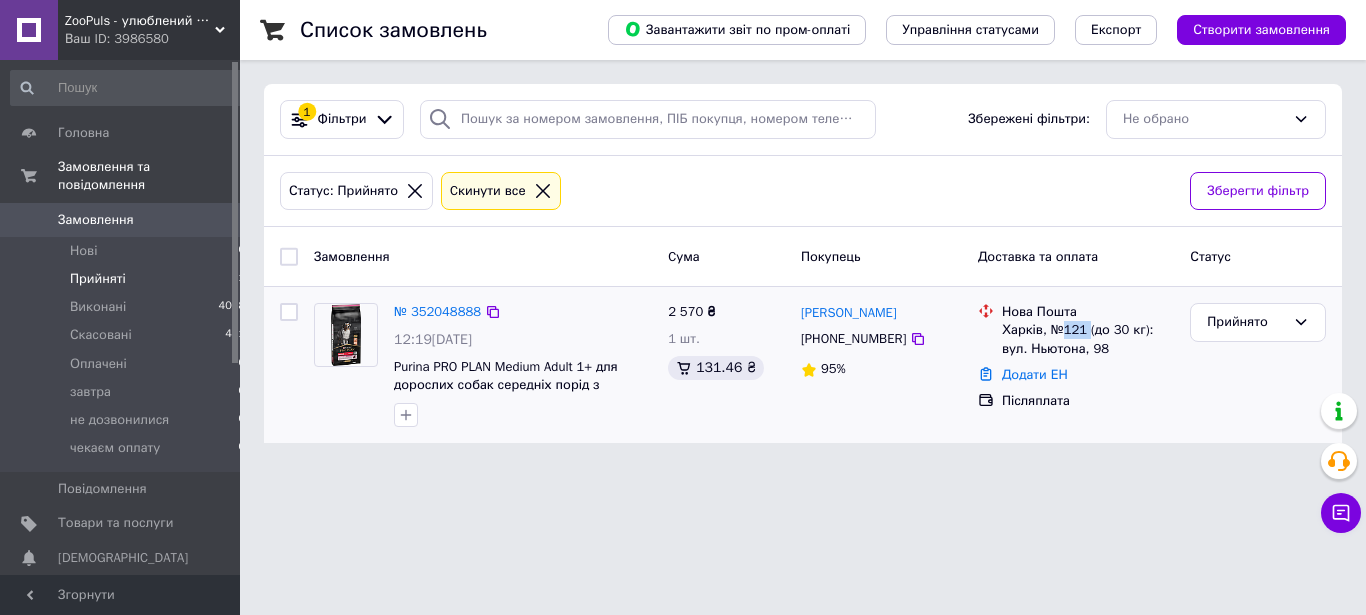 click on "Харків, №121 (до 30 кг): вул. Ньютона, 98" at bounding box center [1088, 339] 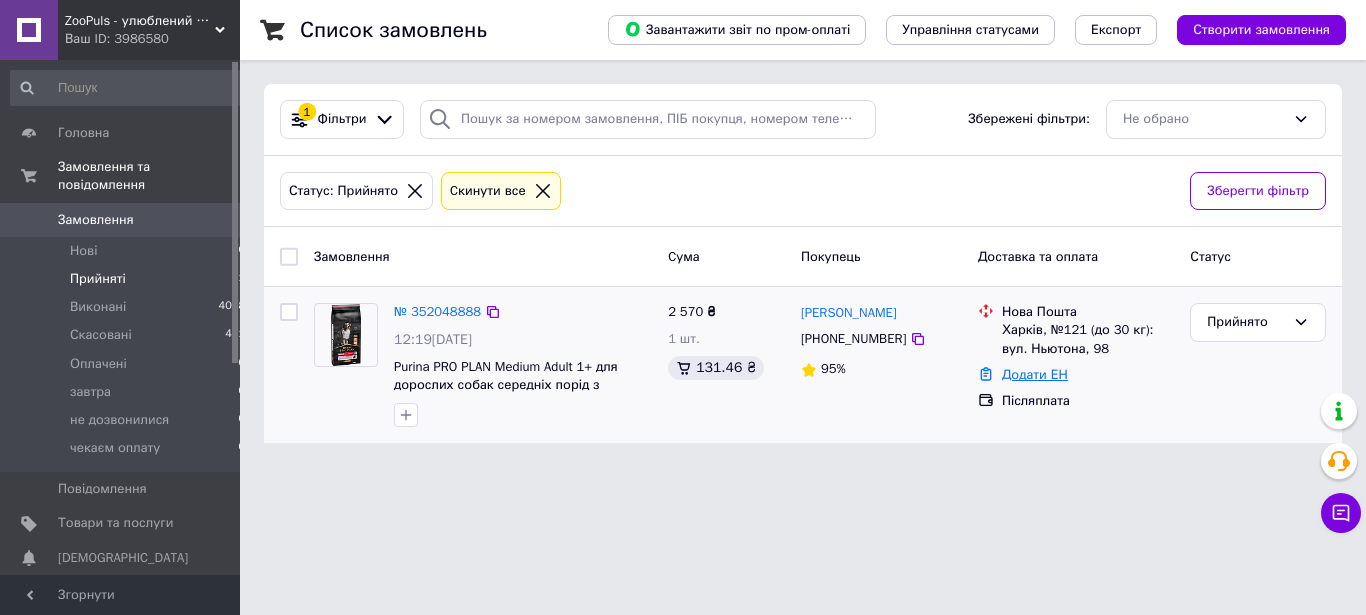click on "Додати ЕН" at bounding box center [1035, 374] 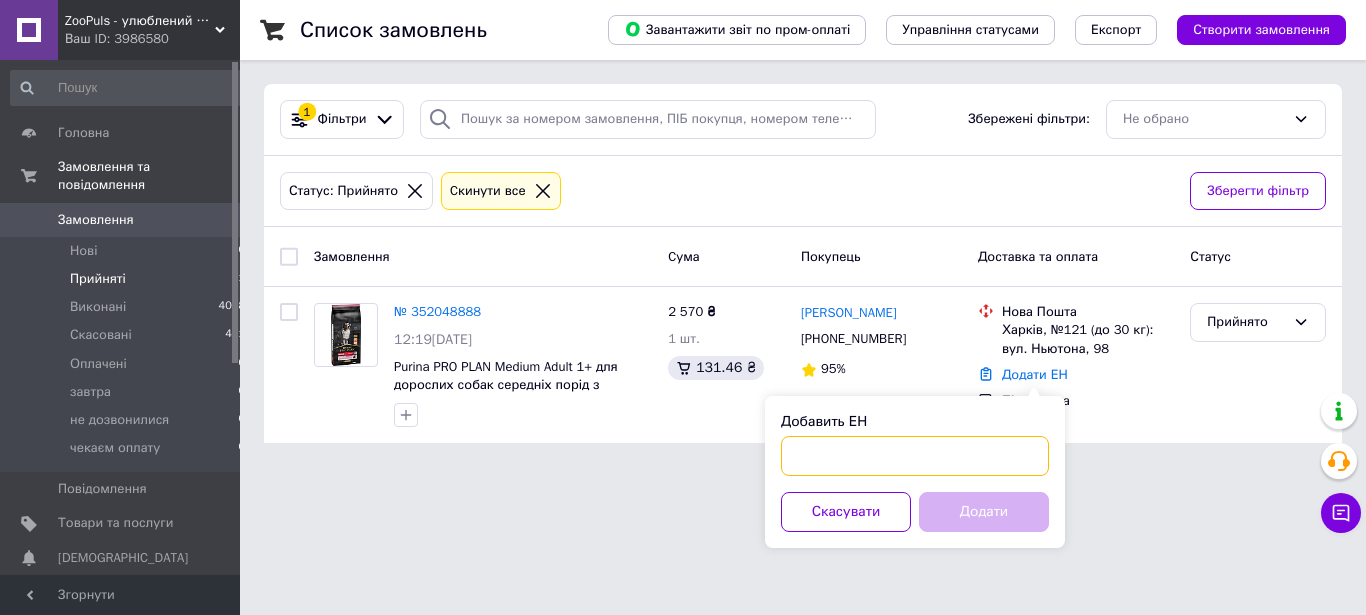 click on "Добавить ЕН" at bounding box center (915, 456) 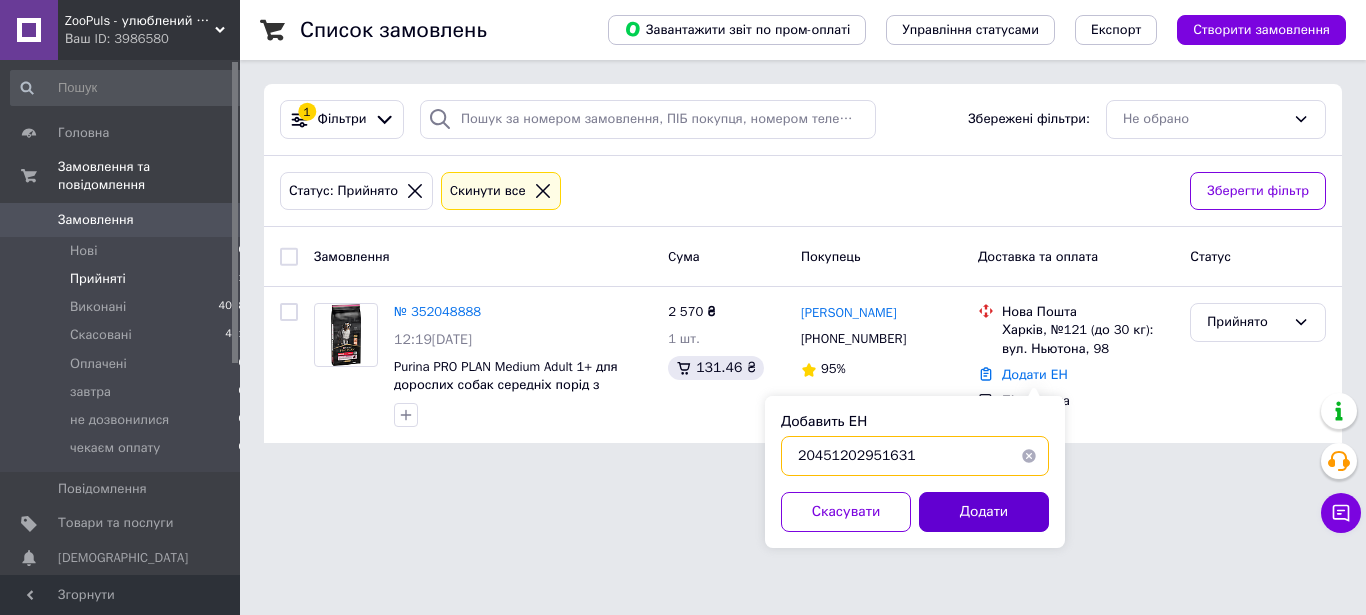 type on "20451202951631" 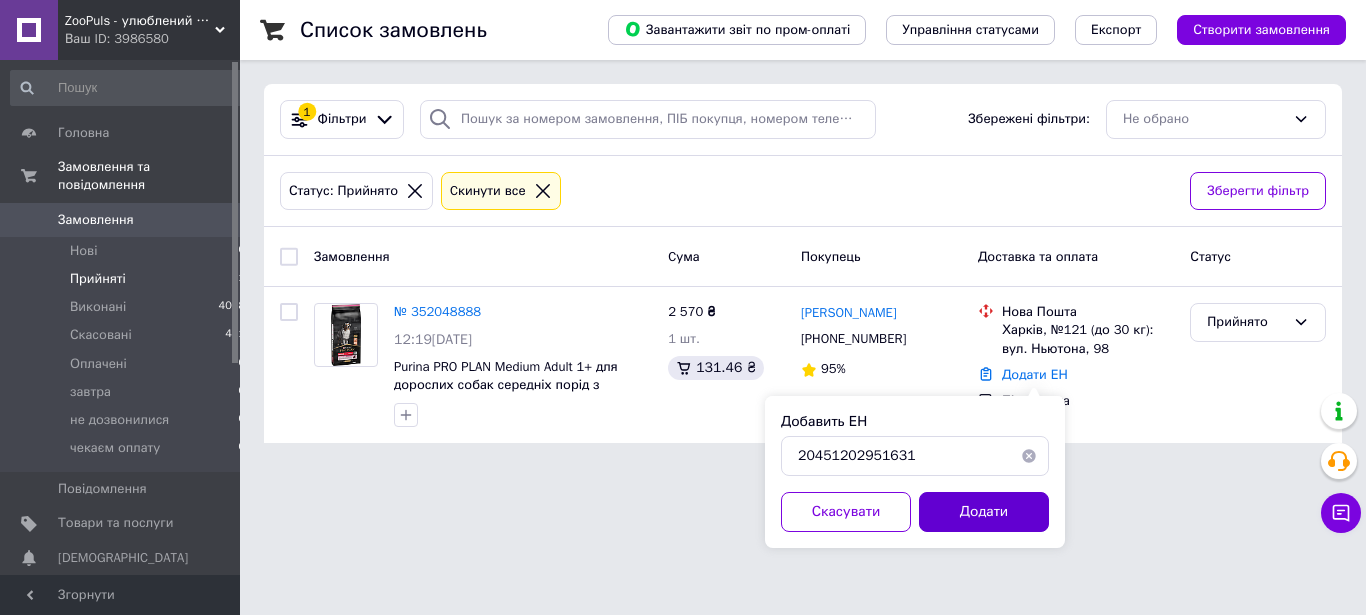 click on "Додати" at bounding box center [984, 512] 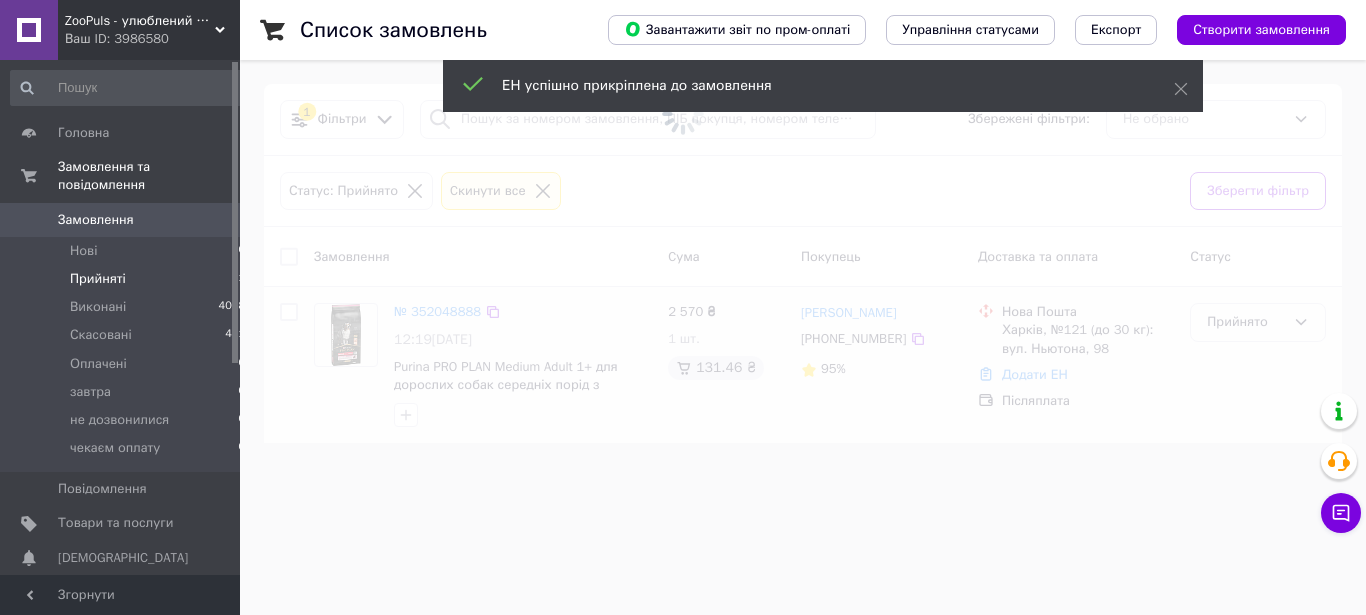 click at bounding box center (683, 307) 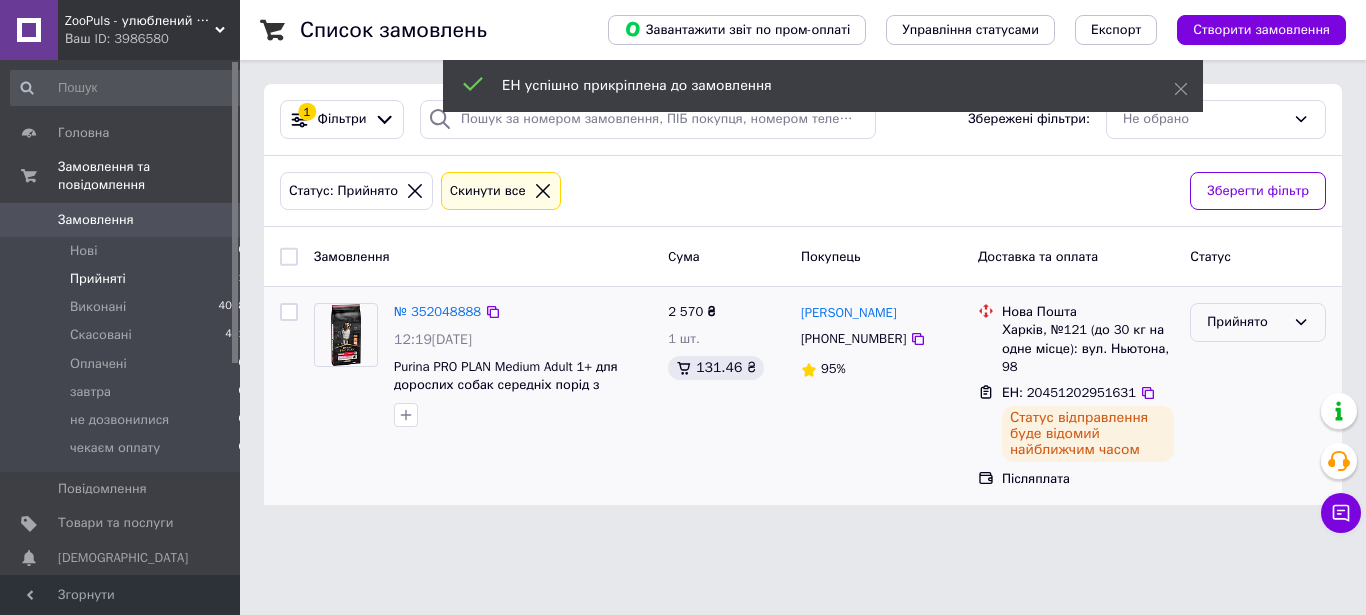 click on "Прийнято" at bounding box center [1246, 322] 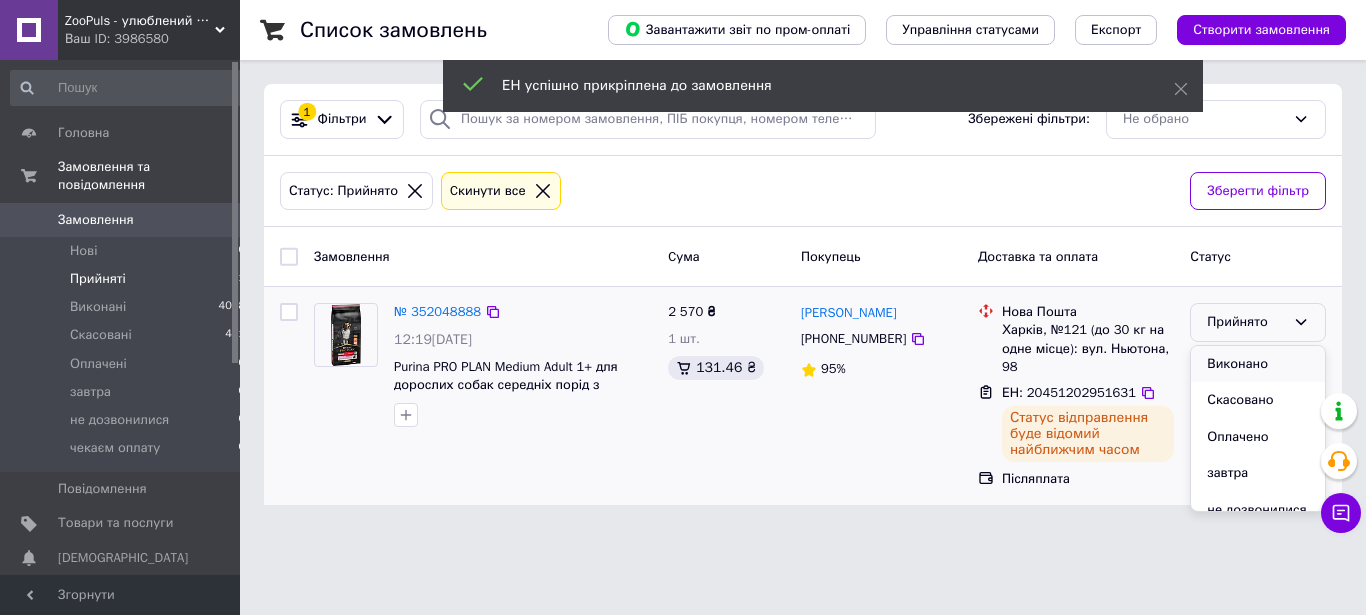click on "Виконано" at bounding box center (1258, 364) 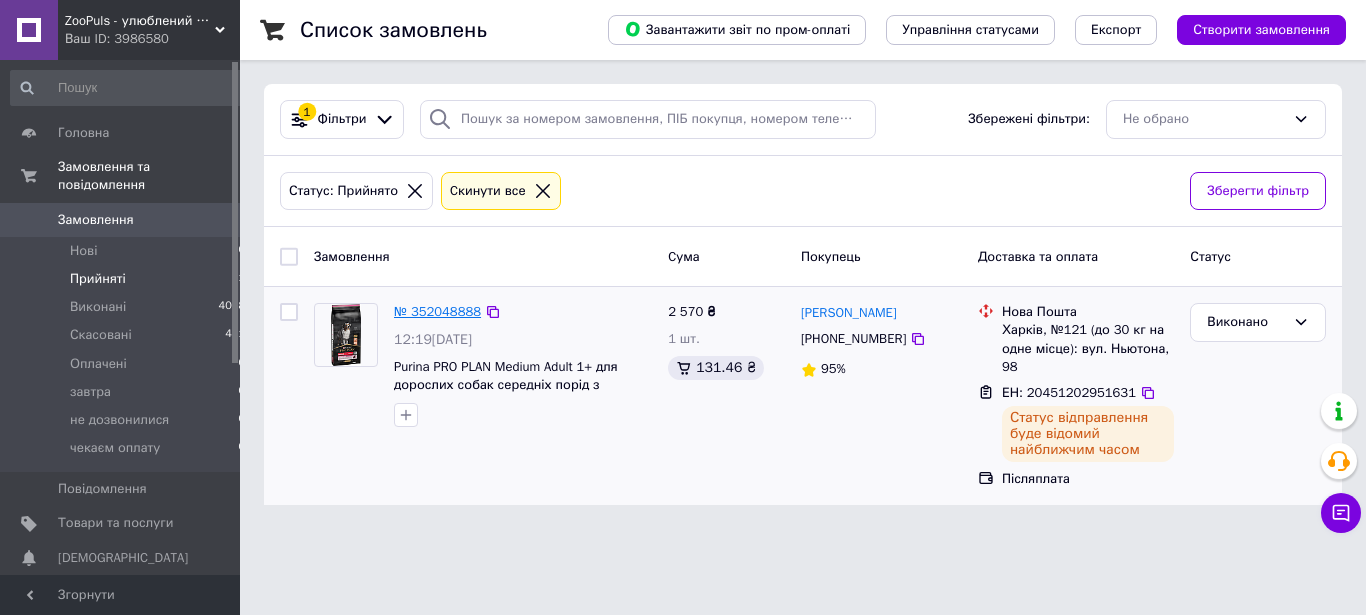 click on "№ 352048888" at bounding box center (437, 311) 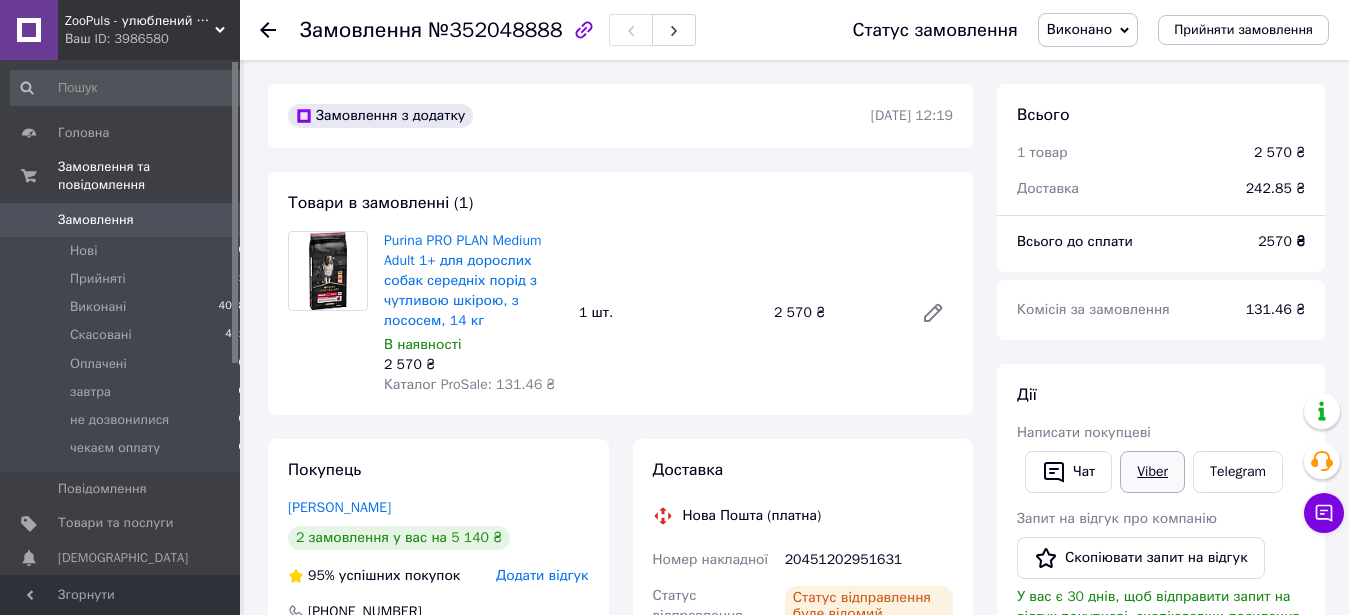 click on "Viber" at bounding box center [1152, 472] 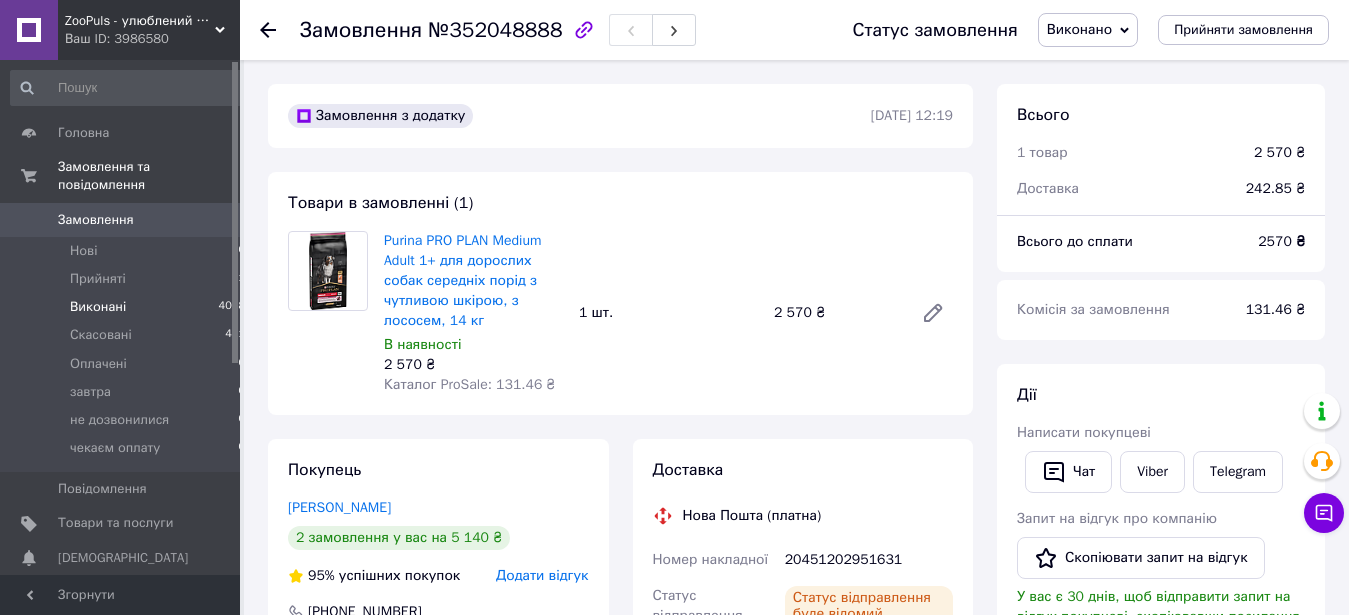 click on "4048" at bounding box center (232, 307) 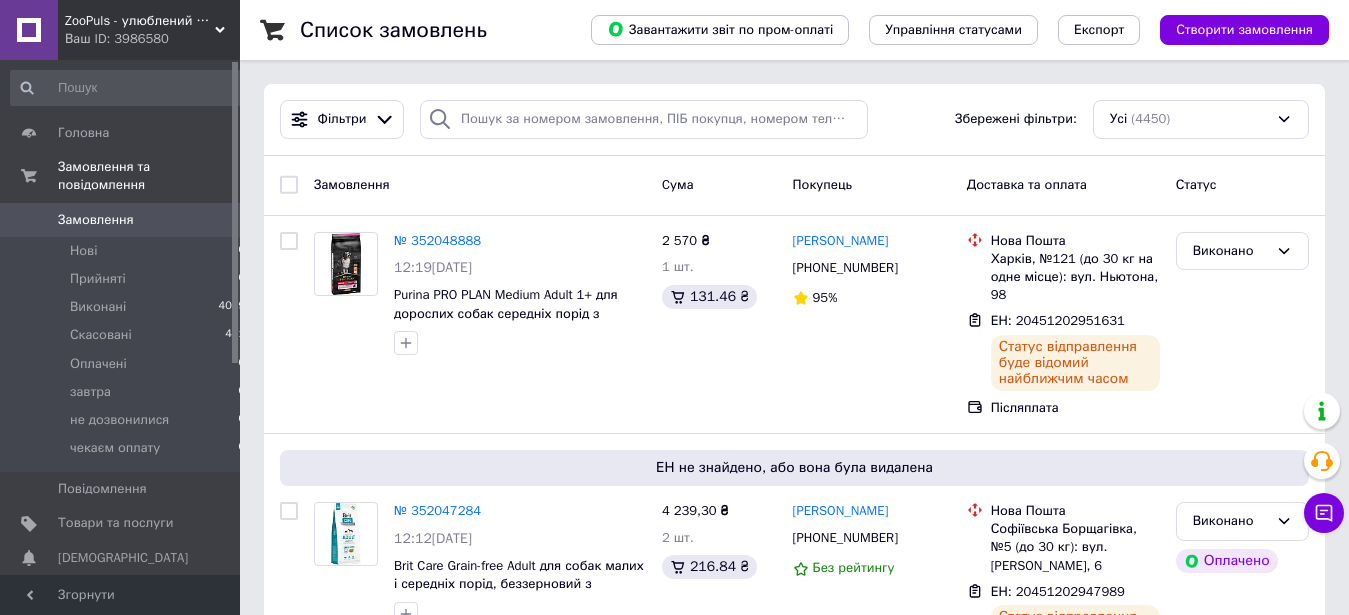 click on "Фільтри Збережені фільтри: Усі (4450)" at bounding box center [794, 120] 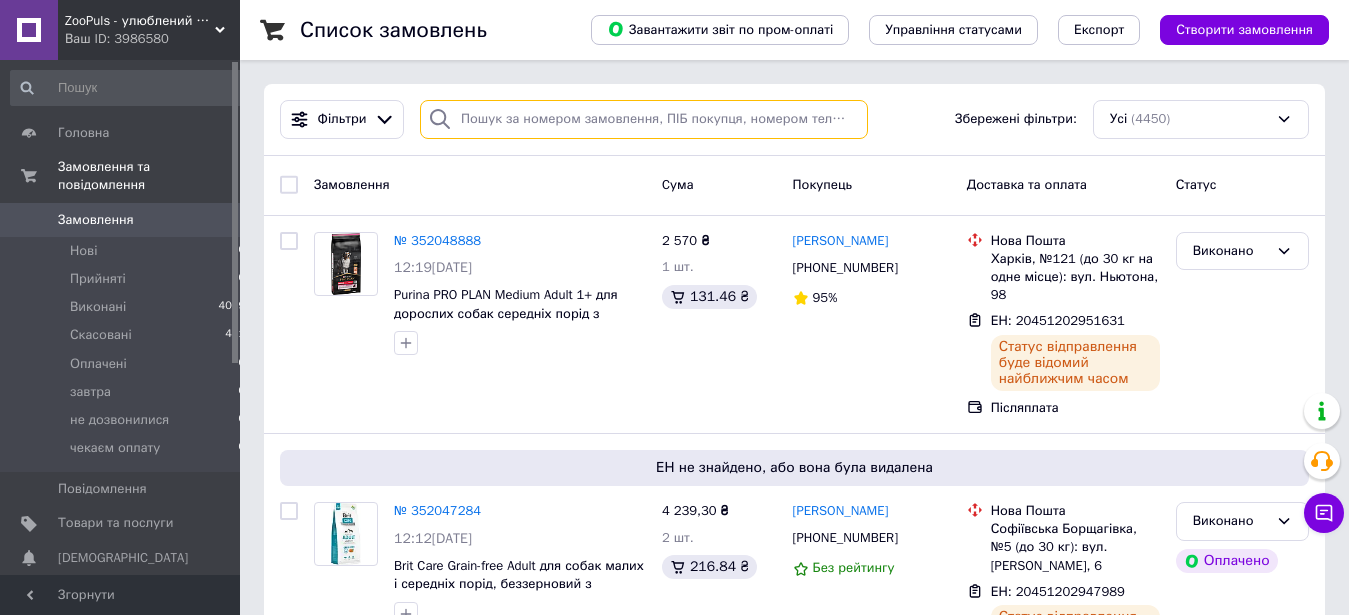 click at bounding box center [644, 119] 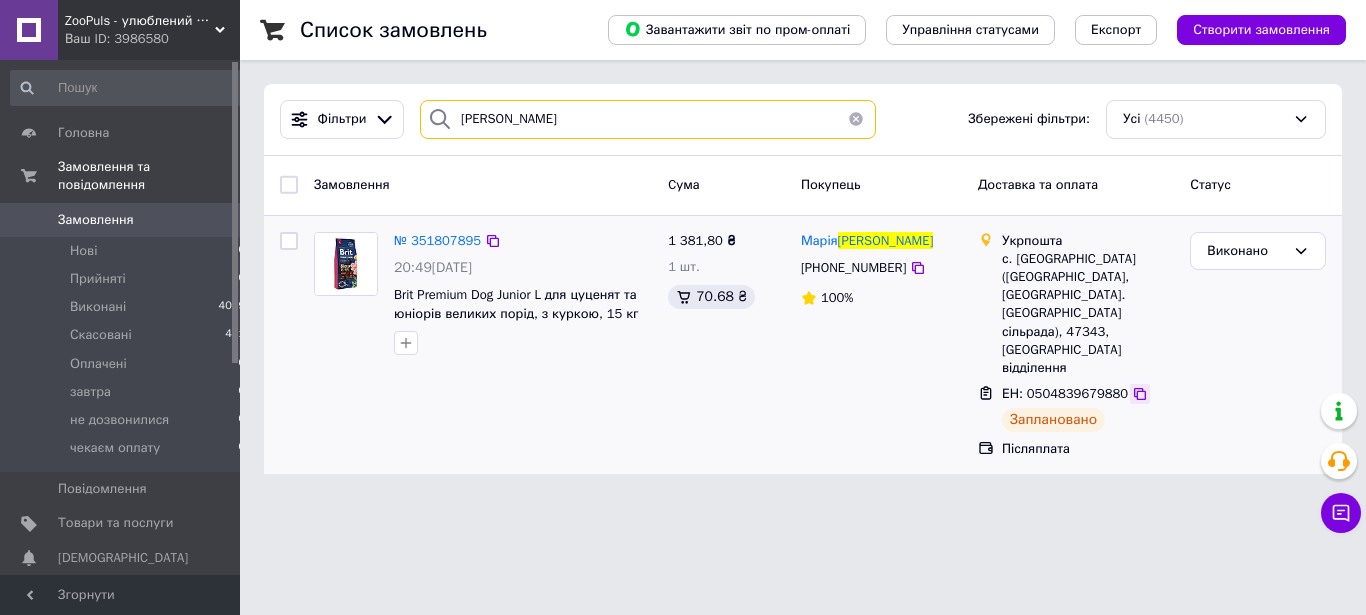 type on "Шморгай" 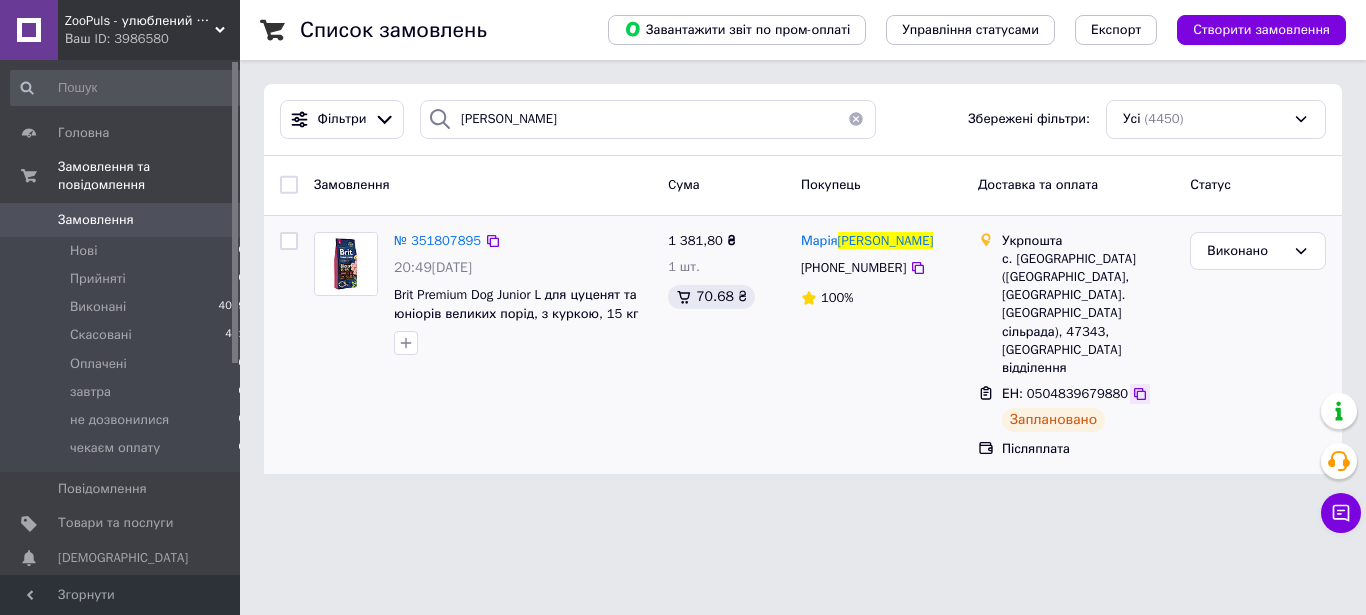 click 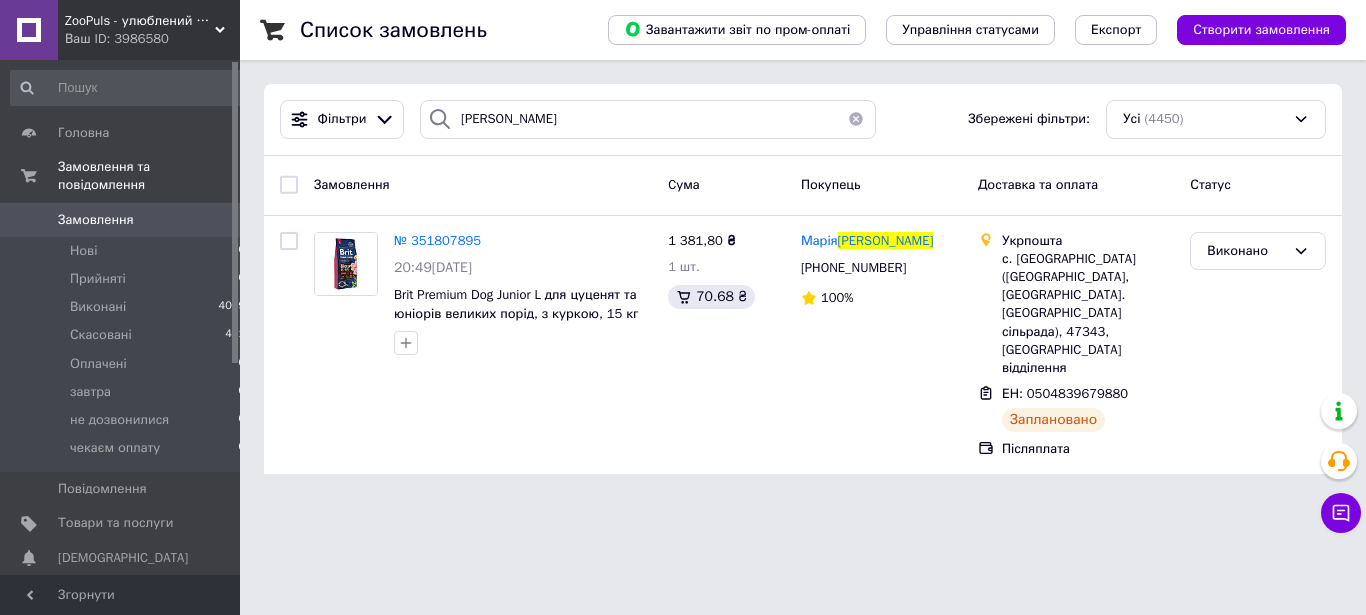 scroll, scrollTop: 0, scrollLeft: 0, axis: both 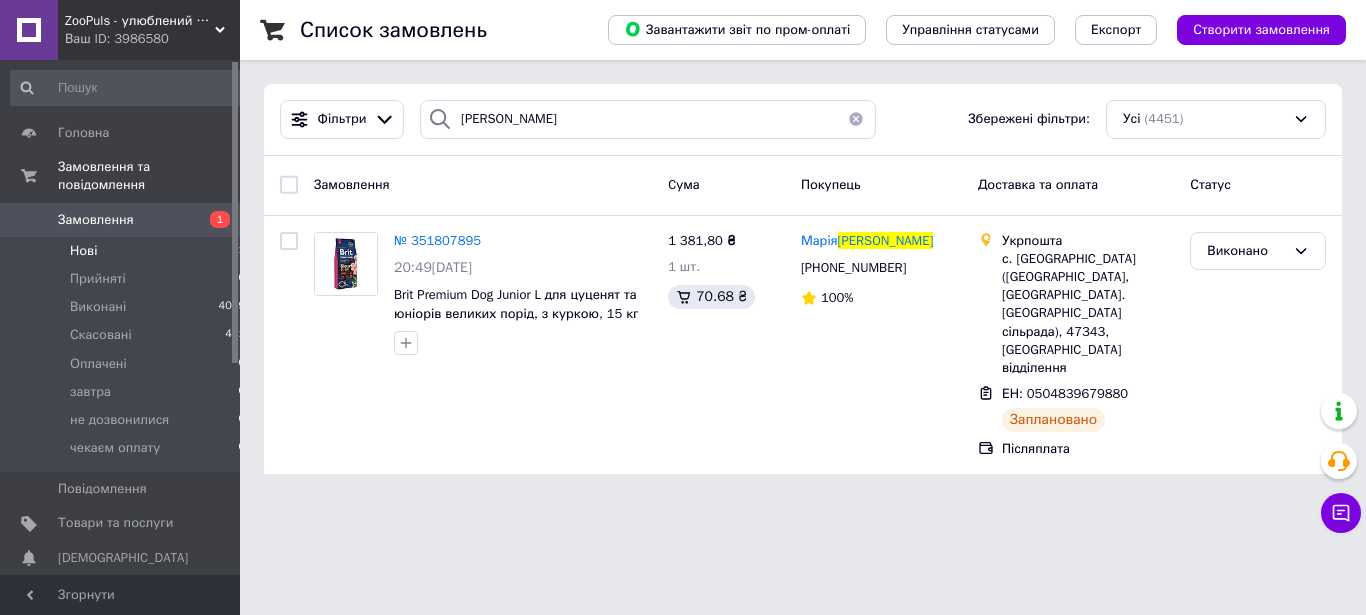 click on "Нові 1" at bounding box center [128, 251] 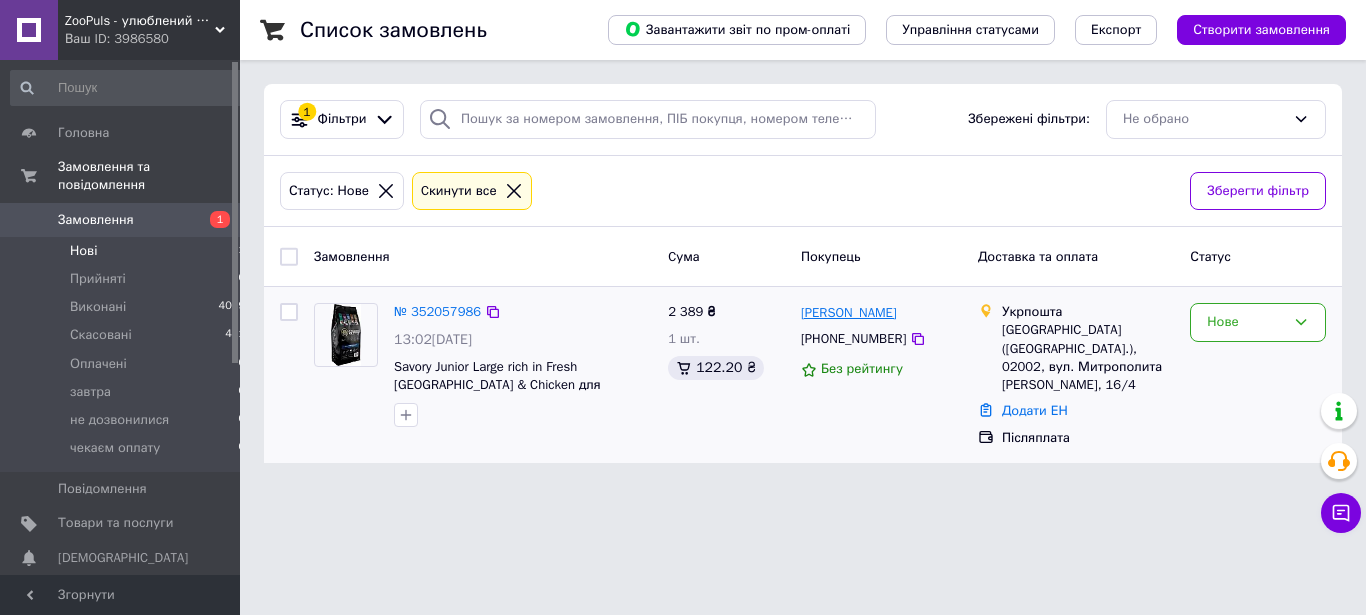 click on "[PERSON_NAME]" at bounding box center [849, 313] 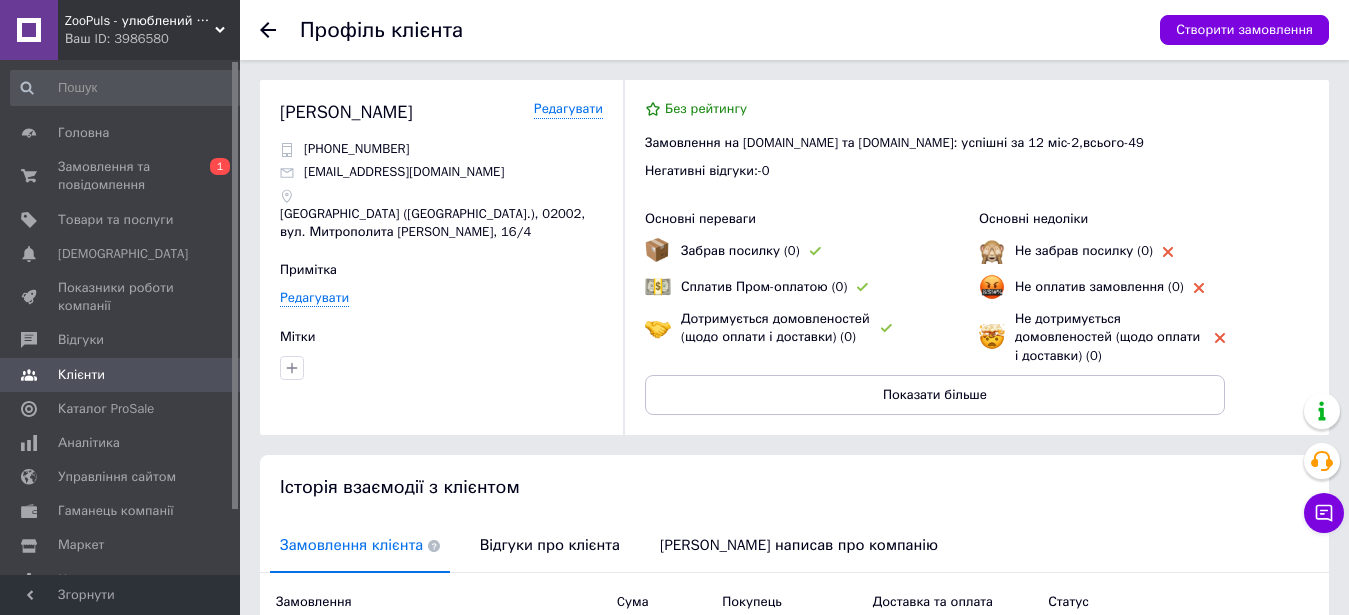 scroll, scrollTop: 478, scrollLeft: 0, axis: vertical 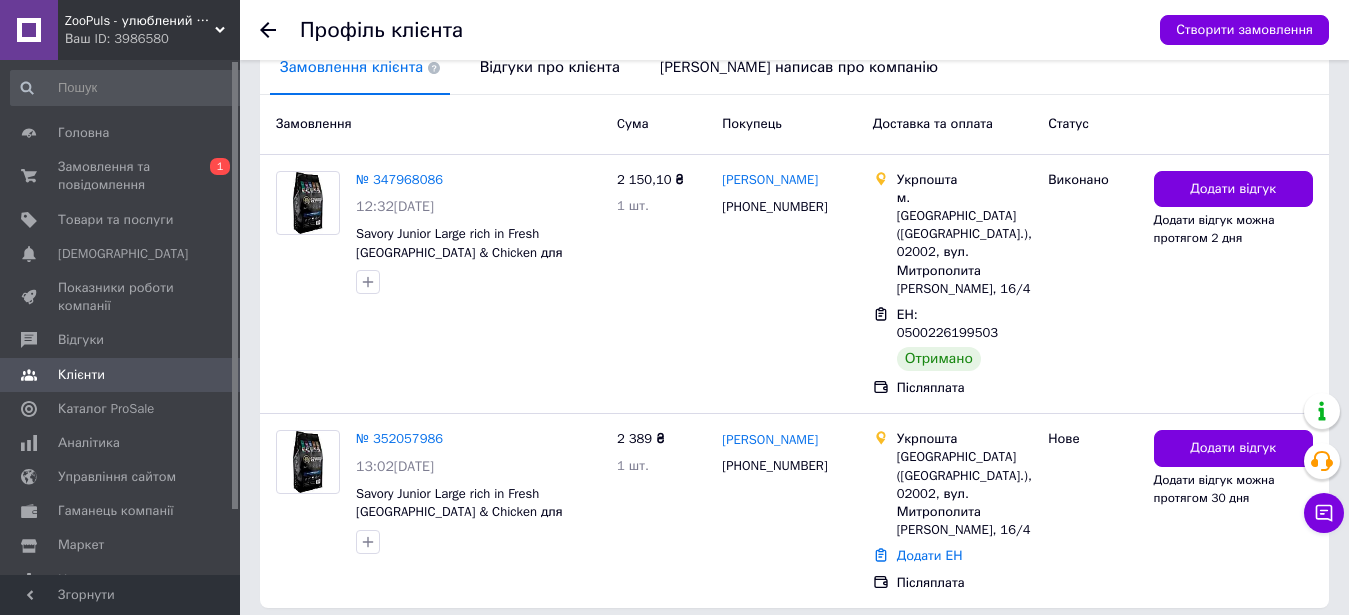 click 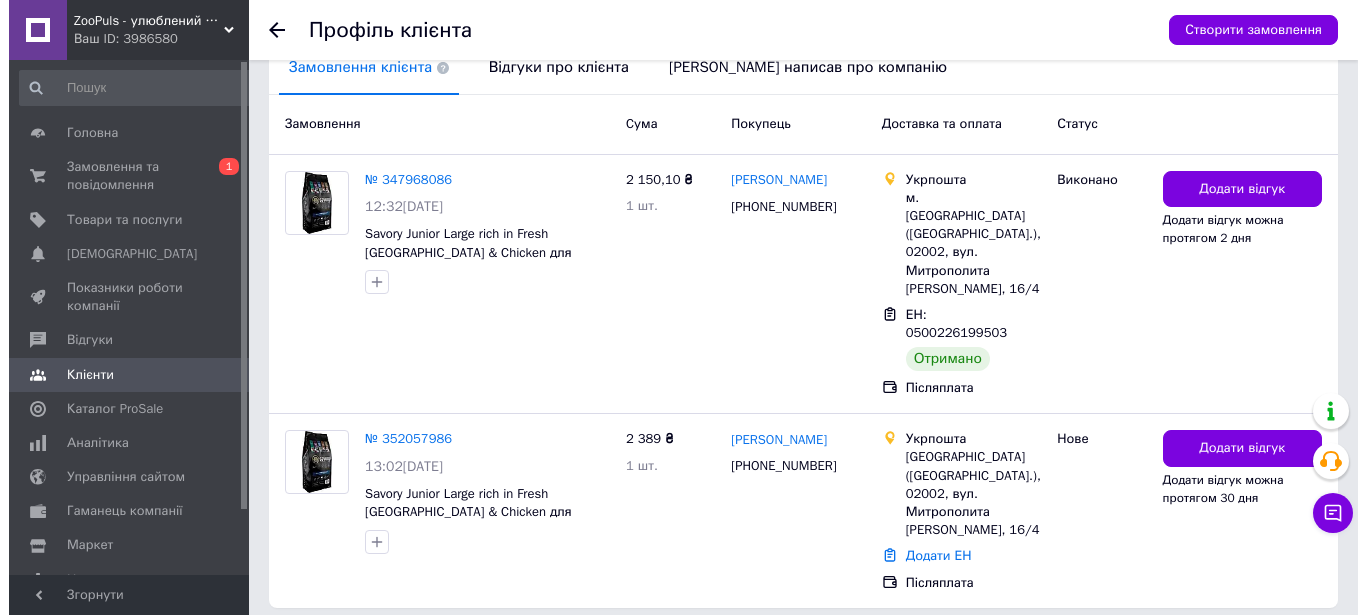 scroll, scrollTop: 0, scrollLeft: 0, axis: both 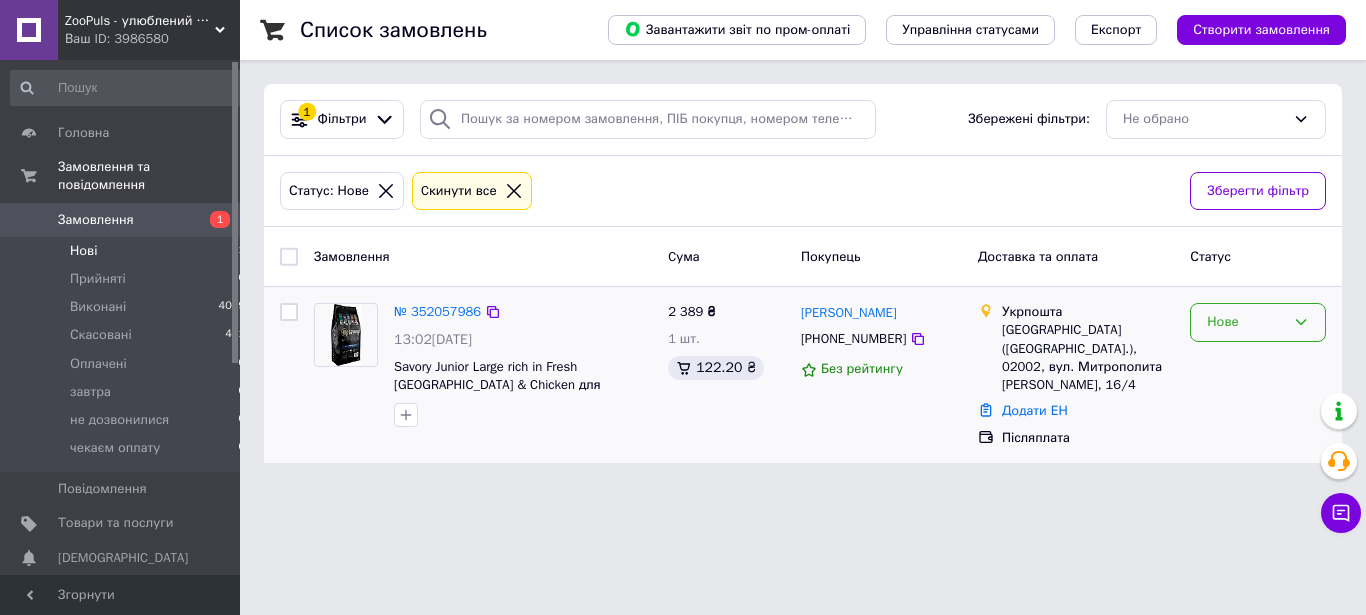 click on "Нове" at bounding box center [1246, 322] 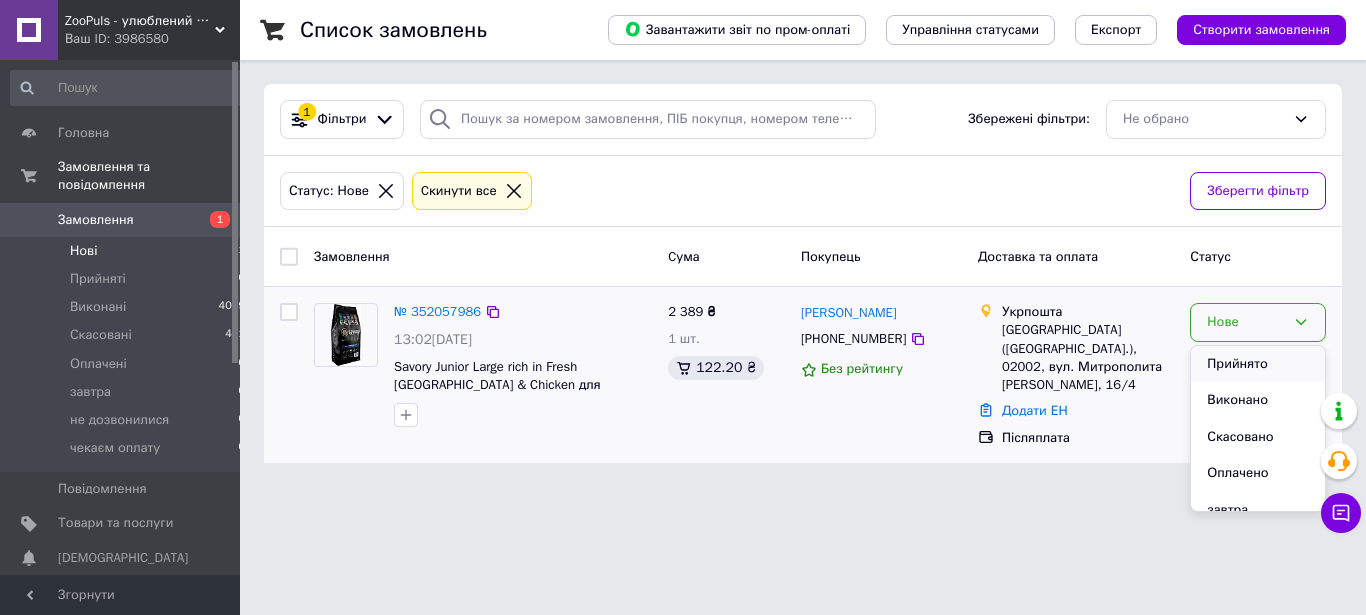 click on "Прийнято" at bounding box center [1258, 364] 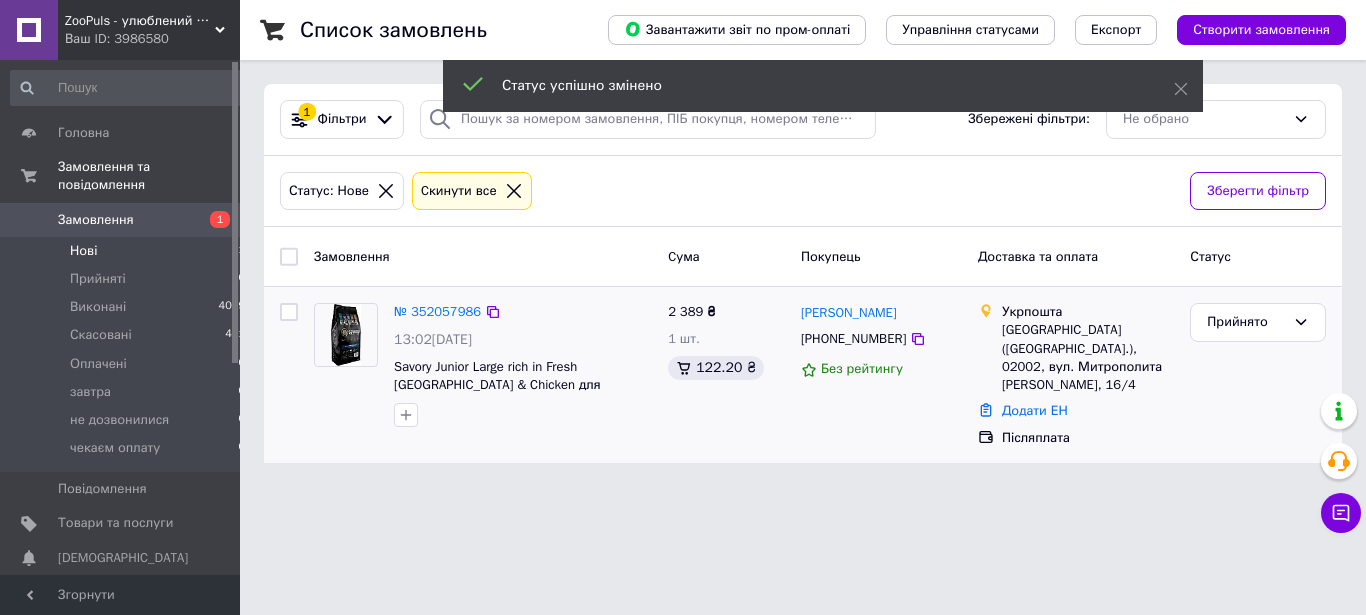 click on "Замовлення 1" at bounding box center (128, 220) 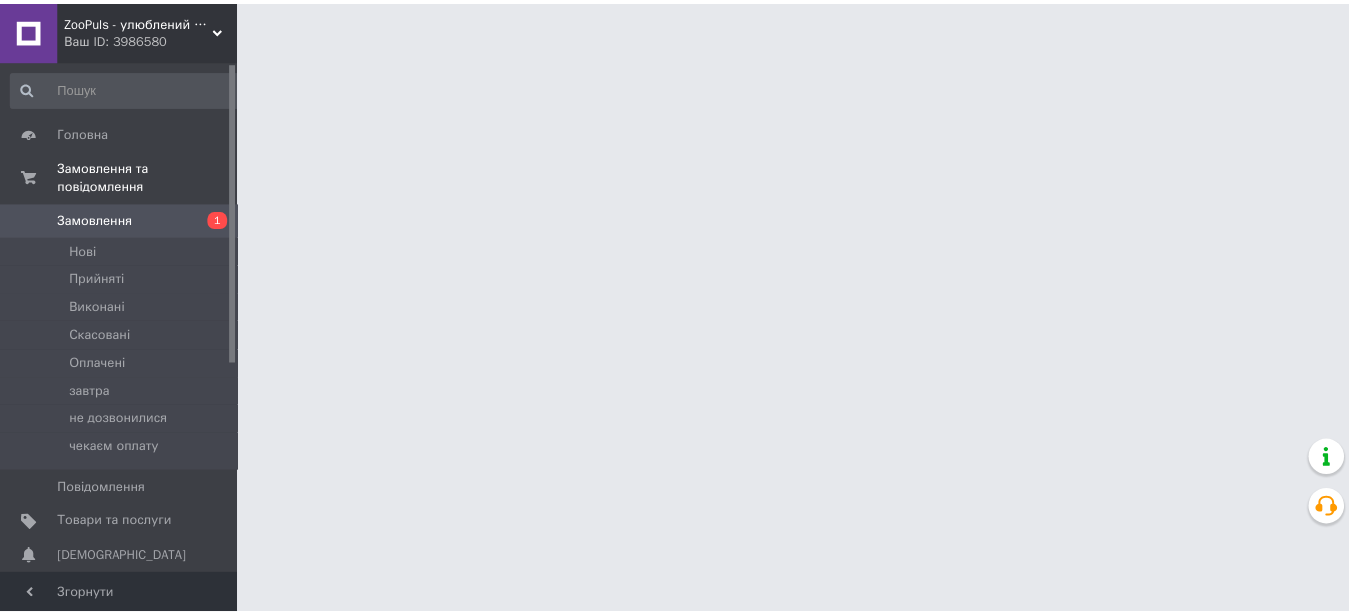 scroll, scrollTop: 0, scrollLeft: 0, axis: both 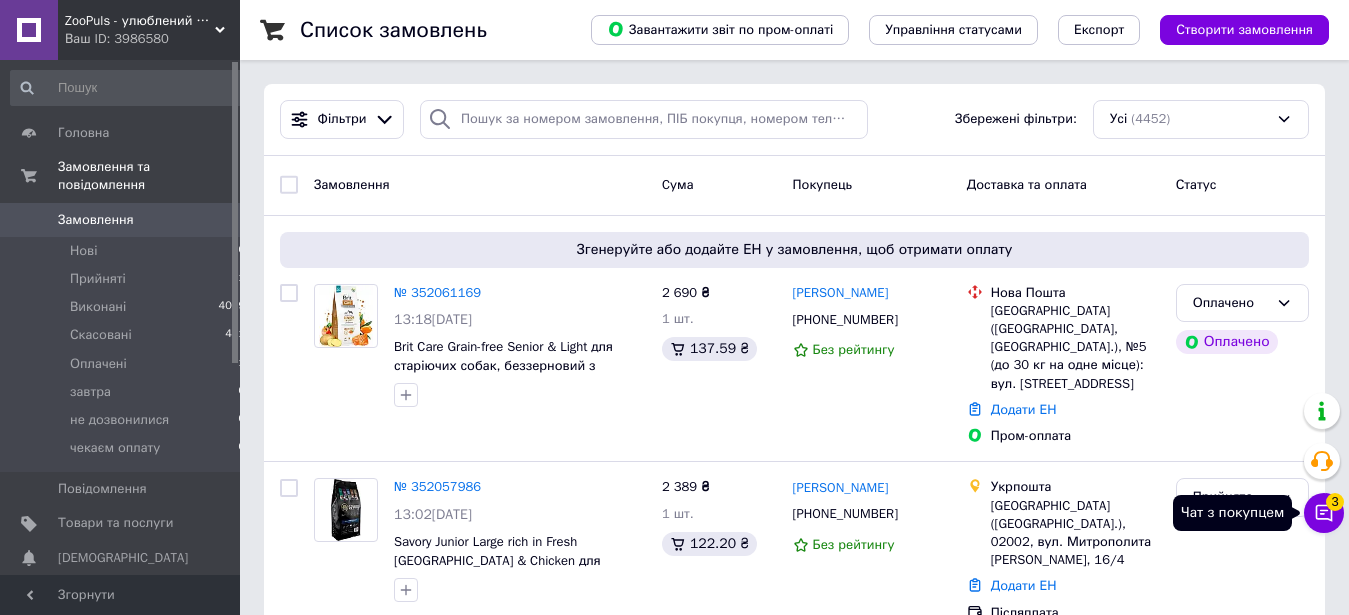 click 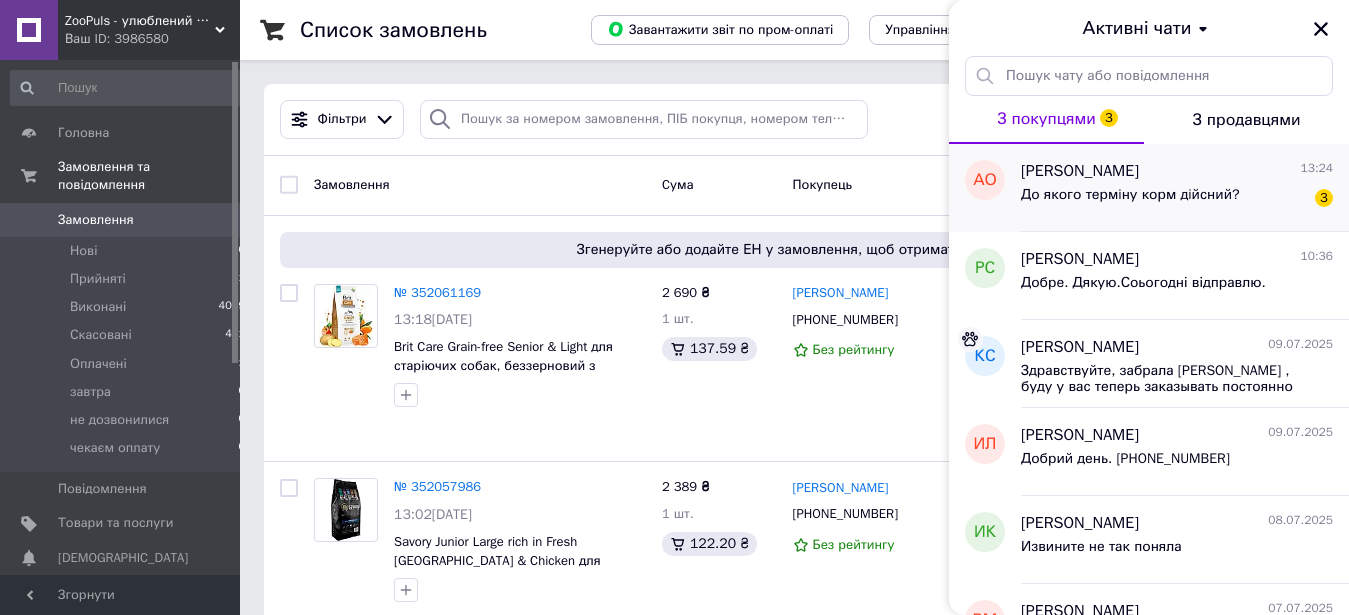 click on "До якого термiну корм дiйсний?" at bounding box center [1130, 195] 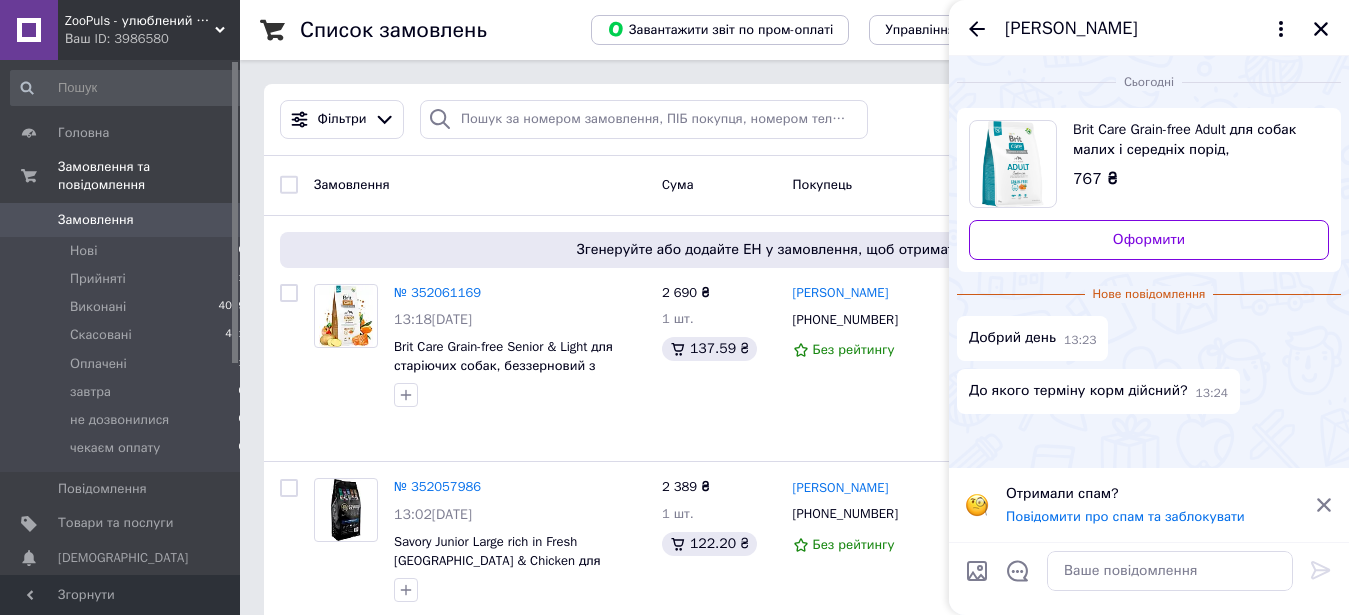 click 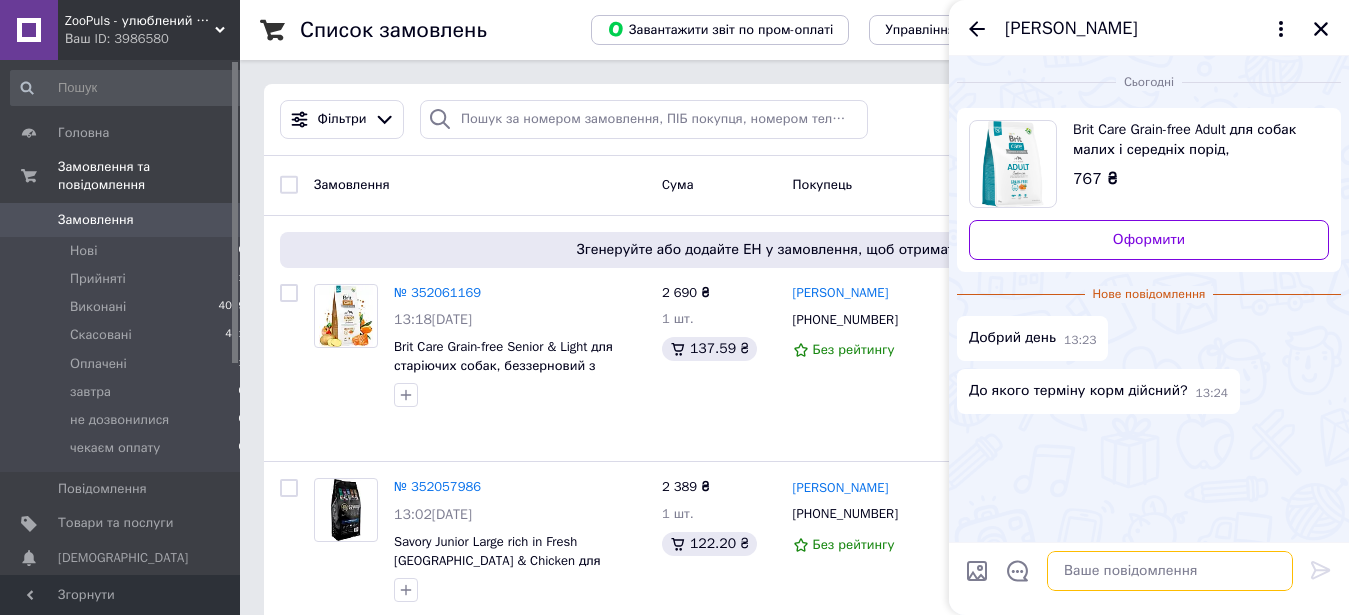 click at bounding box center (1170, 571) 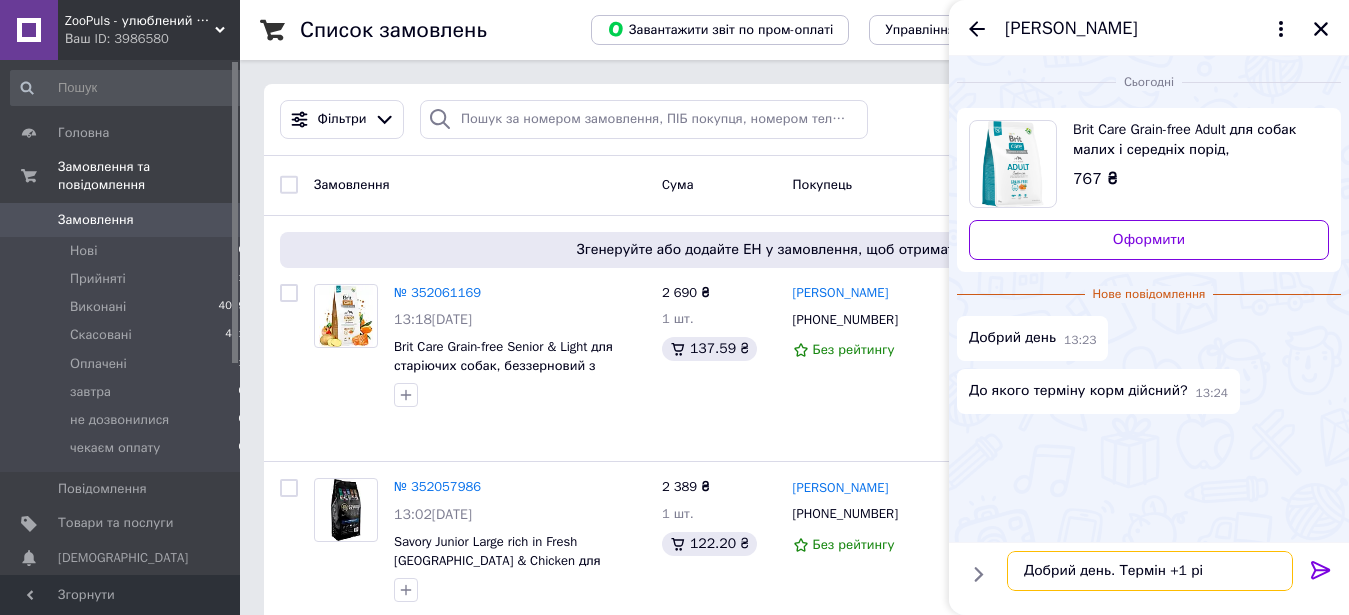 type on "Добрий день. Термін +1 рік" 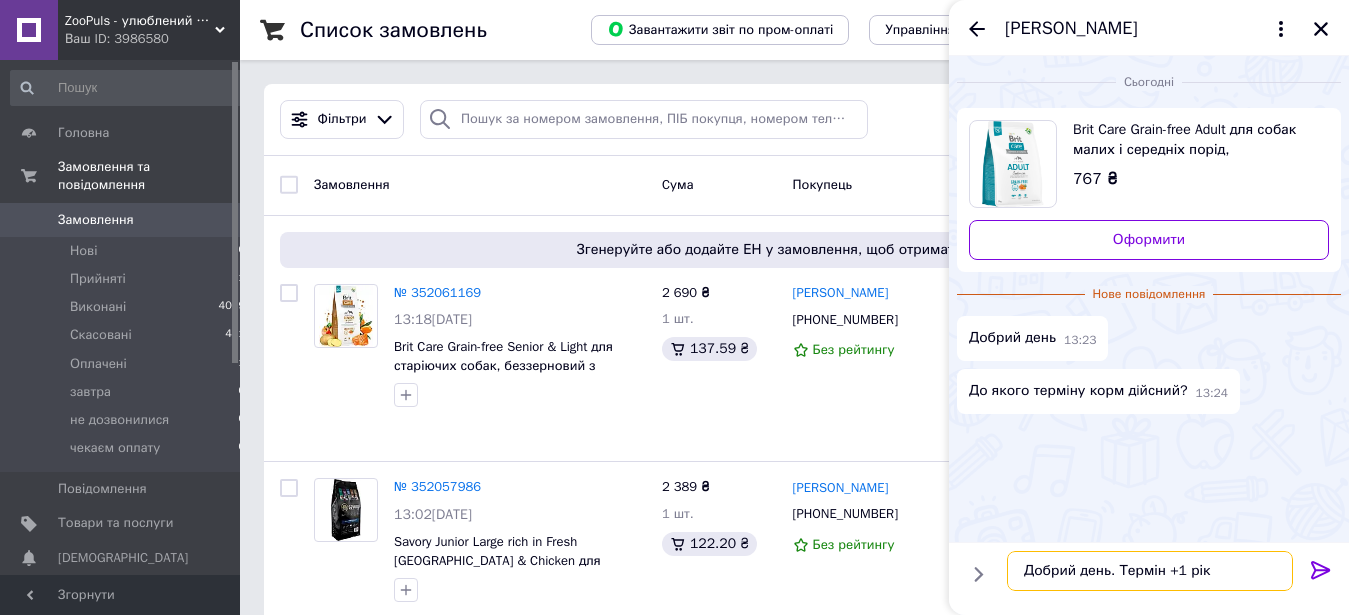 type 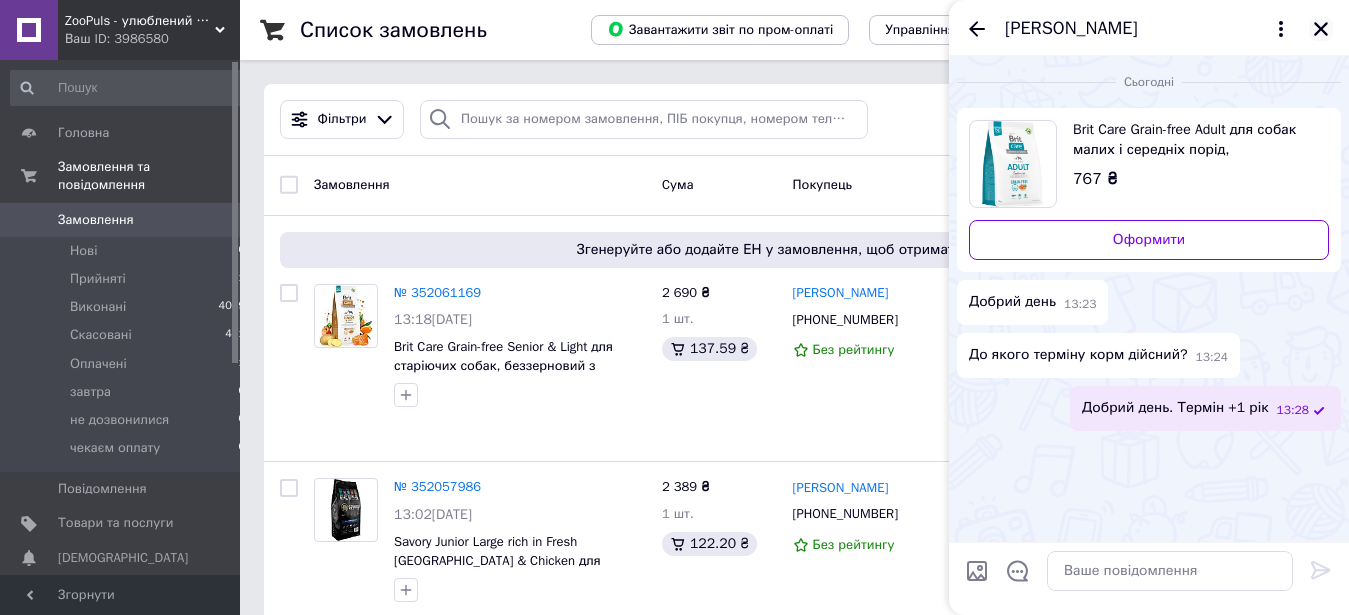 click 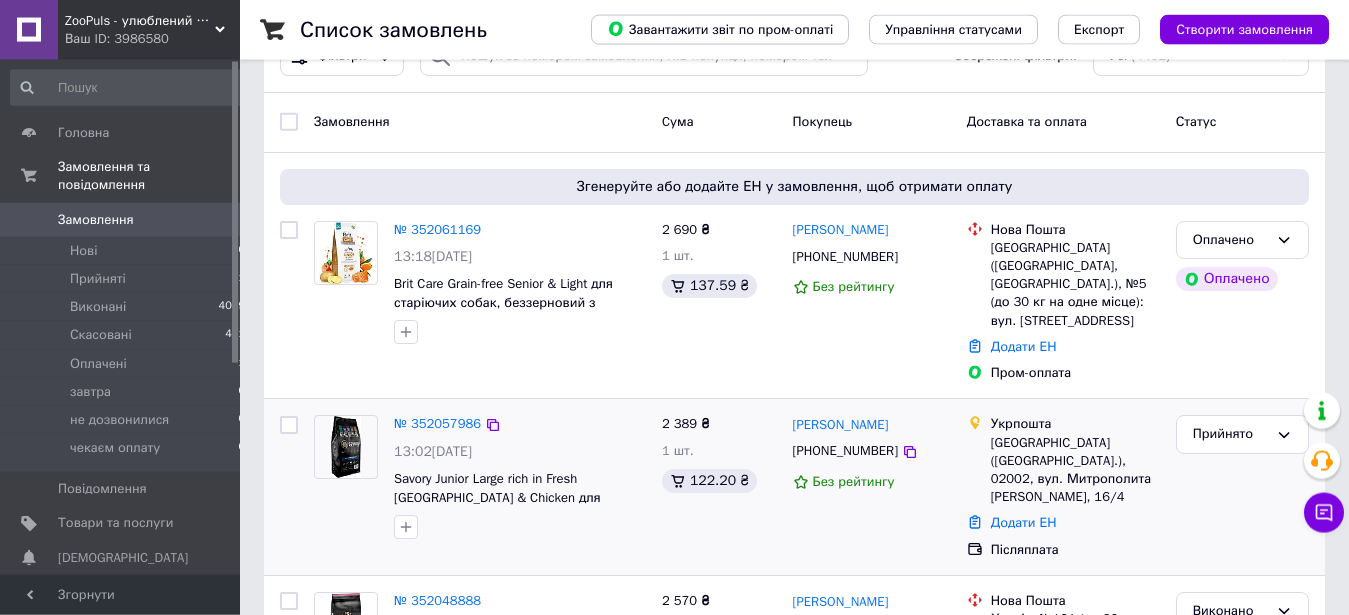 scroll, scrollTop: 102, scrollLeft: 0, axis: vertical 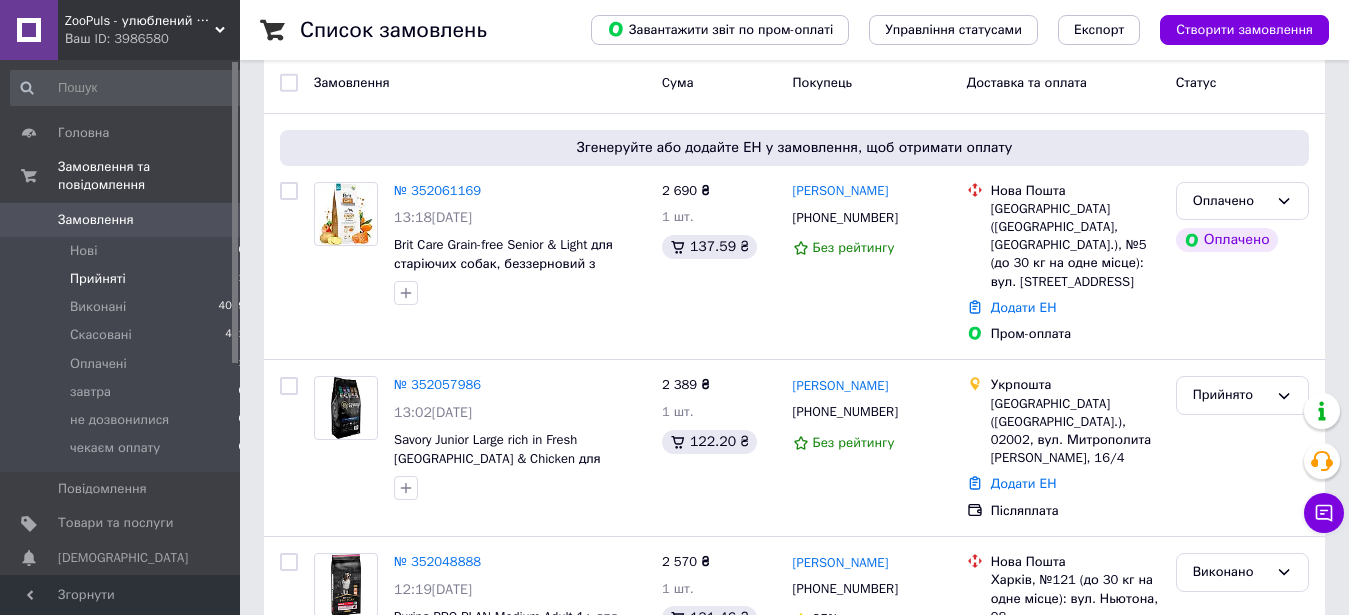 click on "Прийняті 1" at bounding box center [128, 279] 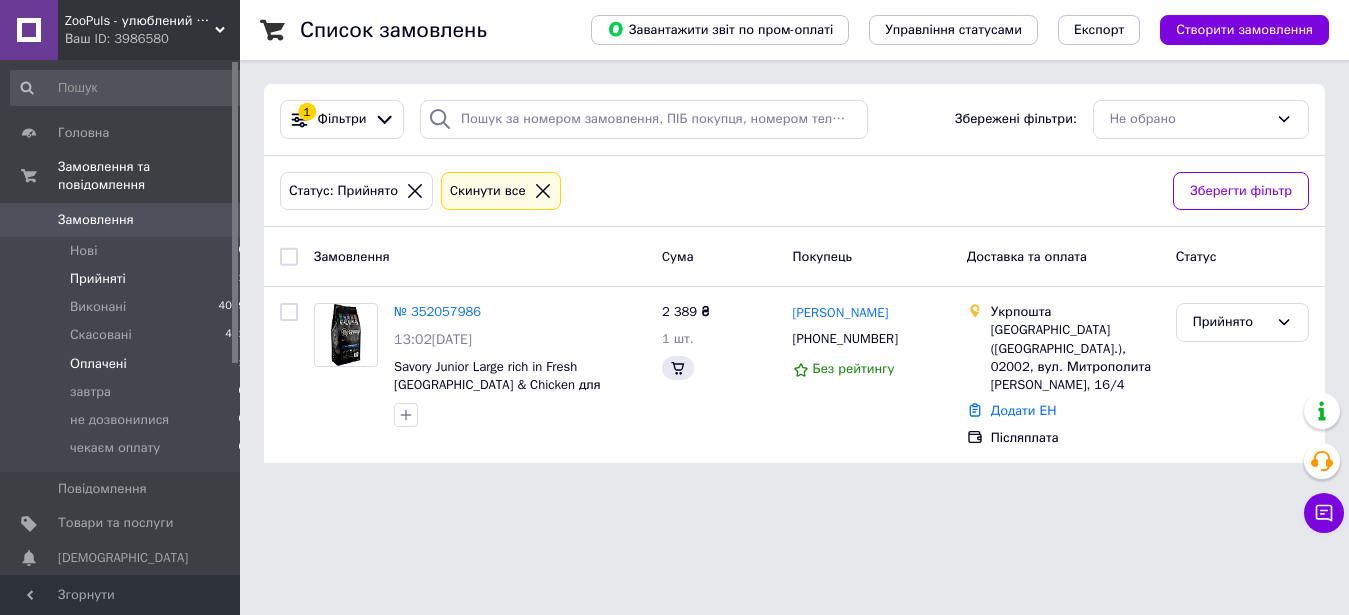 scroll, scrollTop: 0, scrollLeft: 0, axis: both 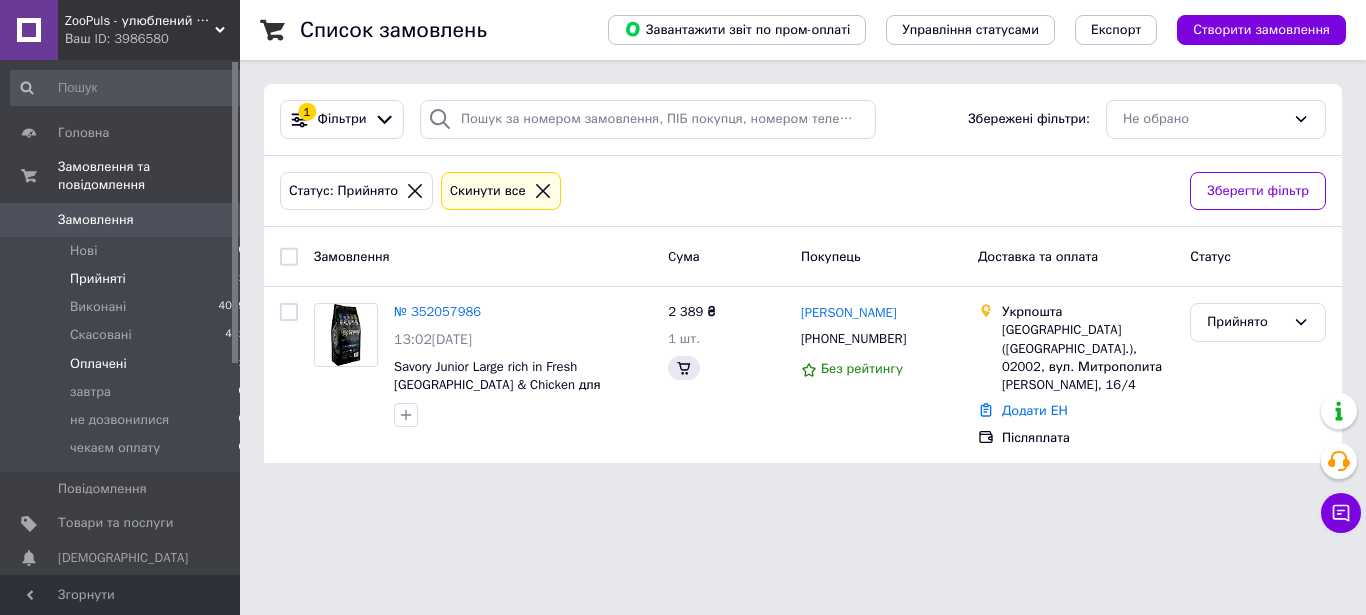 click on "Оплачені 1" at bounding box center (128, 364) 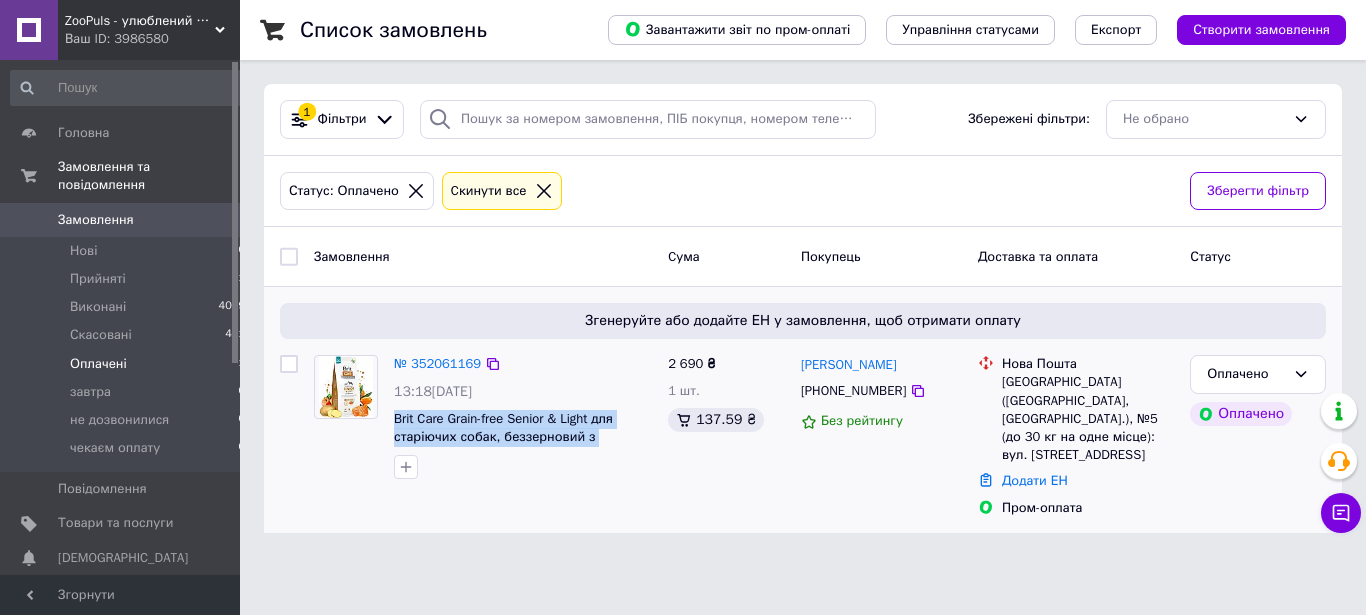 drag, startPoint x: 390, startPoint y: 422, endPoint x: 634, endPoint y: 482, distance: 251.26878 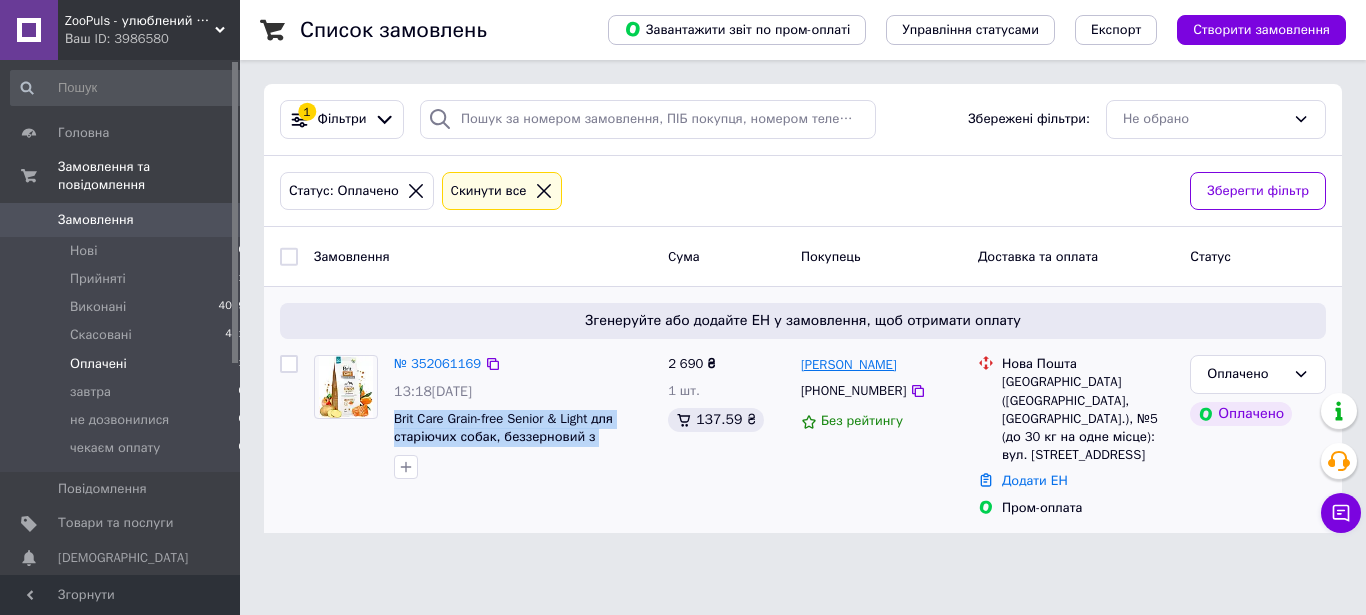 drag, startPoint x: 916, startPoint y: 364, endPoint x: 856, endPoint y: 374, distance: 60.827625 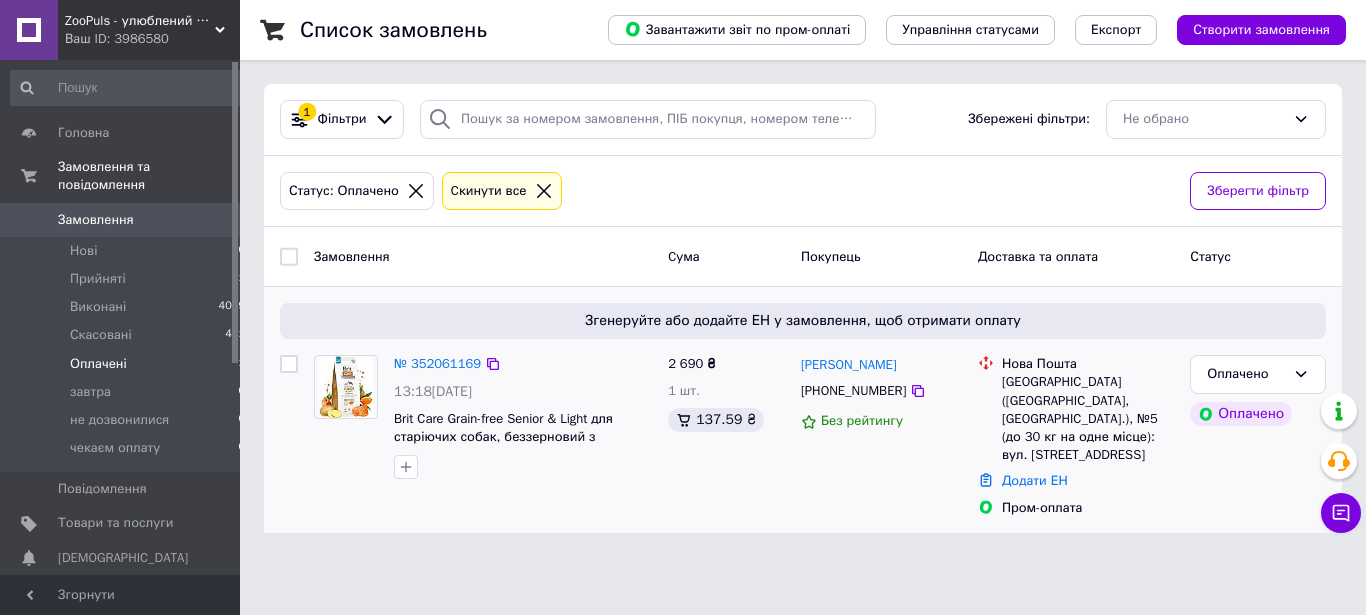click on "[GEOGRAPHIC_DATA] ([GEOGRAPHIC_DATA], [GEOGRAPHIC_DATA].), №5 (до 30 кг на одне місце): вул. [STREET_ADDRESS]" at bounding box center [1088, 418] 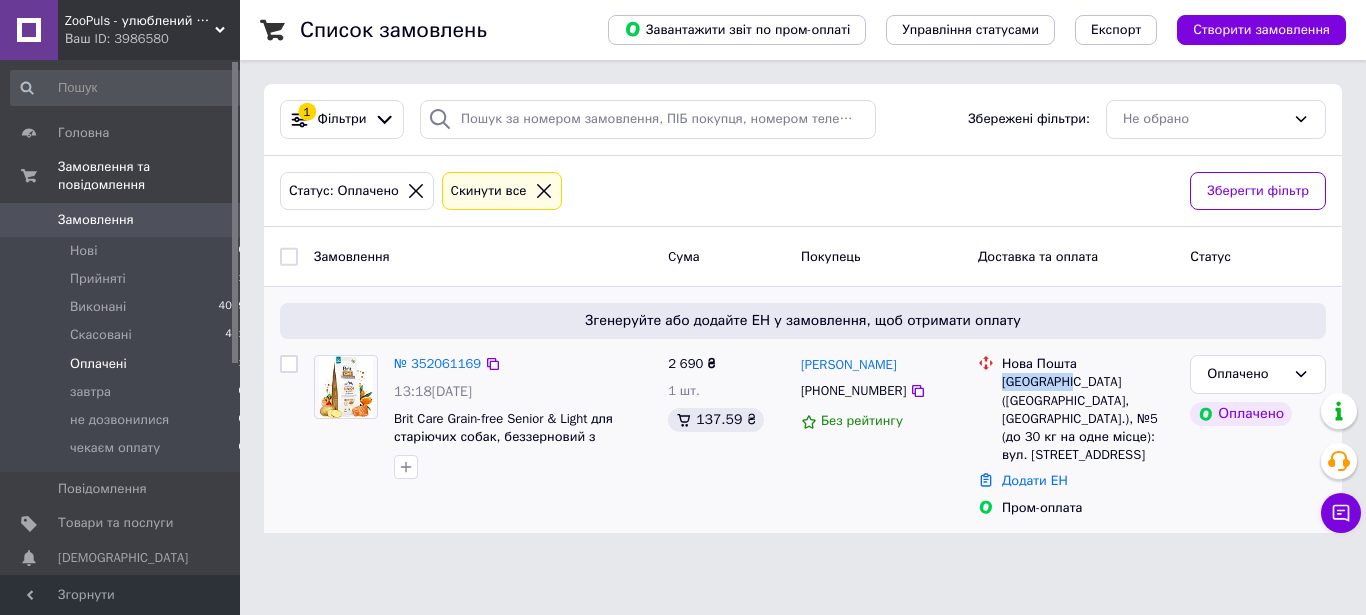 click on "[GEOGRAPHIC_DATA] ([GEOGRAPHIC_DATA], [GEOGRAPHIC_DATA].), №5 (до 30 кг на одне місце): вул. [STREET_ADDRESS]" at bounding box center [1088, 418] 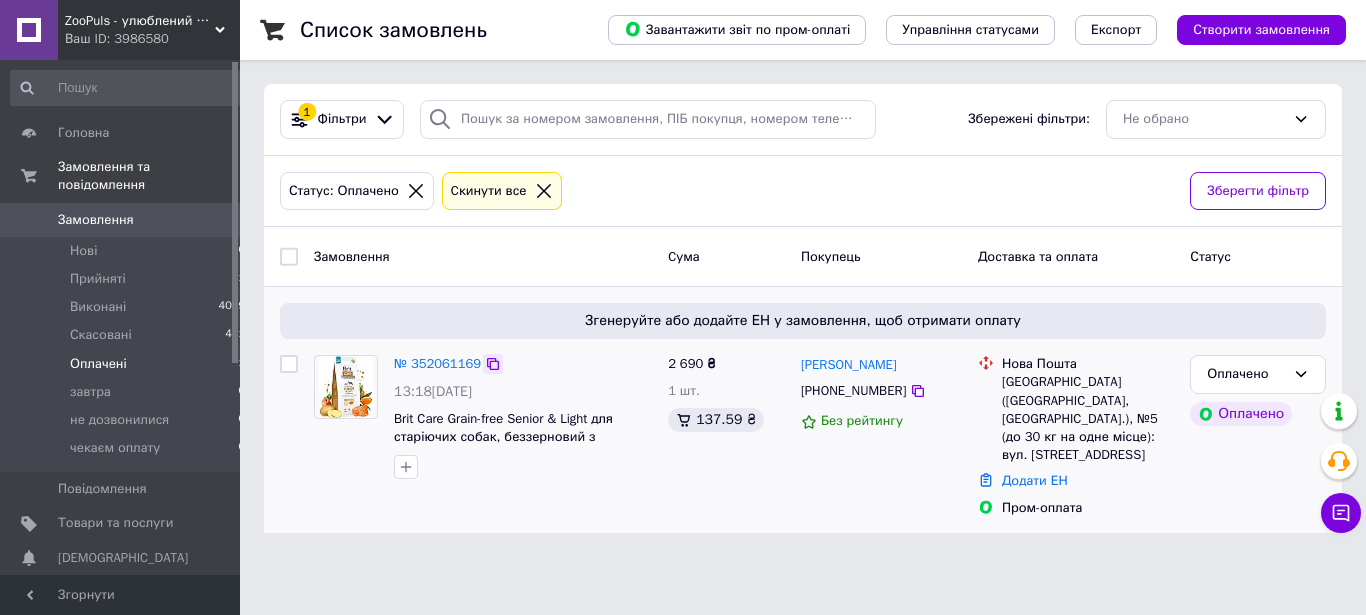 click 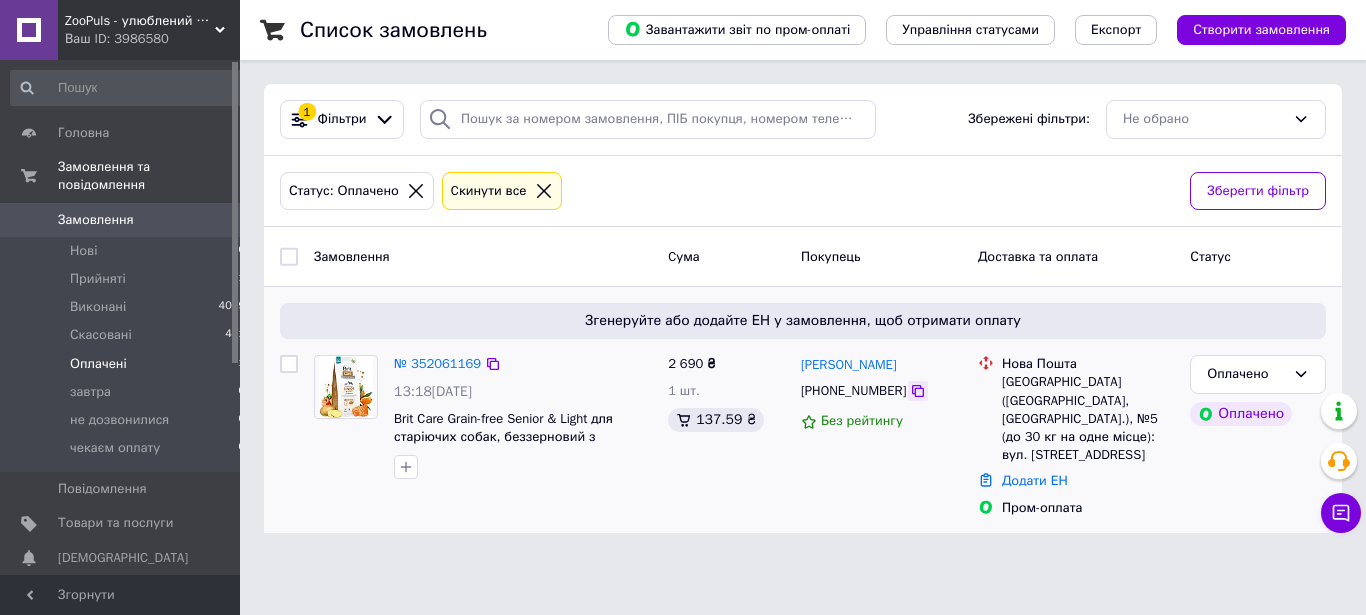 click at bounding box center (918, 391) 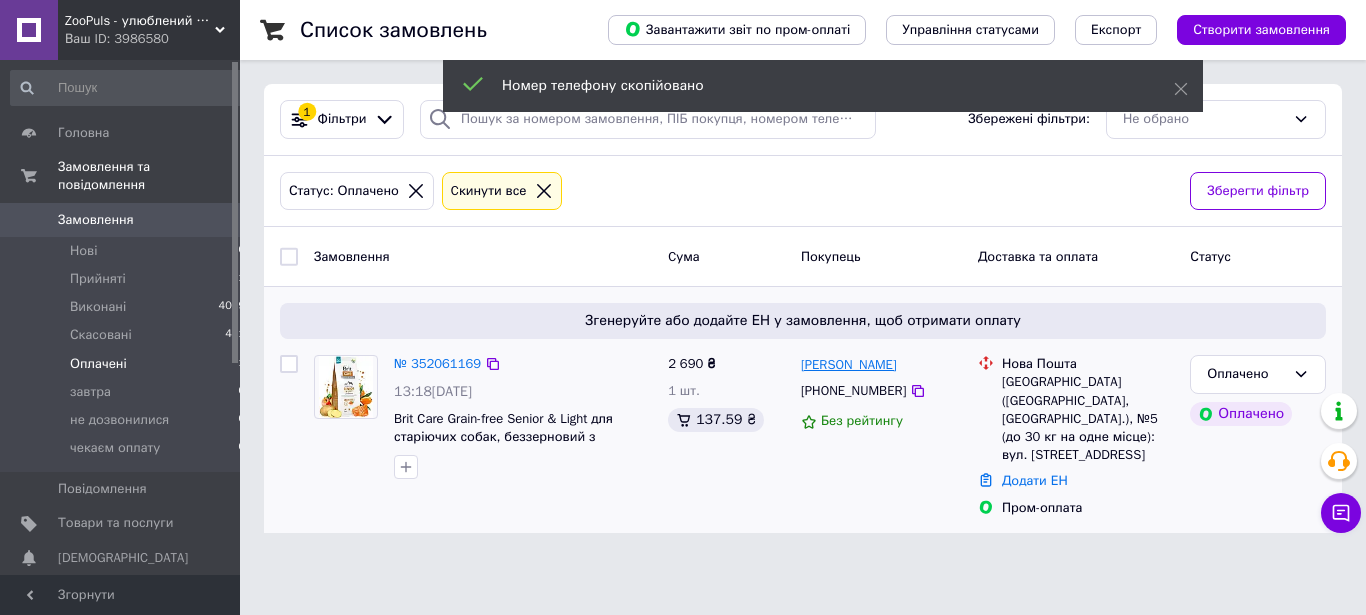 drag, startPoint x: 924, startPoint y: 365, endPoint x: 853, endPoint y: 368, distance: 71.063354 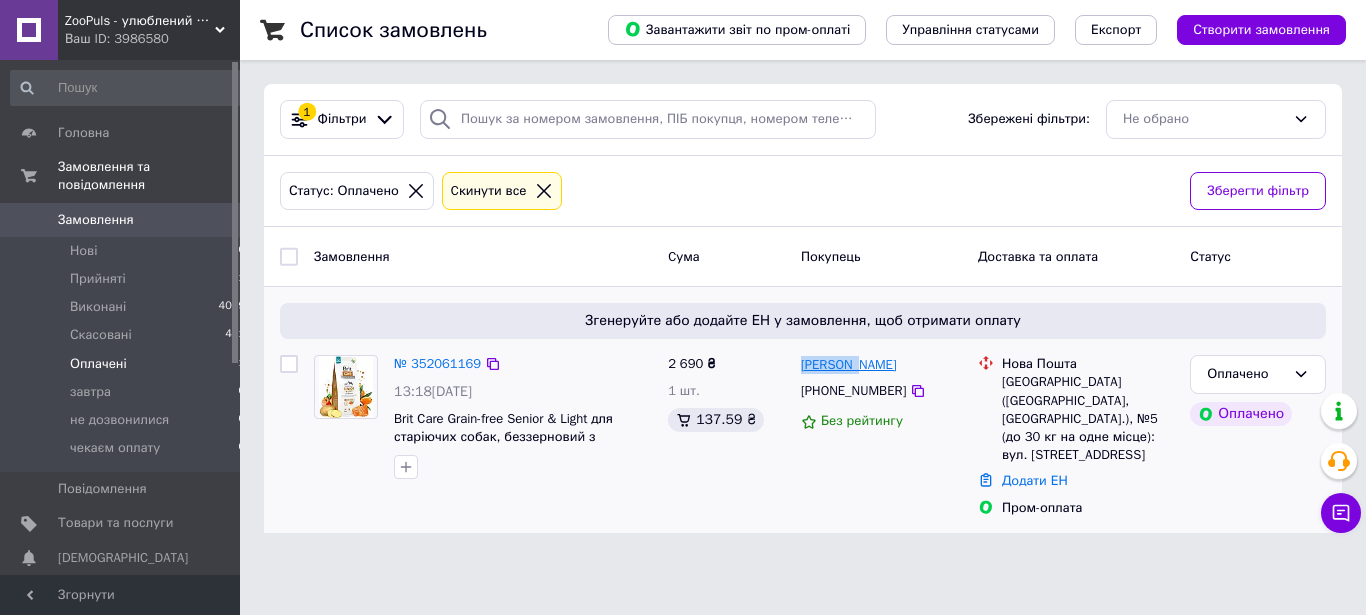 drag, startPoint x: 801, startPoint y: 356, endPoint x: 851, endPoint y: 367, distance: 51.1957 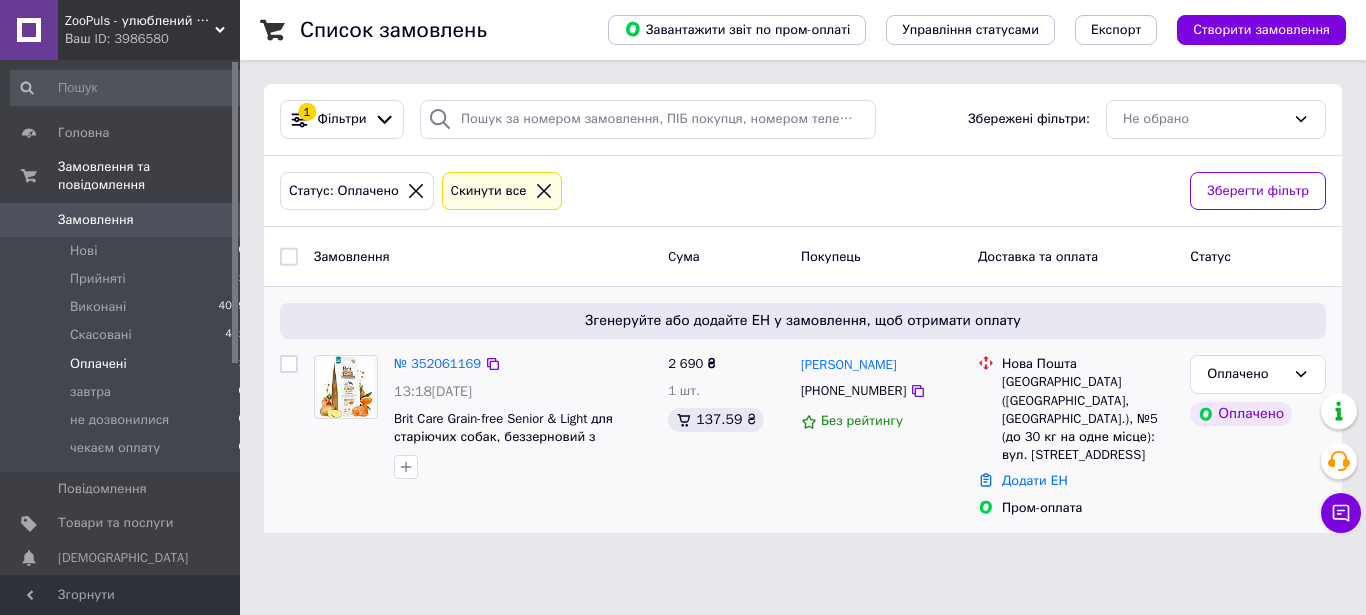 click on "[GEOGRAPHIC_DATA] ([GEOGRAPHIC_DATA], [GEOGRAPHIC_DATA].), №5 (до 30 кг на одне місце): вул. [STREET_ADDRESS]" at bounding box center (1088, 418) 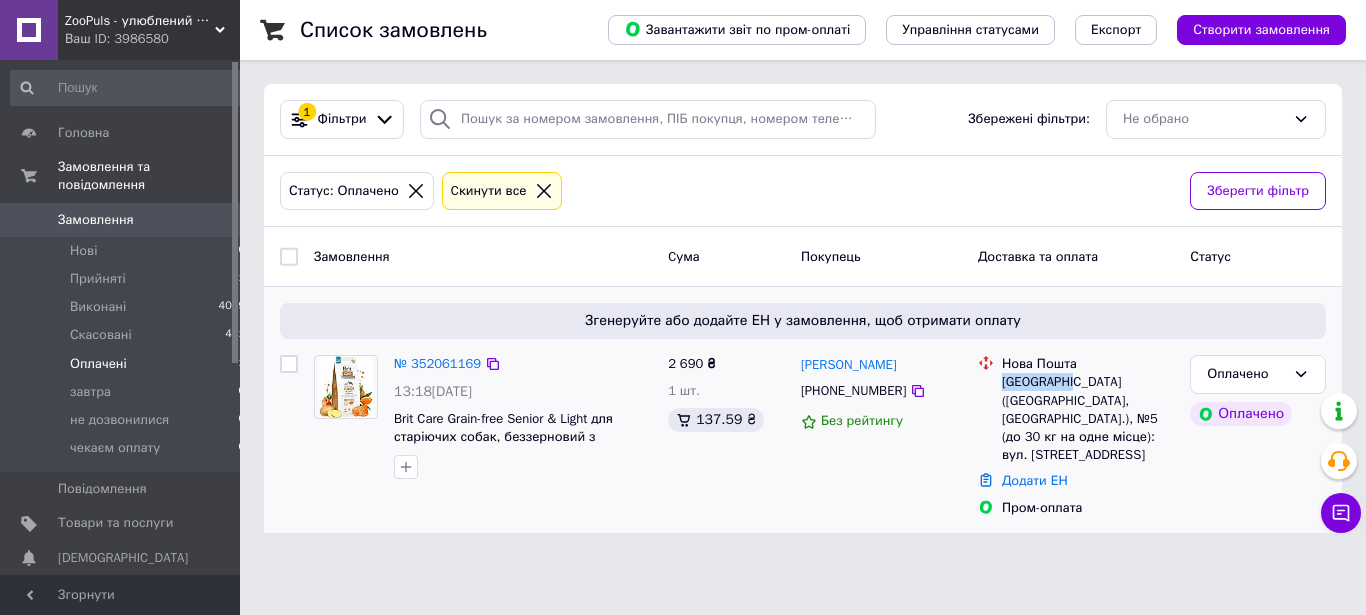 click on "[GEOGRAPHIC_DATA] ([GEOGRAPHIC_DATA], [GEOGRAPHIC_DATA].), №5 (до 30 кг на одне місце): вул. [STREET_ADDRESS]" at bounding box center [1088, 418] 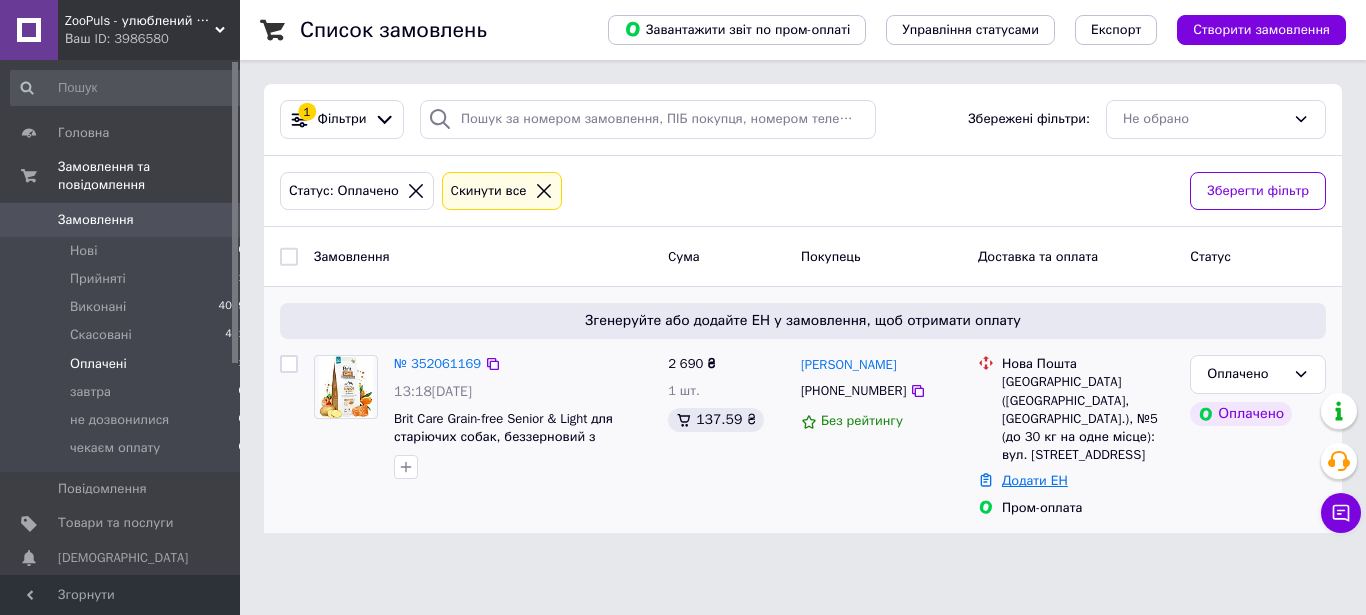click on "Додати ЕН" at bounding box center [1035, 480] 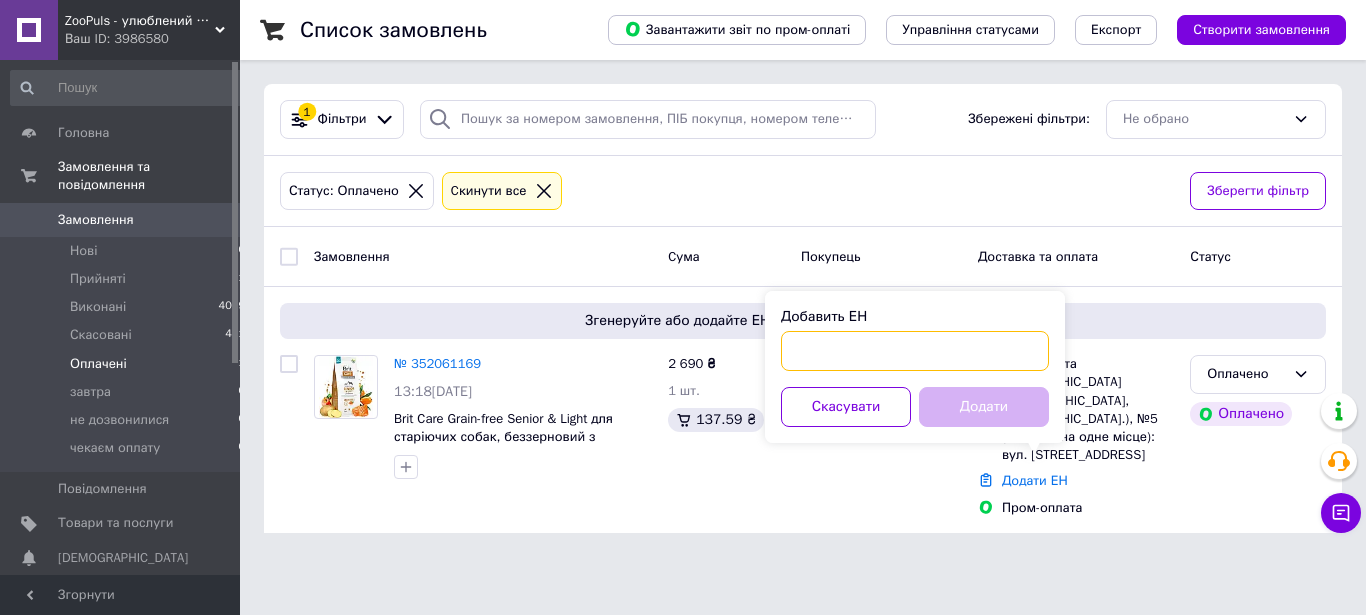 click on "Добавить ЕН" at bounding box center [915, 351] 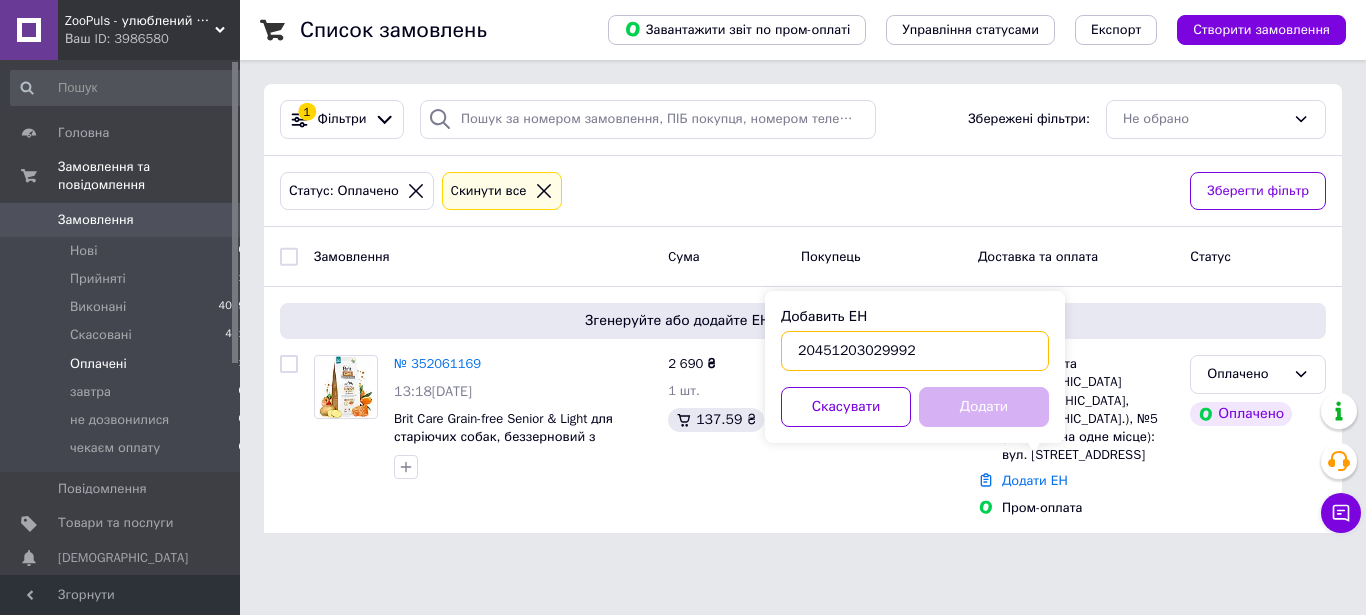 type on "20451203029992" 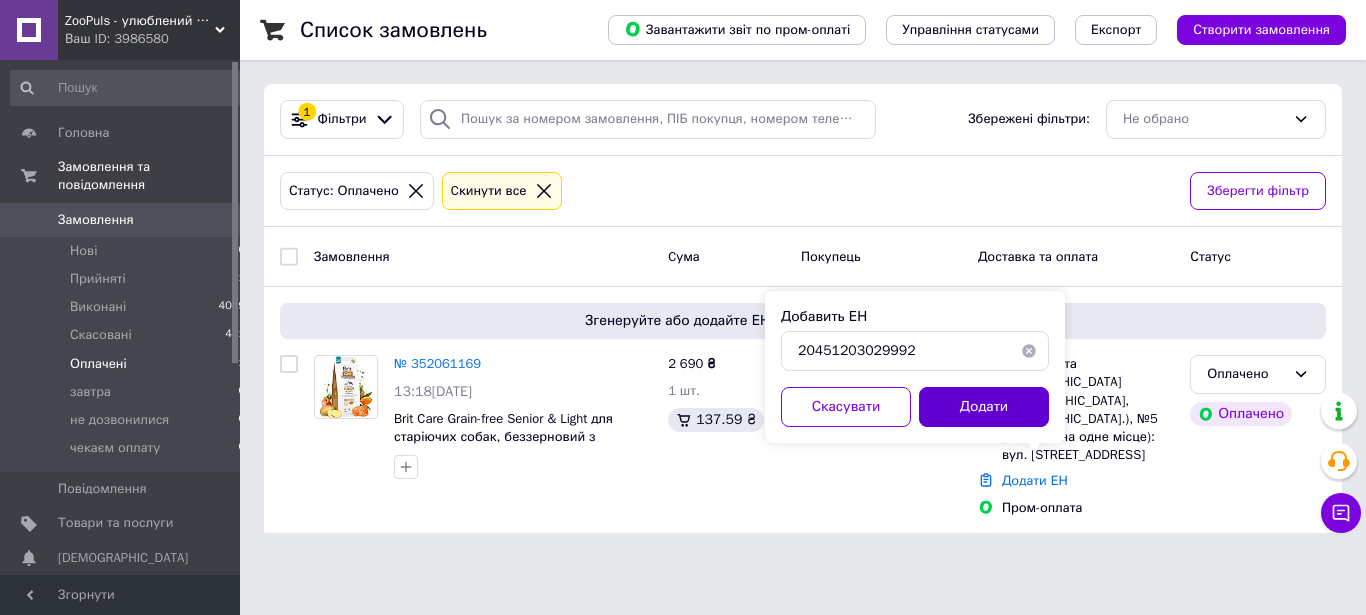 click on "Додати" at bounding box center [984, 407] 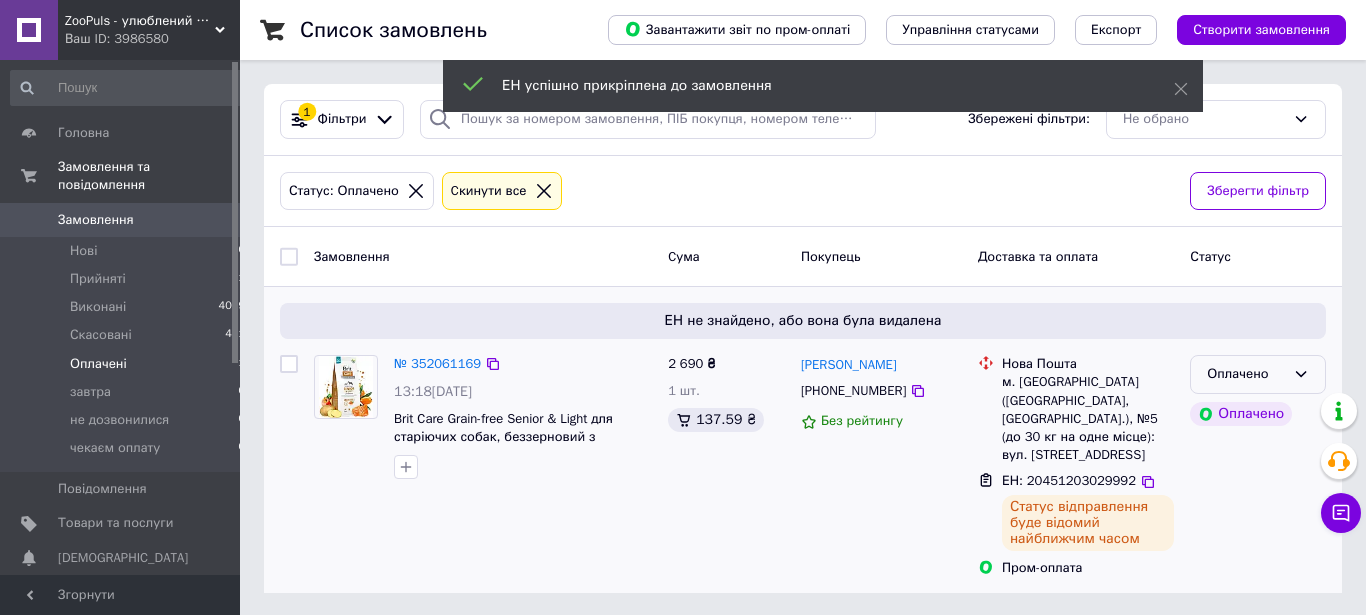 click on "Оплачено" at bounding box center [1246, 374] 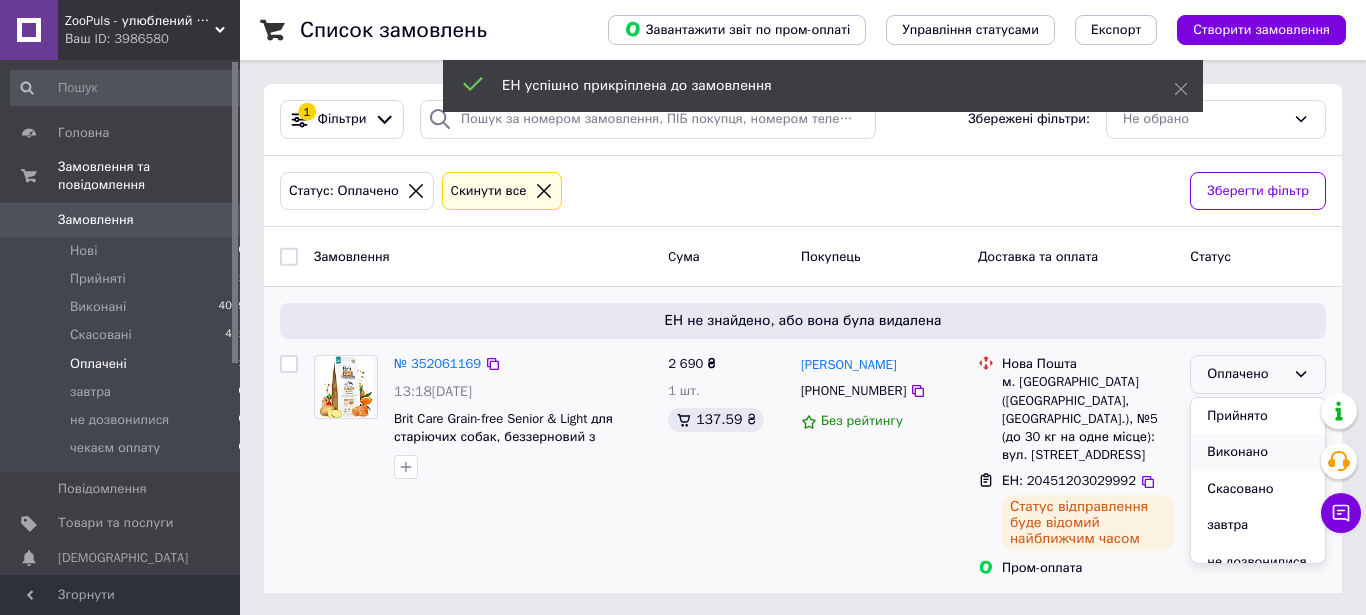 click on "Виконано" at bounding box center (1258, 452) 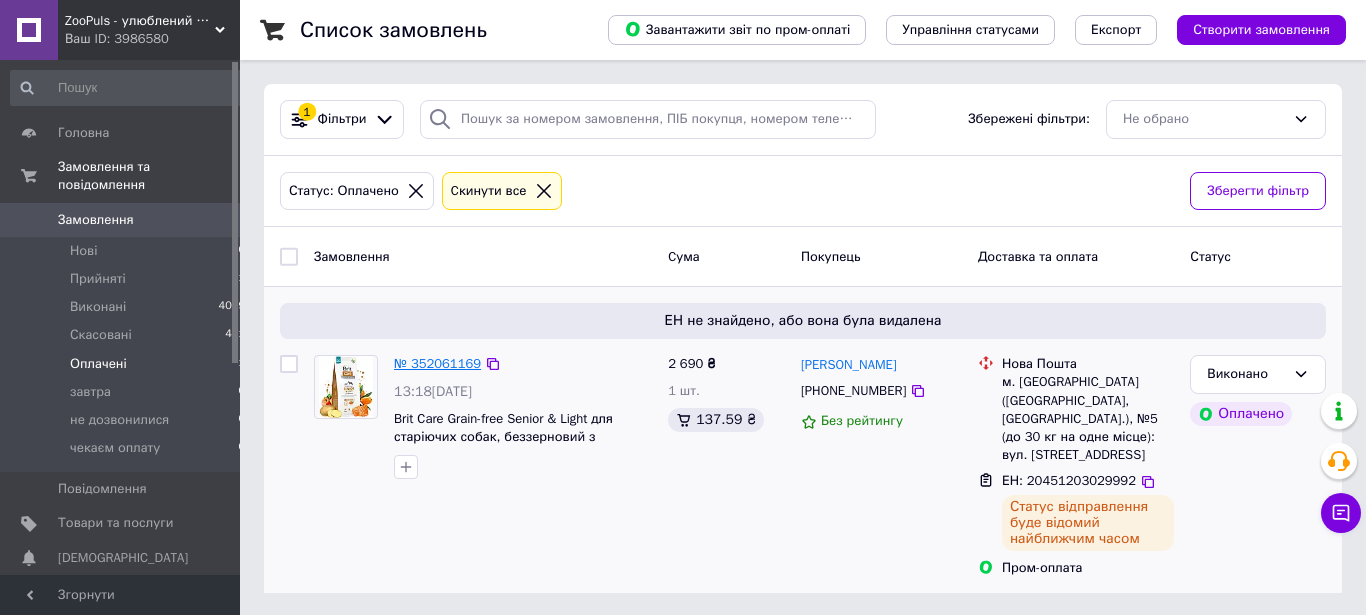 click on "№ 352061169" at bounding box center (437, 363) 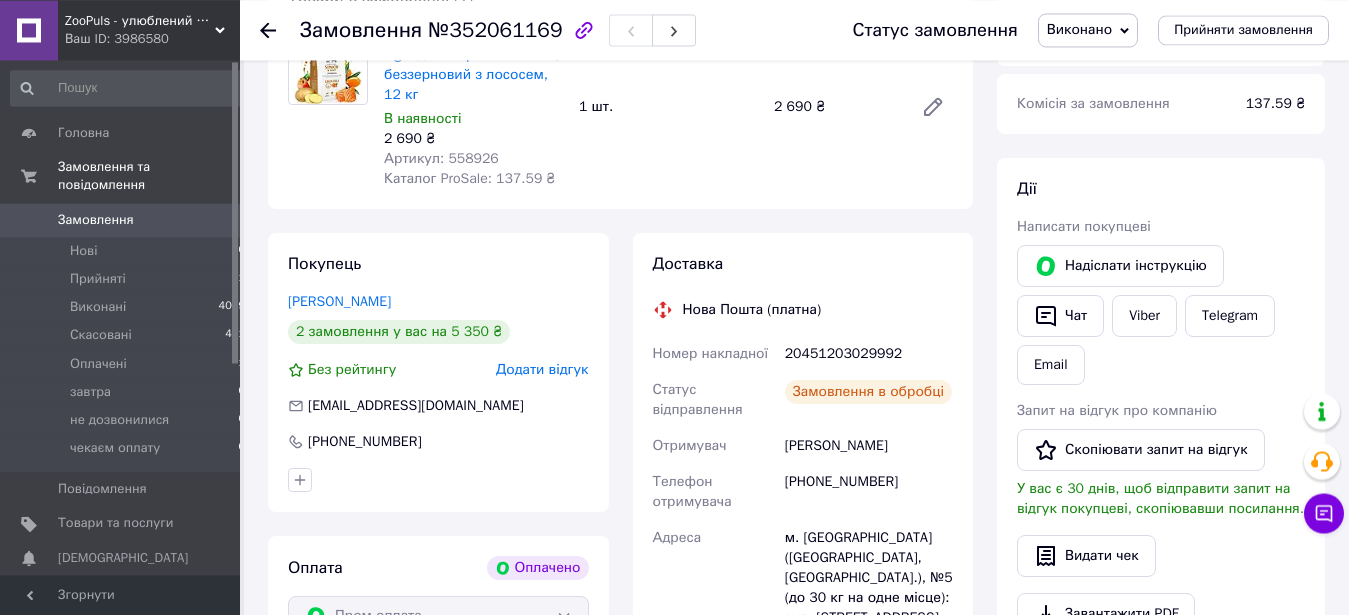 scroll, scrollTop: 306, scrollLeft: 0, axis: vertical 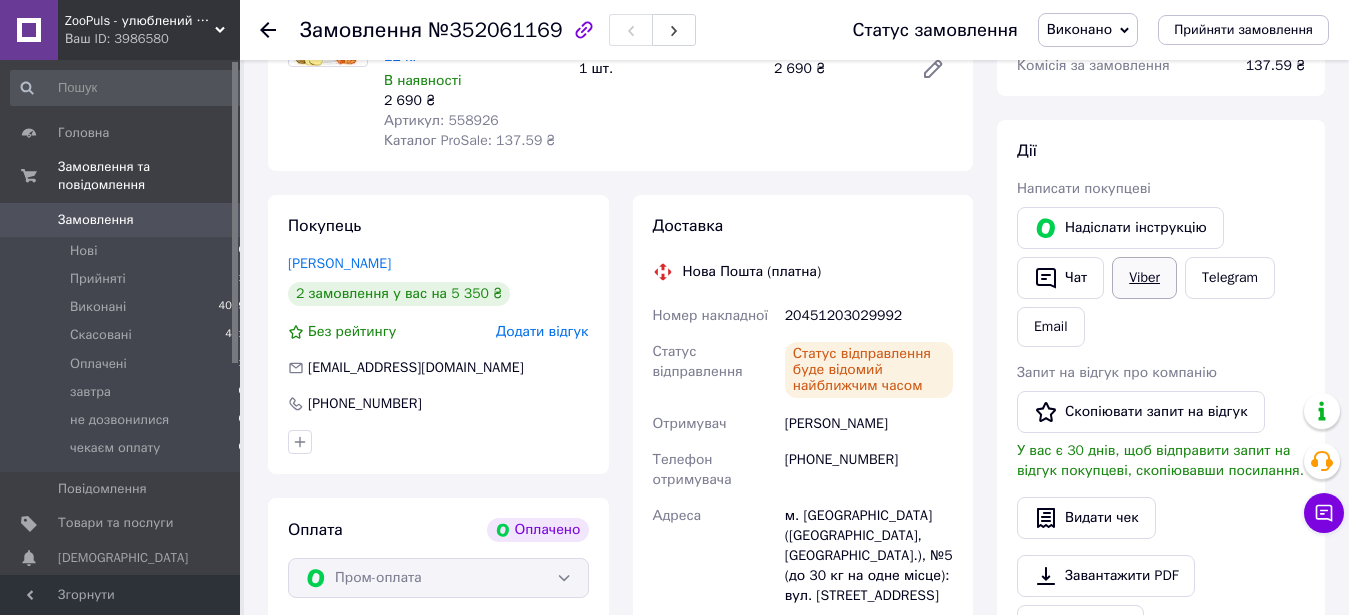 click on "Viber" at bounding box center (1144, 278) 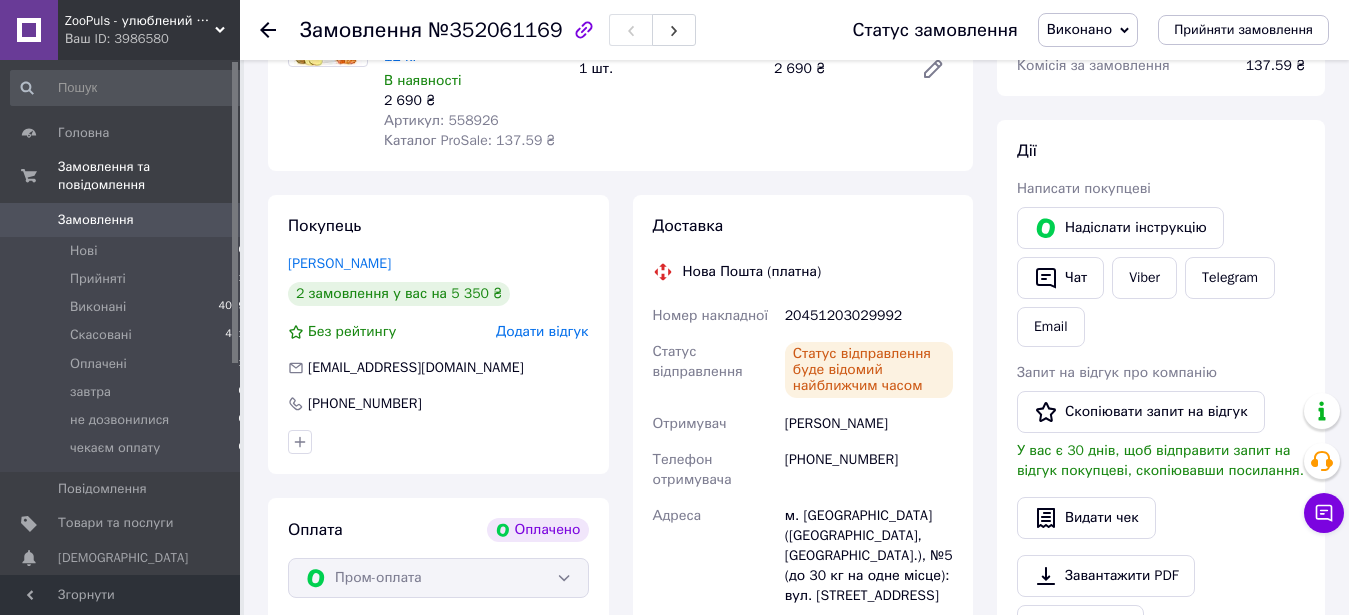 click 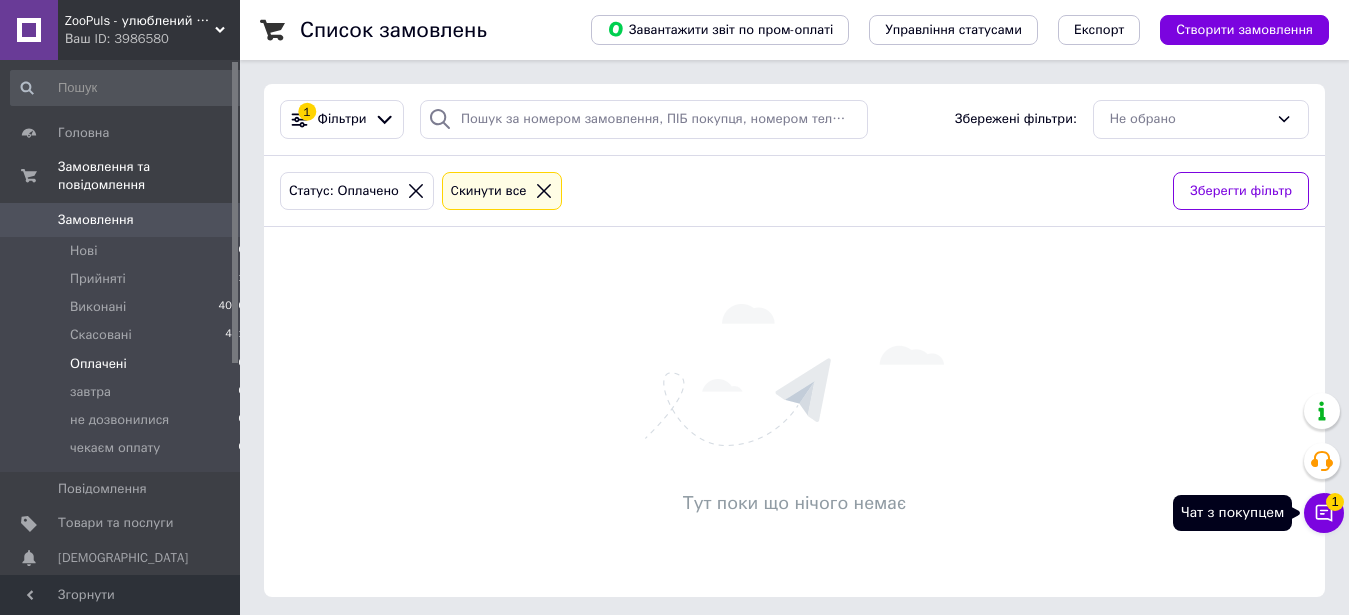 click 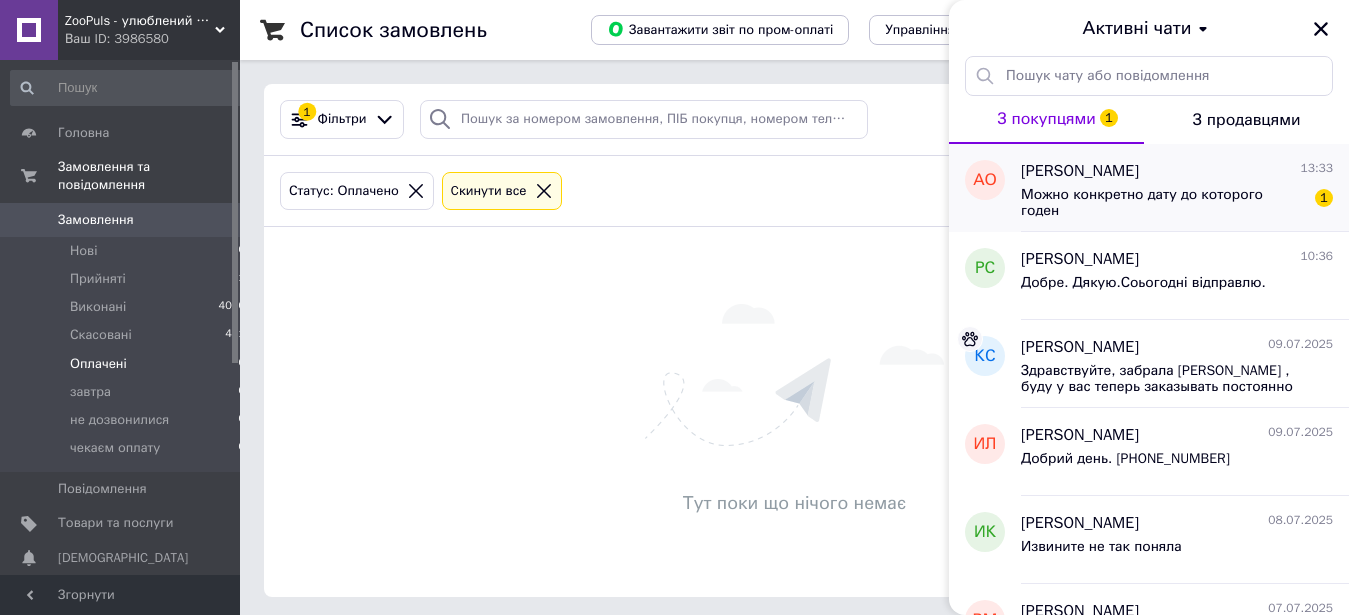 click on "Можно конкретно дату до которого годен" at bounding box center (1163, 203) 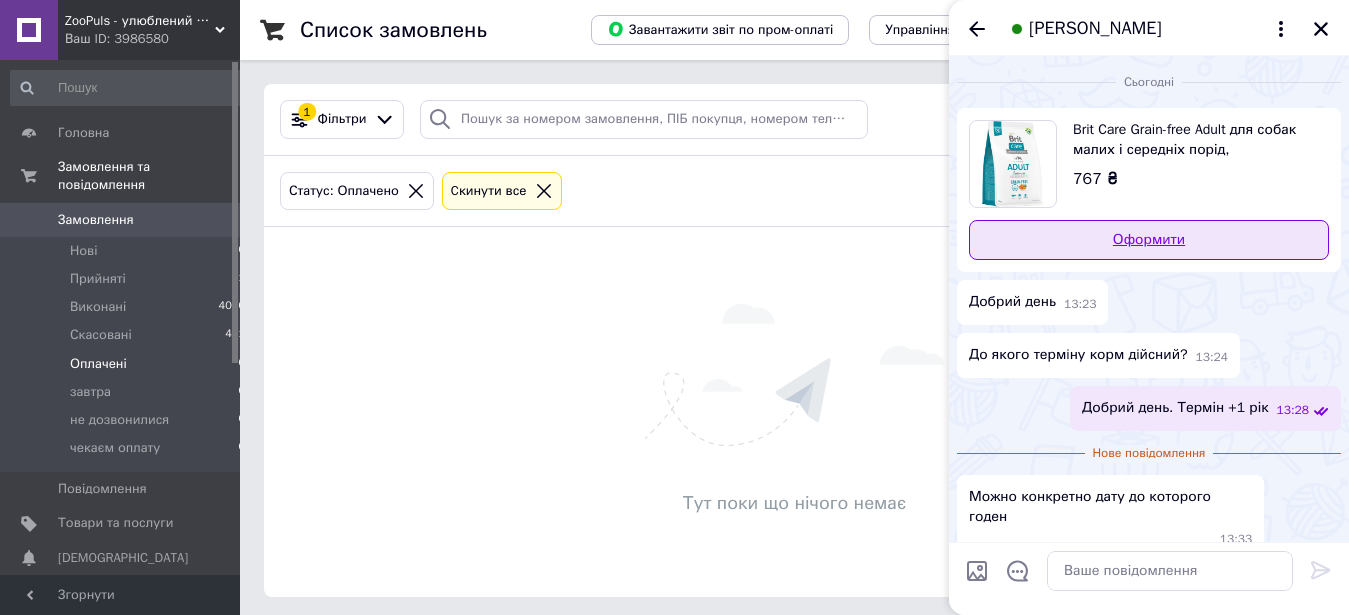 scroll, scrollTop: 27, scrollLeft: 0, axis: vertical 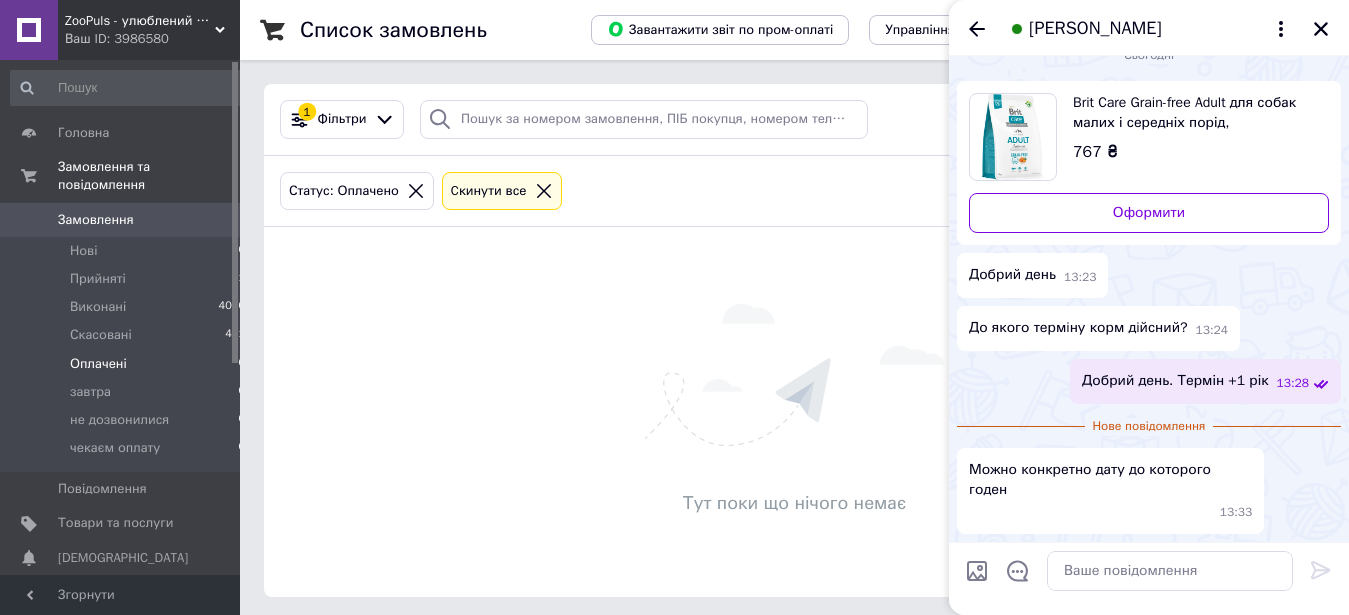 click on "Brit Care Grain-free Adult для собак малих і середніх порід, беззерновий з лососем, 3 кг 767 ₴" at bounding box center [1193, 128] 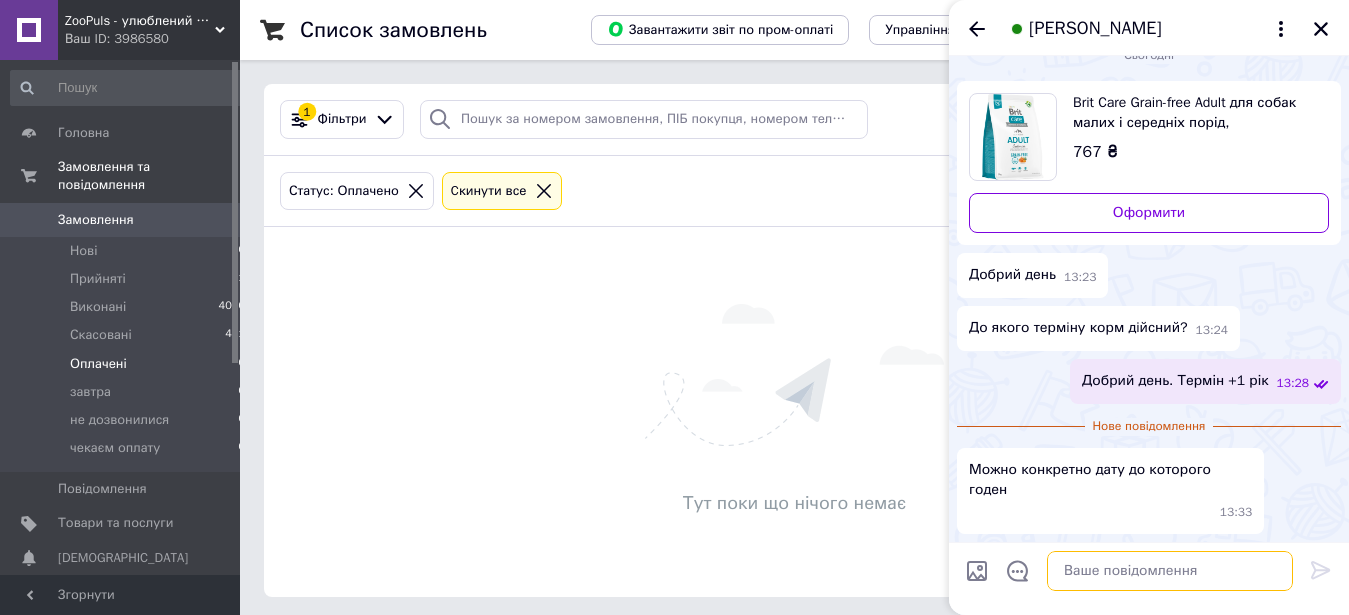 click at bounding box center (1170, 571) 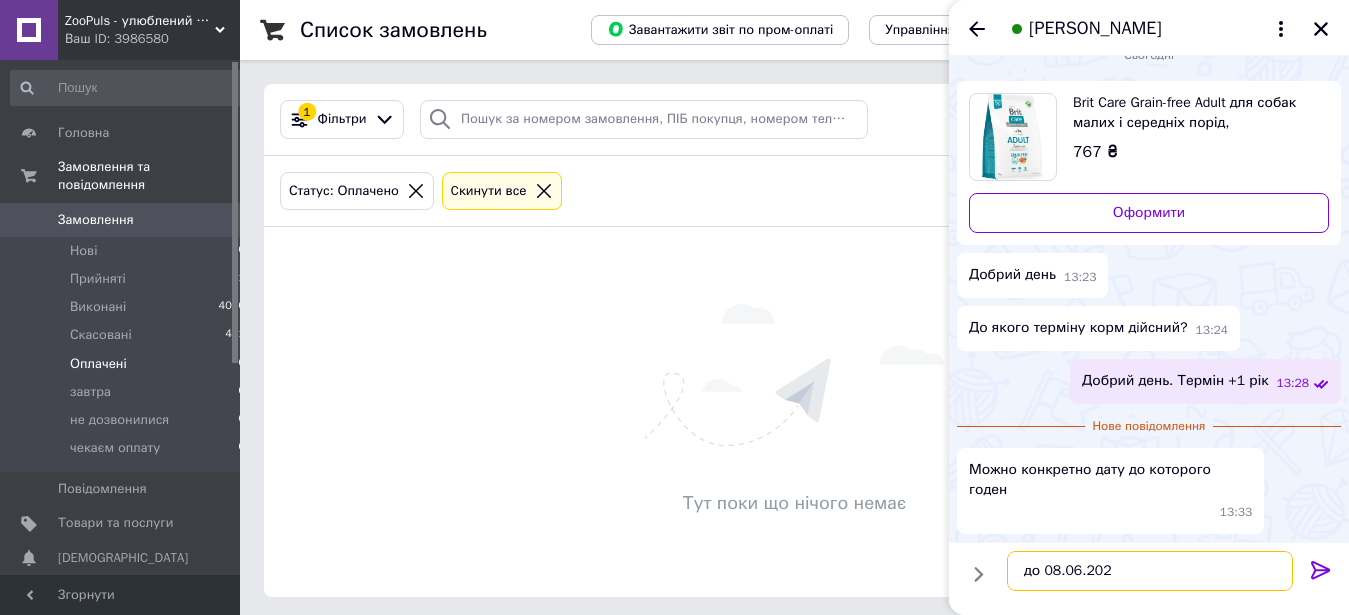 type on "до [DATE]" 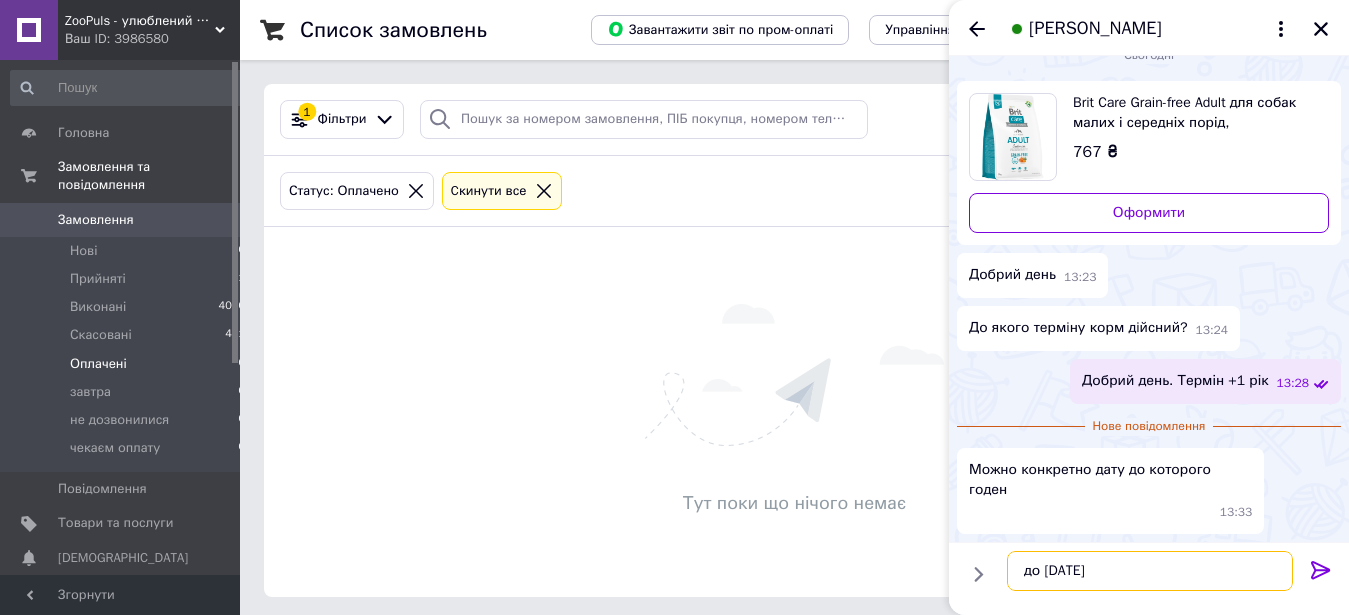 type 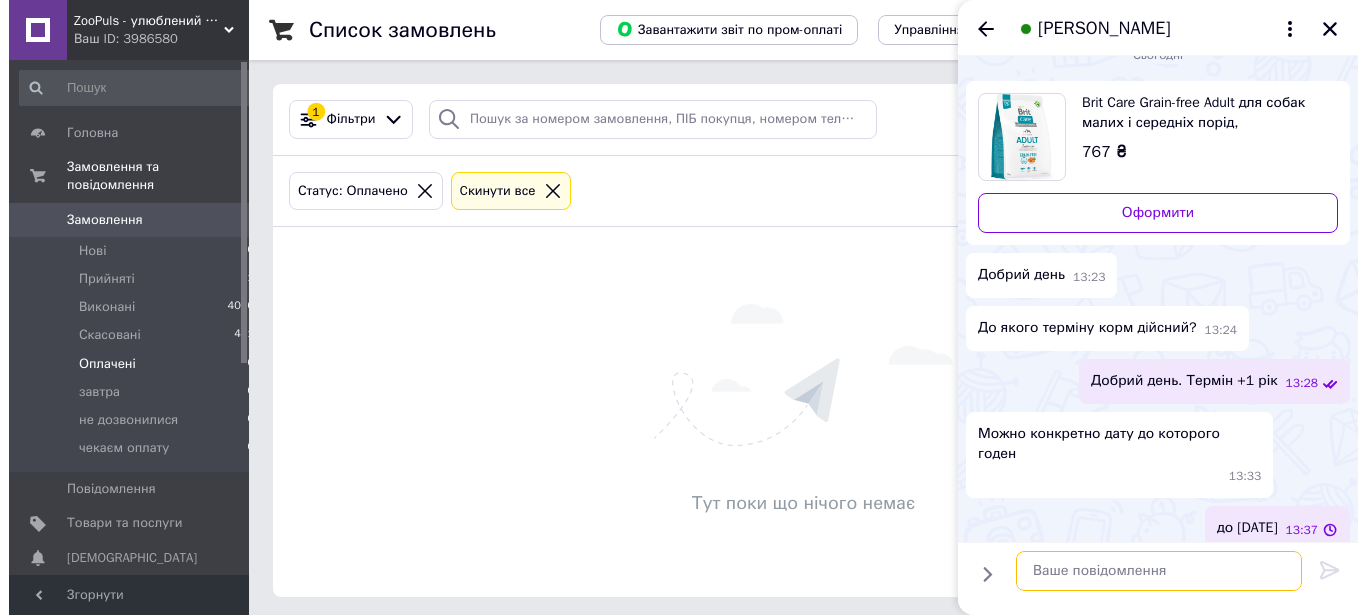 scroll, scrollTop: 44, scrollLeft: 0, axis: vertical 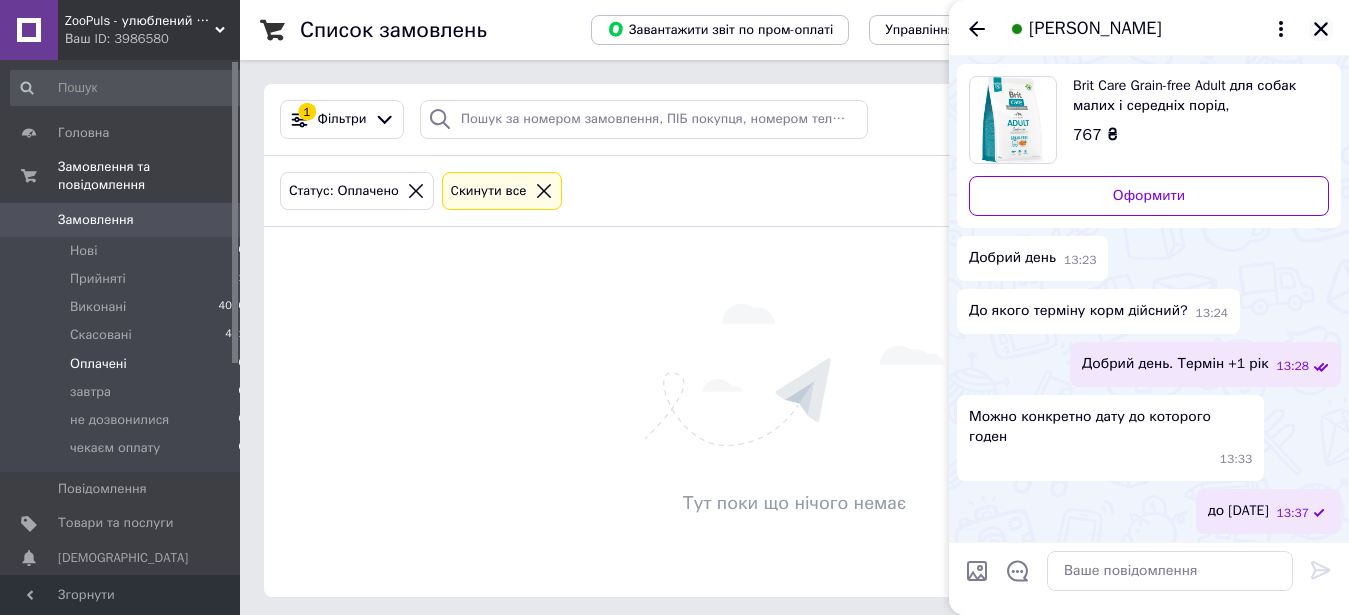 click 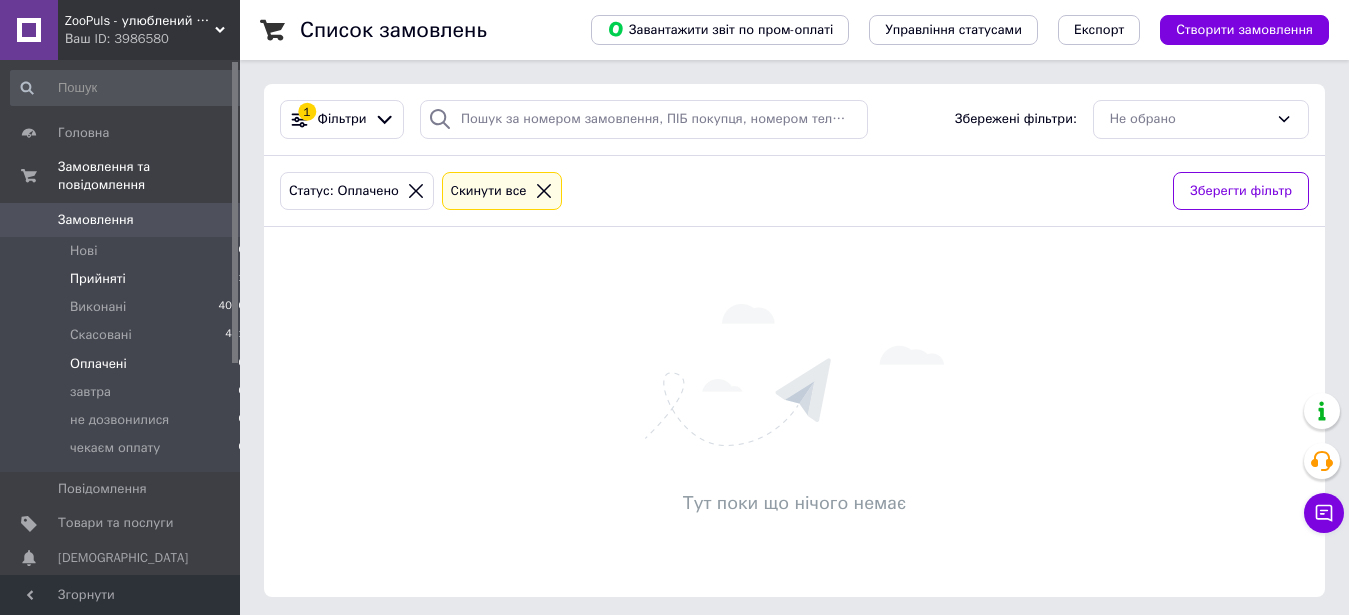 click on "Прийняті 1" at bounding box center [128, 279] 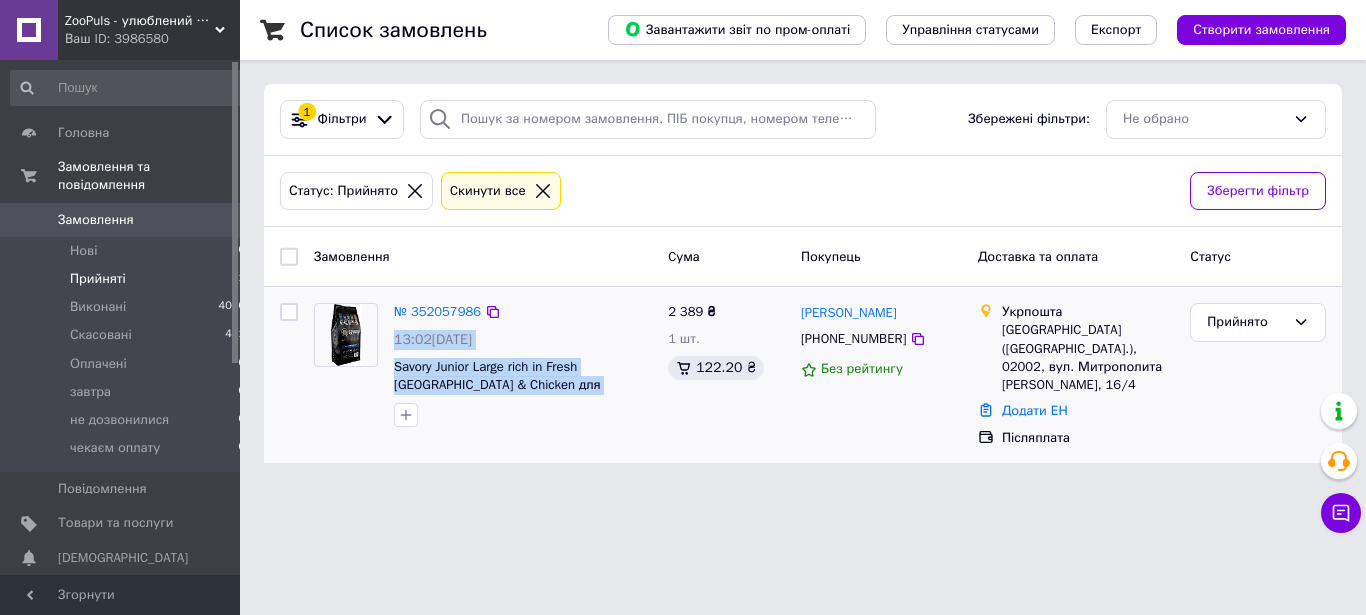 drag, startPoint x: 384, startPoint y: 364, endPoint x: 557, endPoint y: 412, distance: 179.5355 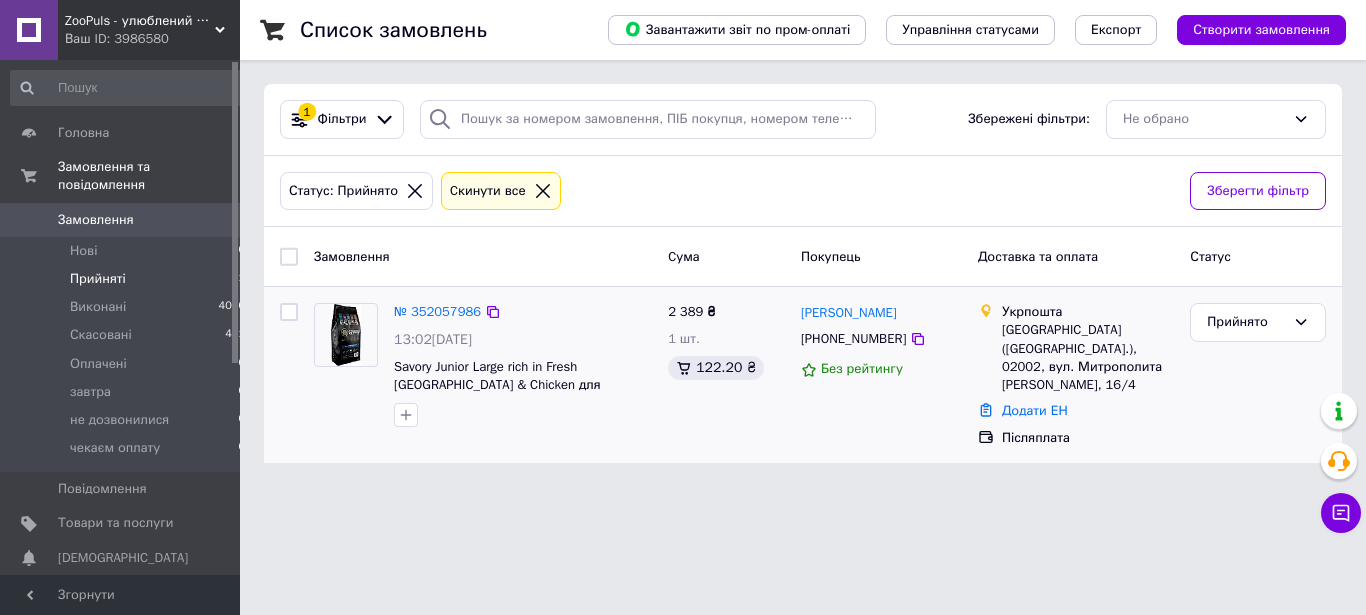 click on "№ 352057986 13:02[DATE] Savory Junior Large rich in Fresh [GEOGRAPHIC_DATA] & Chicken для цуценят великих порід з індичкою та курка, 12 кг" at bounding box center (523, 365) 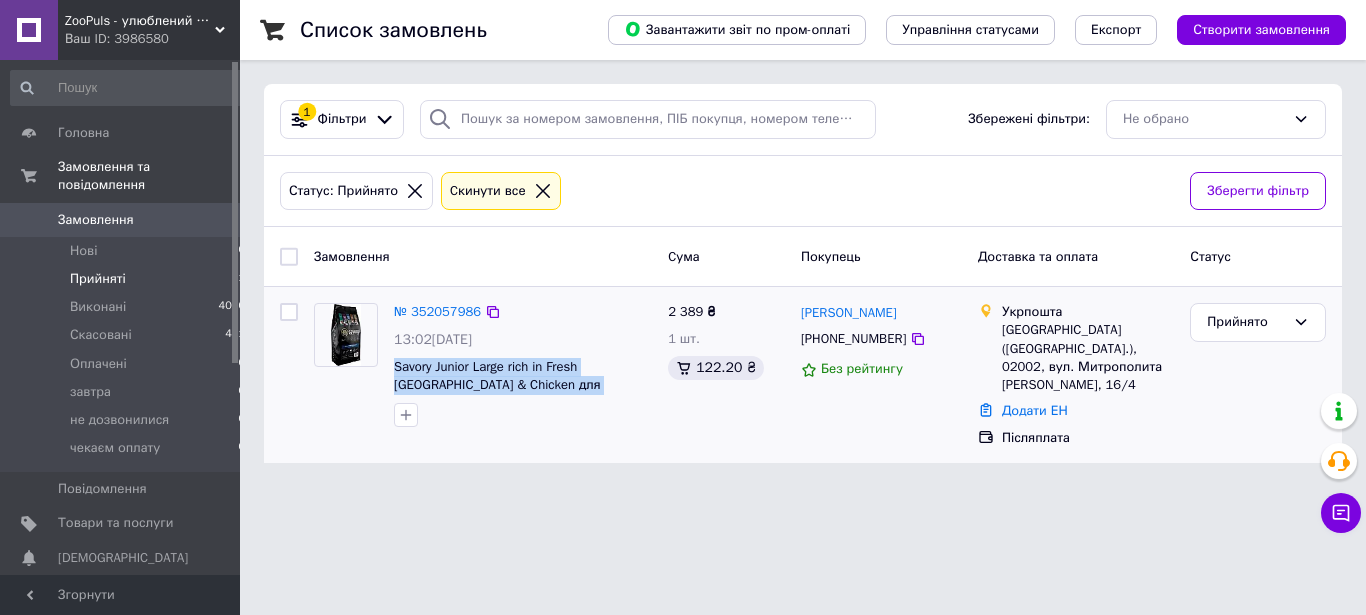 drag, startPoint x: 391, startPoint y: 365, endPoint x: 553, endPoint y: 424, distance: 172.4094 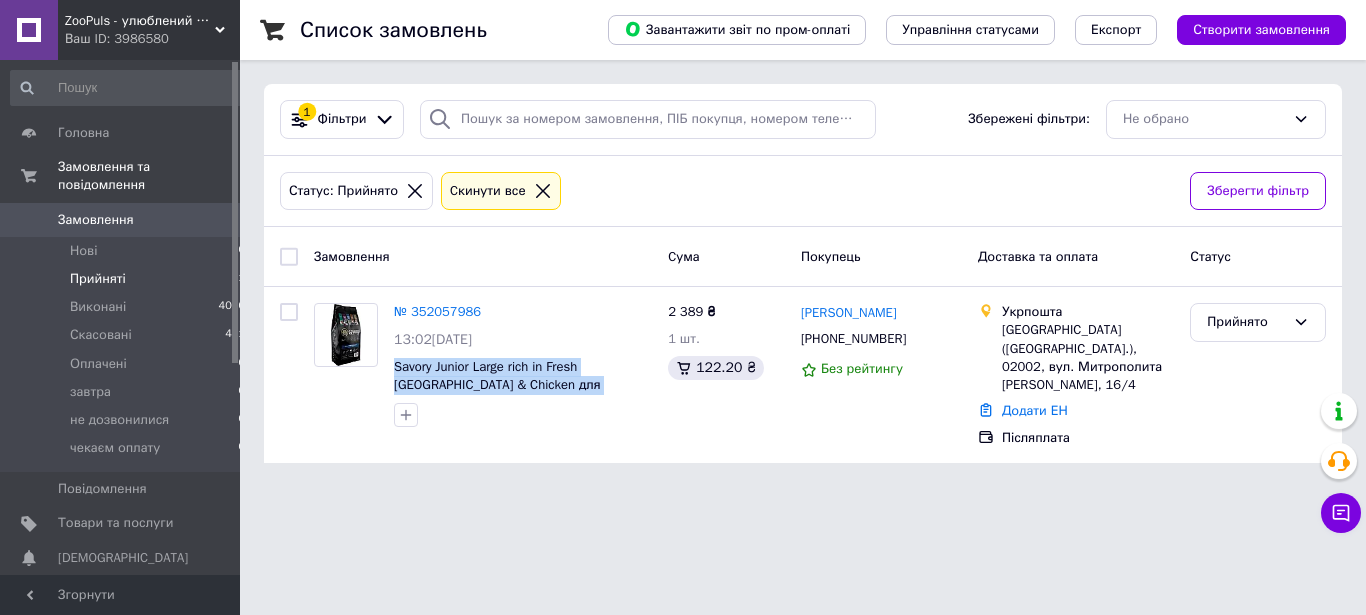copy on "Savory Junior Large rich in Fresh [GEOGRAPHIC_DATA] & Chicken для цуценят великих порід з індичкою та курка, 12 кг" 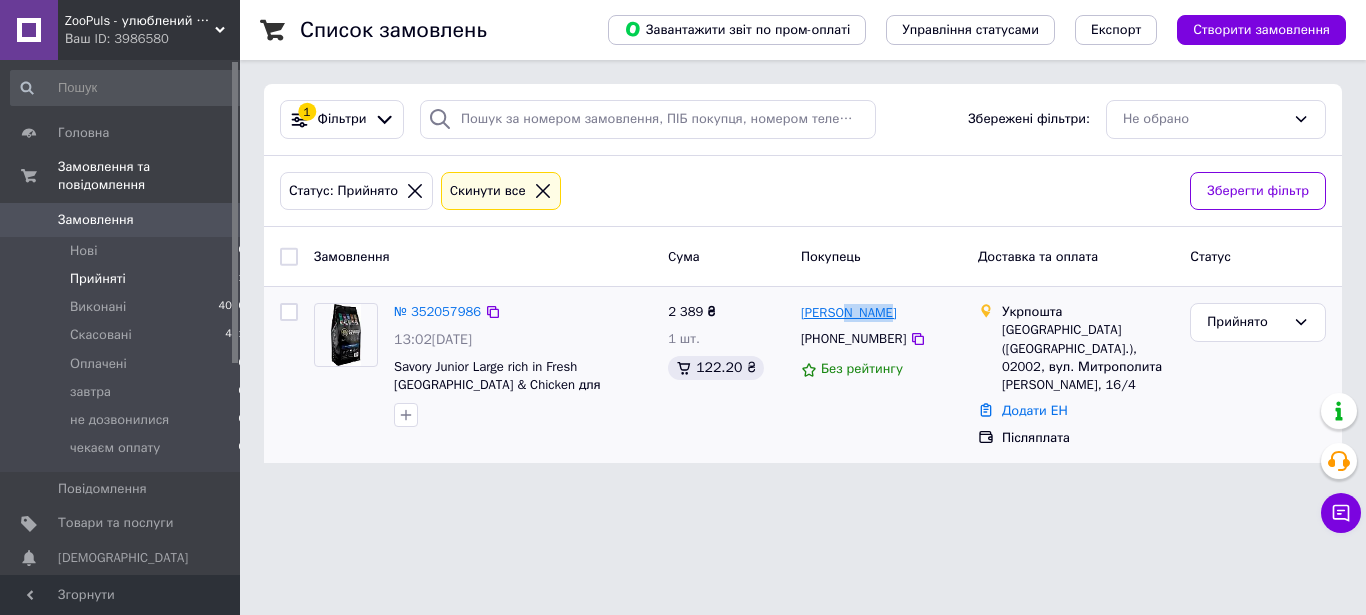 drag, startPoint x: 911, startPoint y: 317, endPoint x: 845, endPoint y: 313, distance: 66.1211 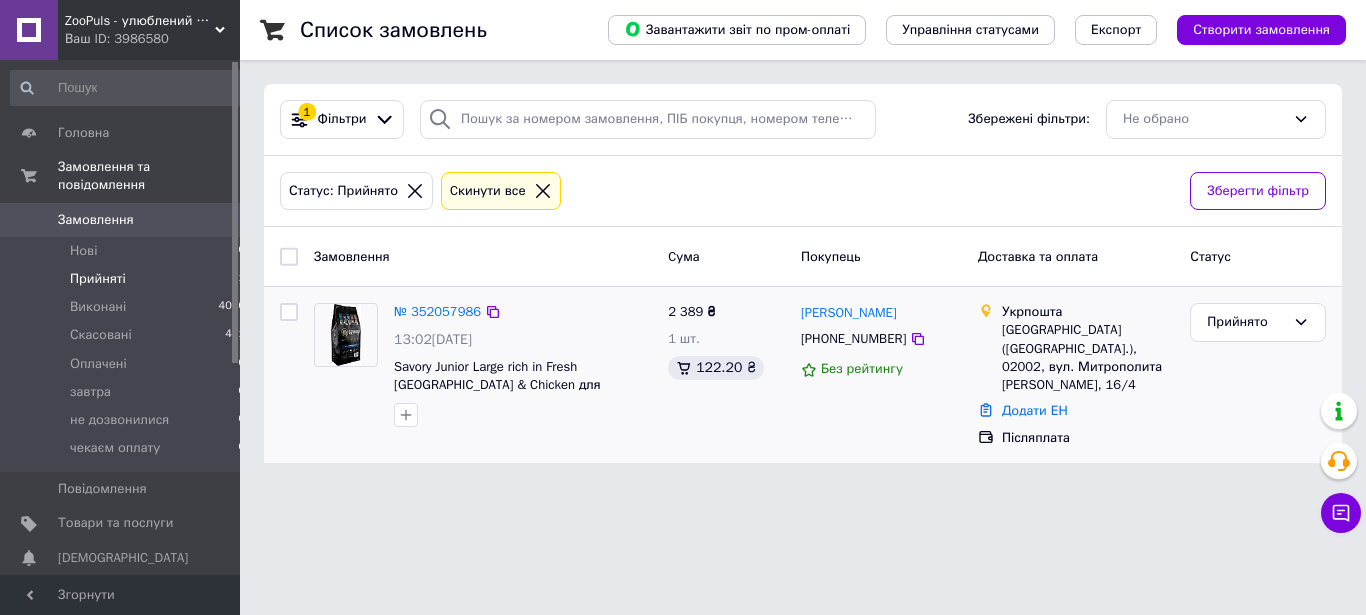 click on "[GEOGRAPHIC_DATA] ([GEOGRAPHIC_DATA].), 02002, вул. Митрополита [PERSON_NAME], 16/4" at bounding box center [1088, 357] 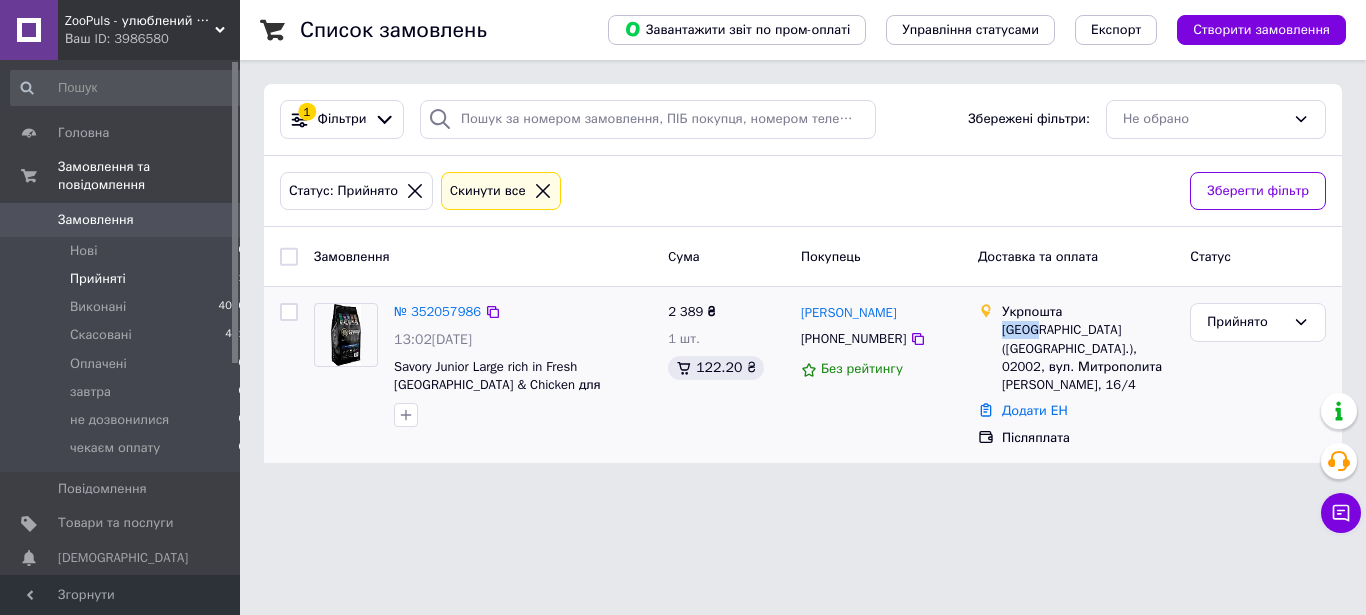 click on "[GEOGRAPHIC_DATA] ([GEOGRAPHIC_DATA].), 02002, вул. Митрополита [PERSON_NAME], 16/4" at bounding box center [1088, 357] 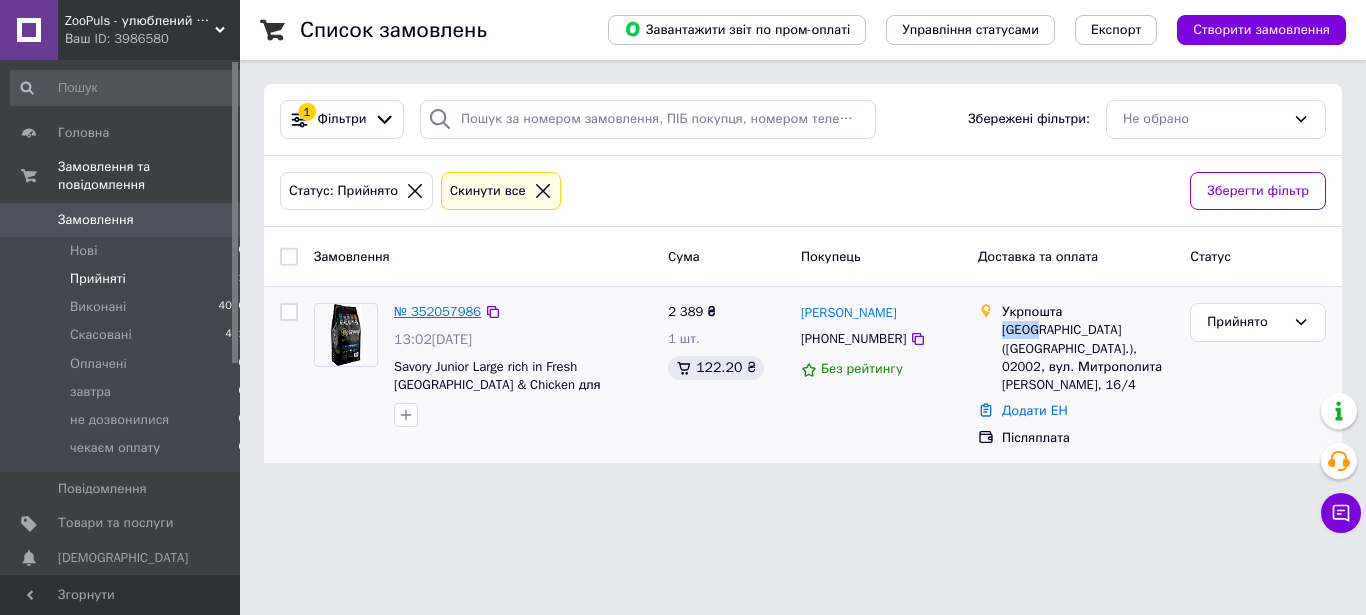 click on "№ 352057986" at bounding box center [437, 311] 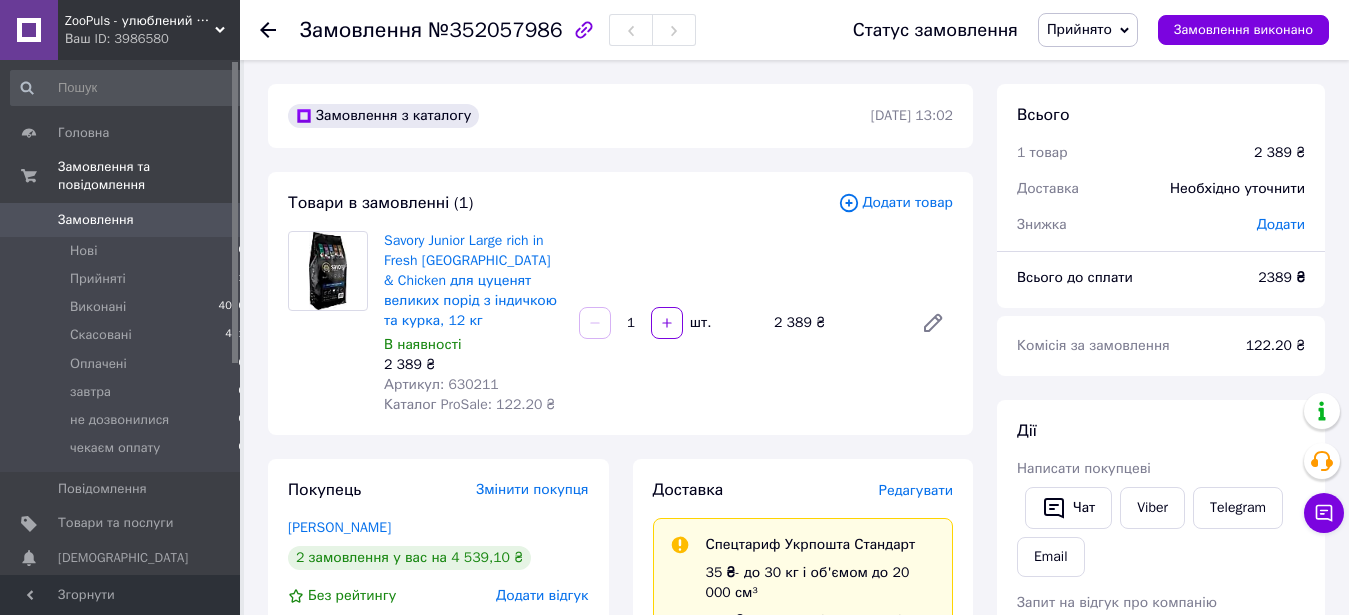 click on "Редагувати" at bounding box center [916, 490] 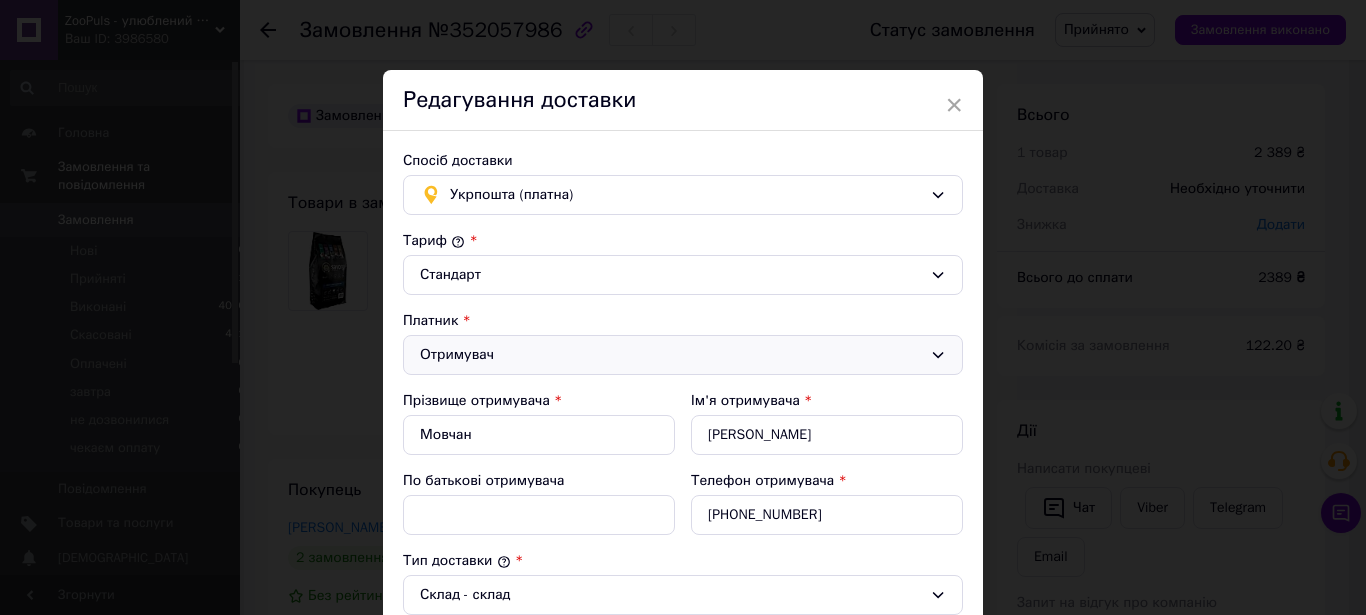 scroll, scrollTop: 684, scrollLeft: 0, axis: vertical 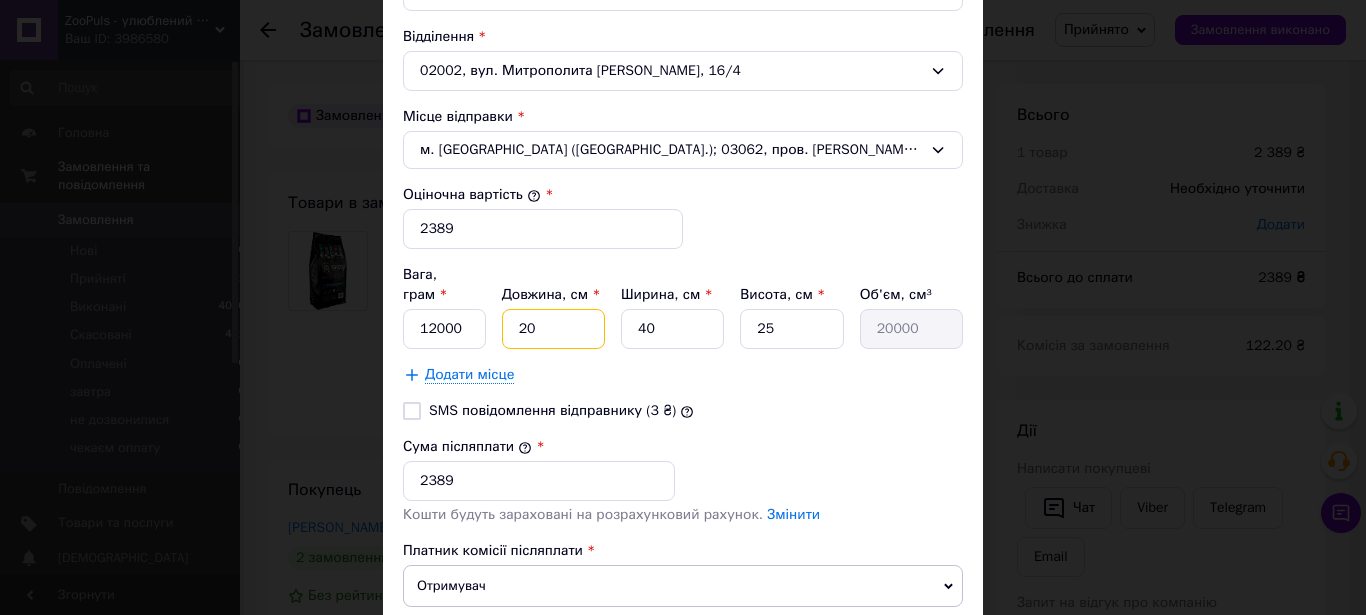 click on "20" at bounding box center (553, 329) 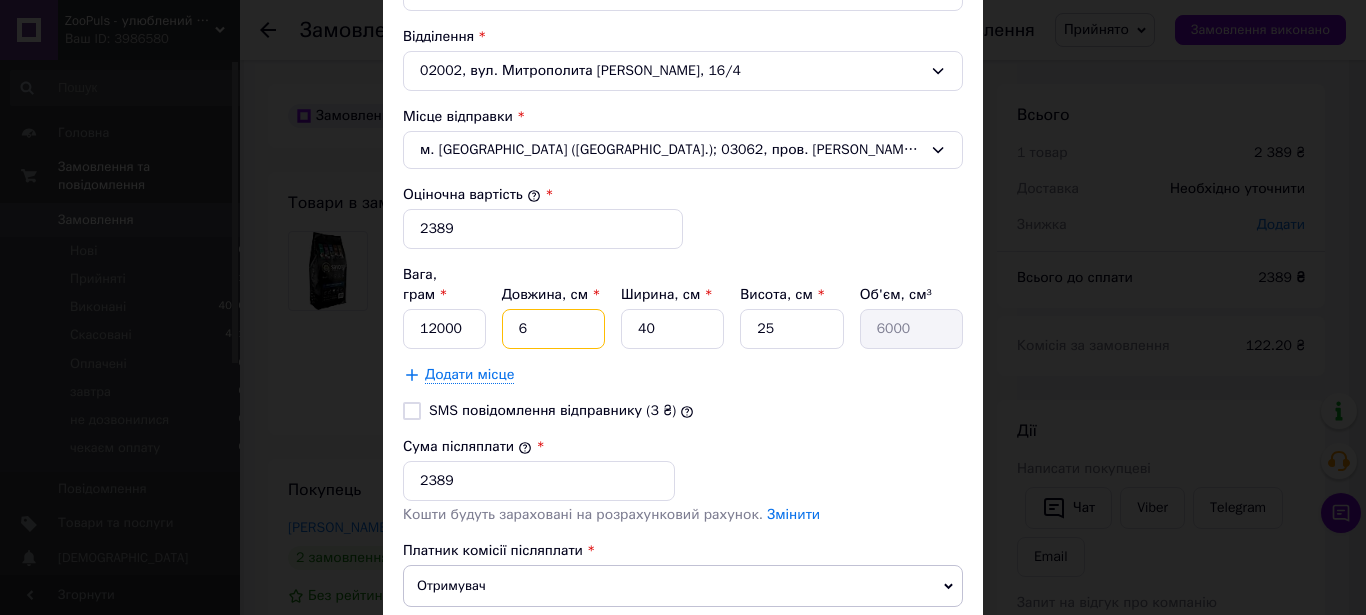type on "65" 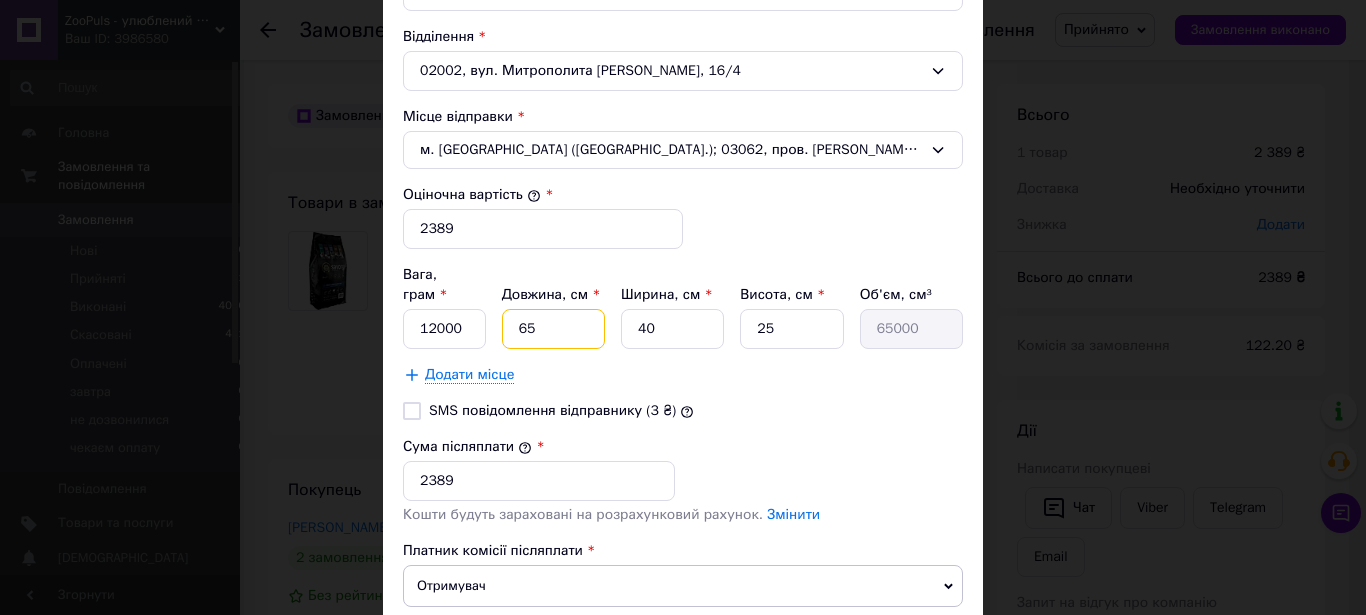 type on "65" 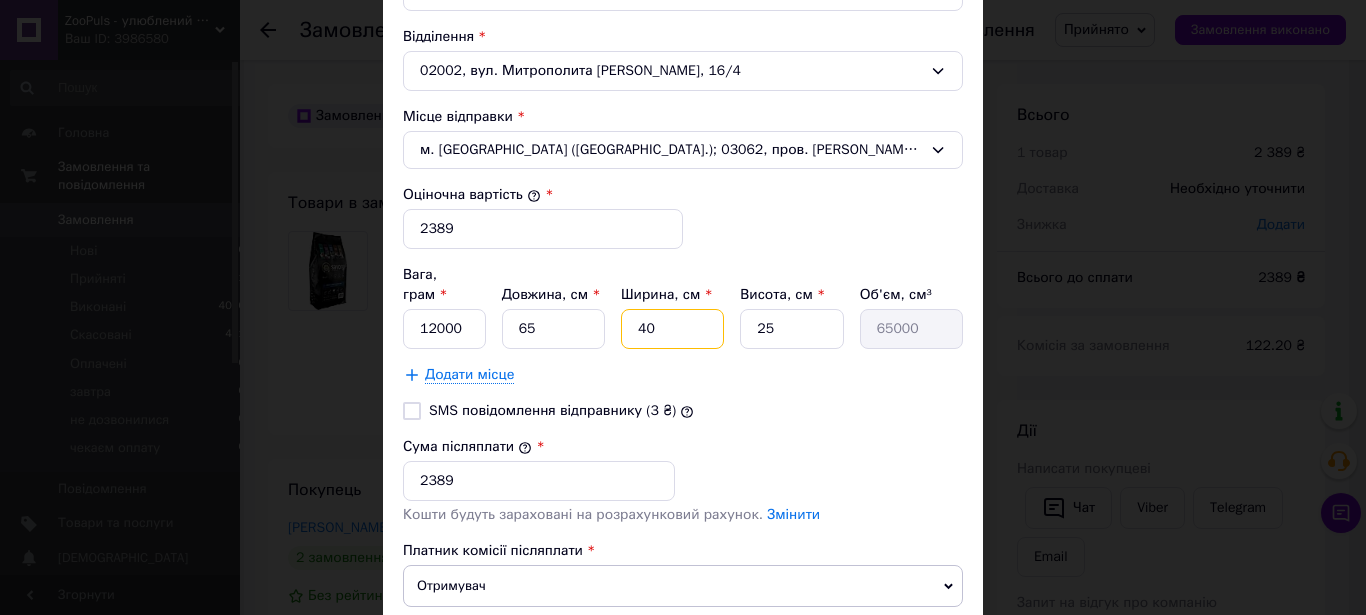drag, startPoint x: 687, startPoint y: 304, endPoint x: 489, endPoint y: 304, distance: 198 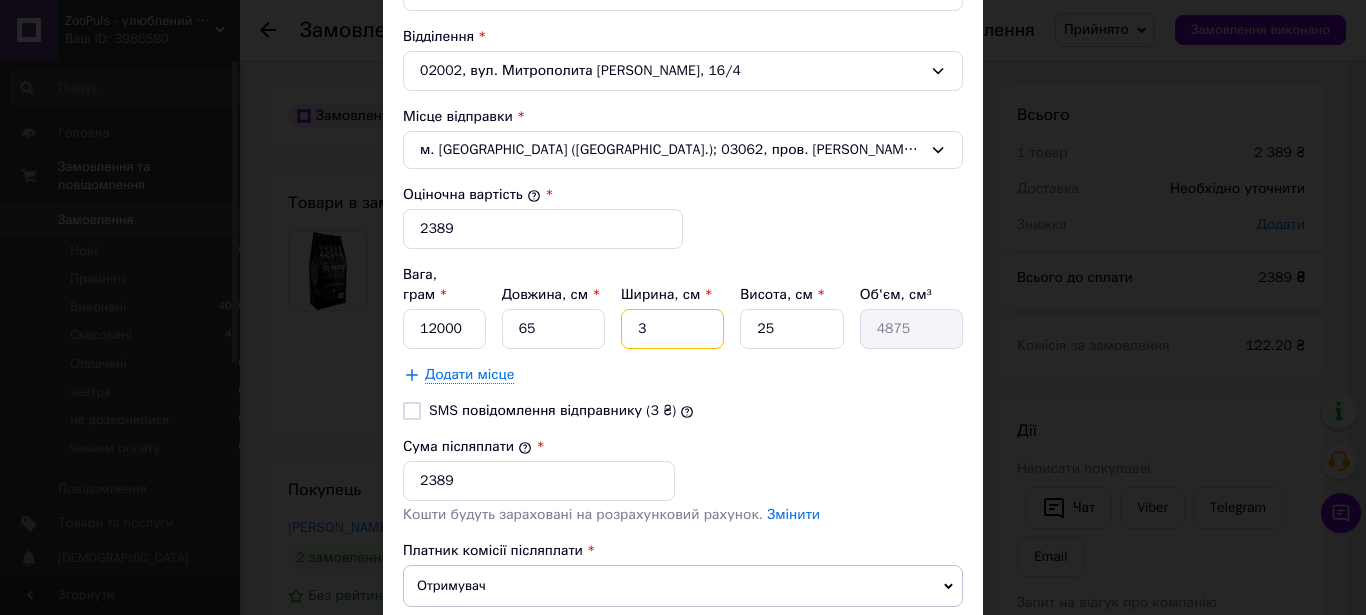 type on "35" 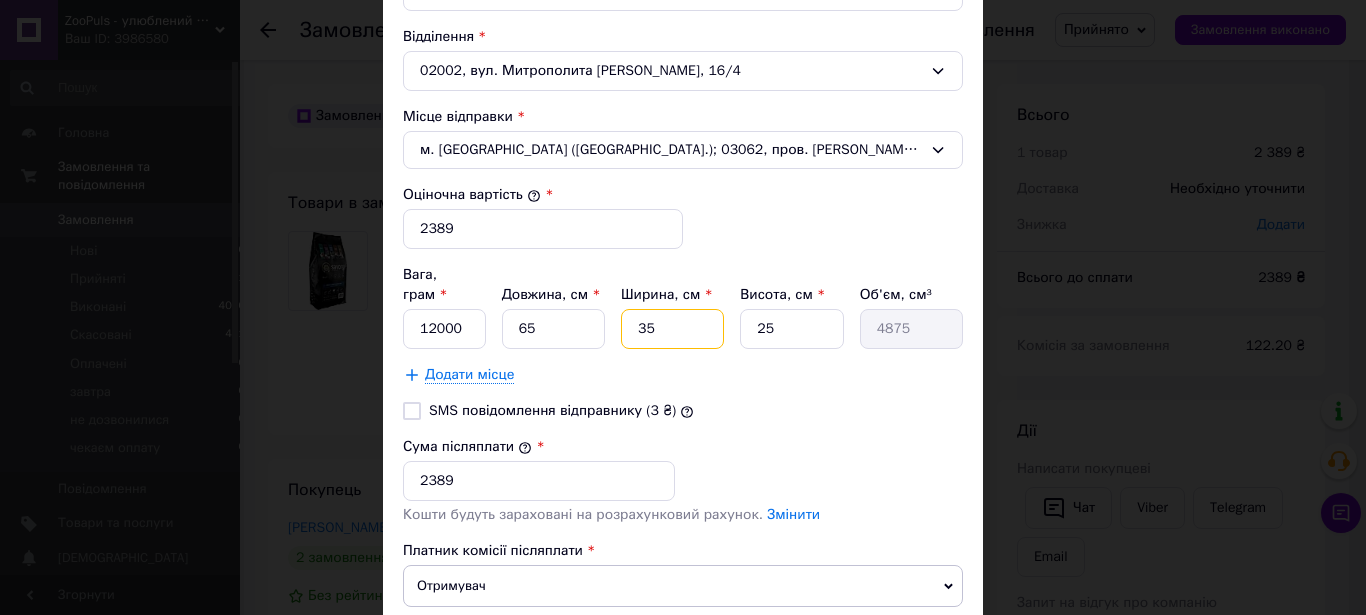 type on "56875" 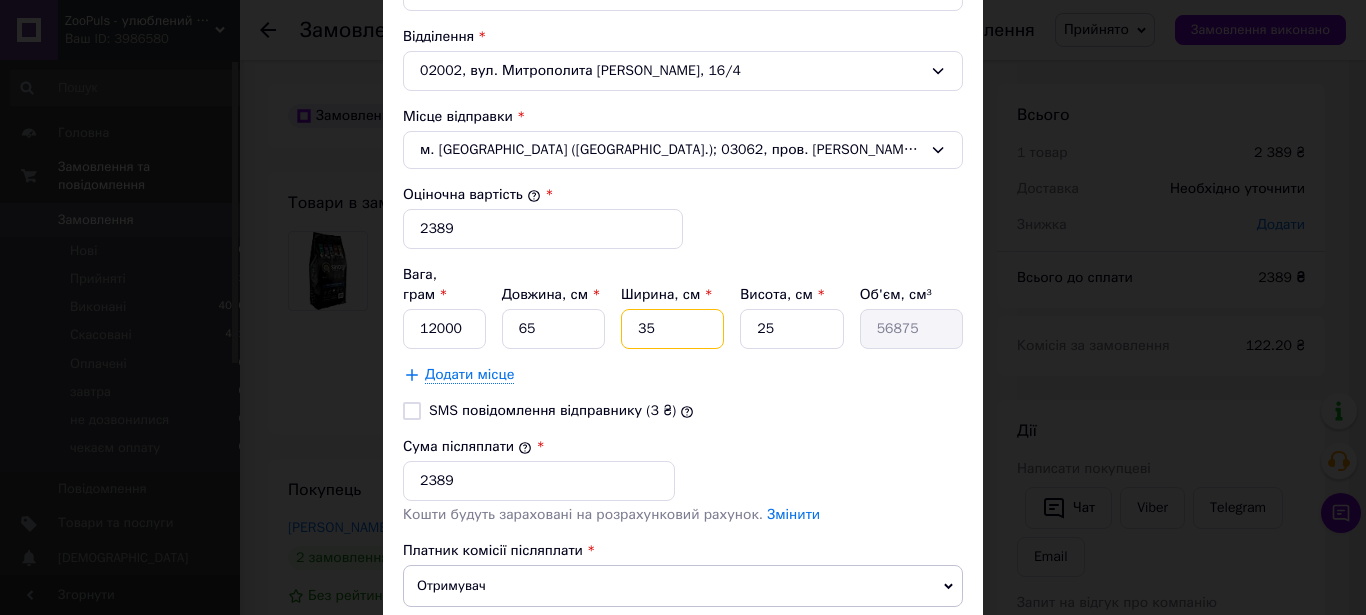 type on "35" 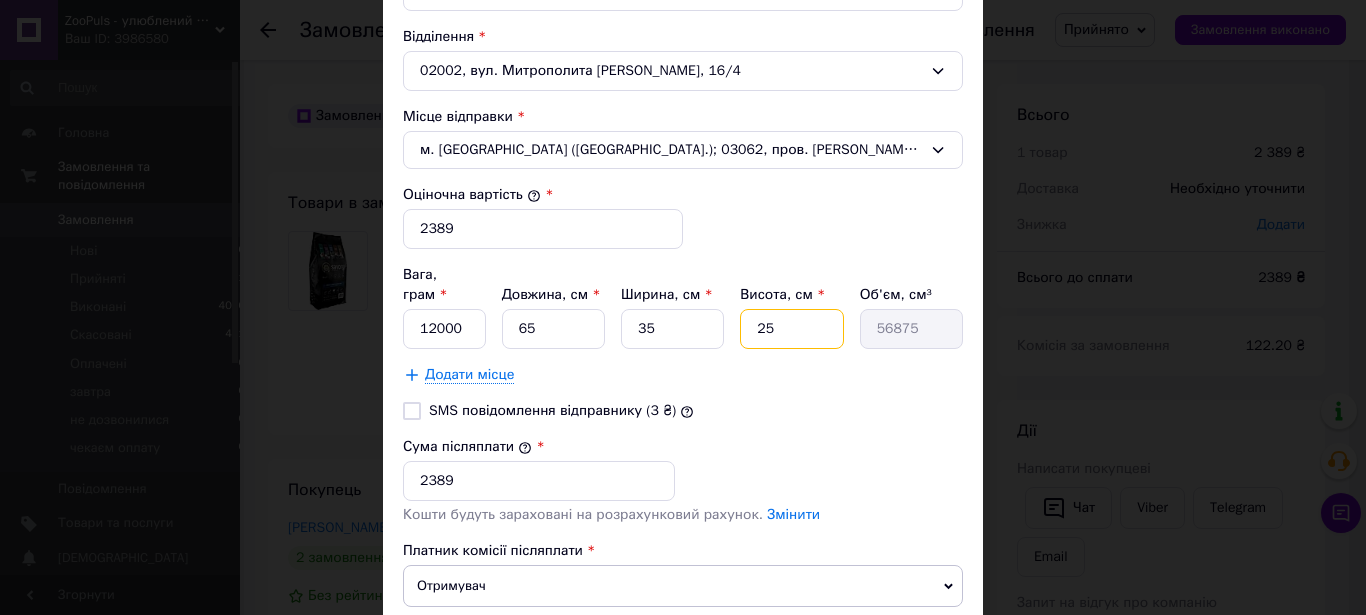 drag, startPoint x: 757, startPoint y: 307, endPoint x: 743, endPoint y: 308, distance: 14.035668 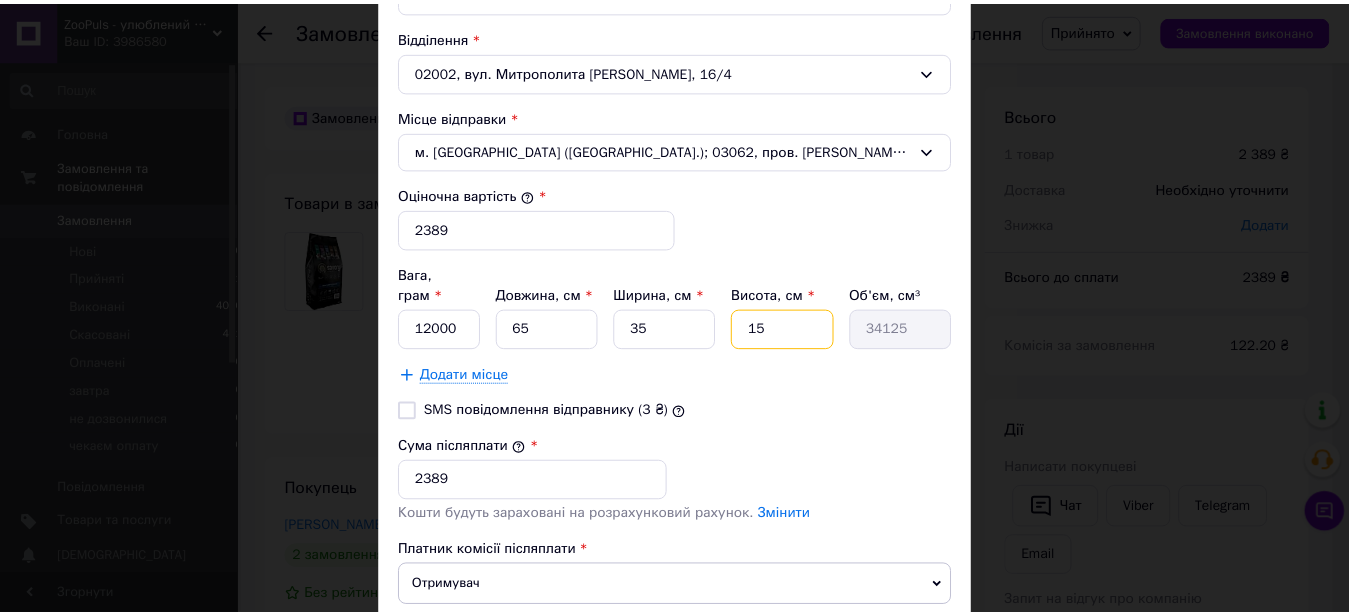 scroll, scrollTop: 822, scrollLeft: 0, axis: vertical 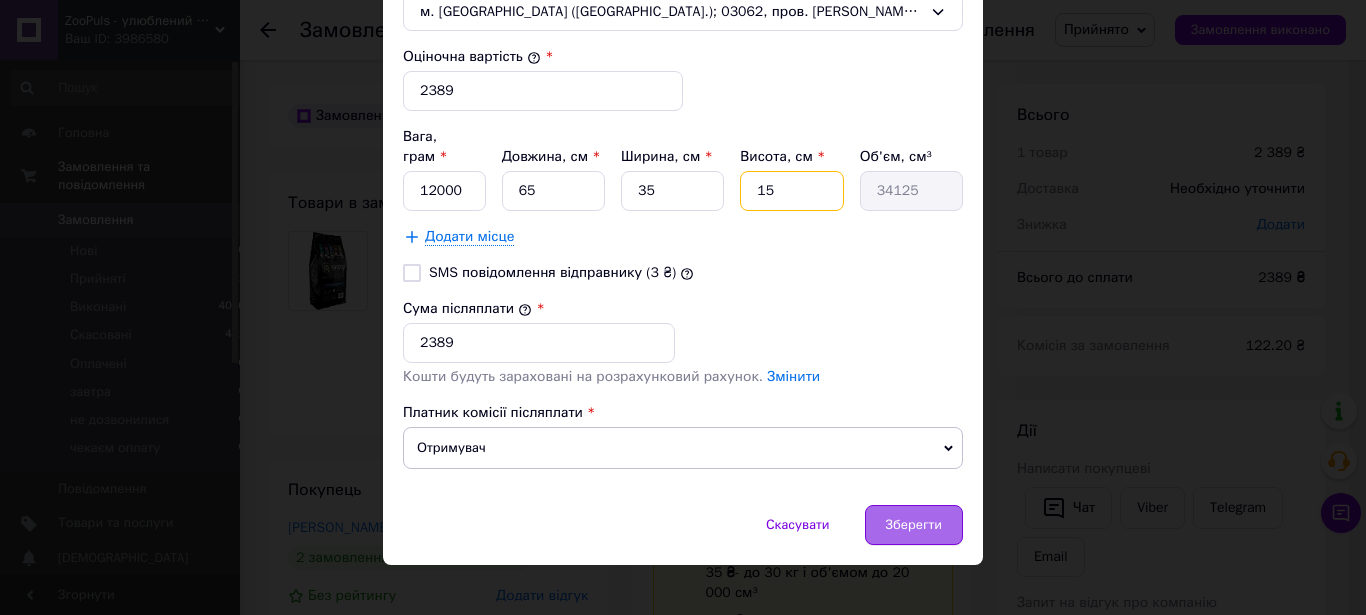 type on "15" 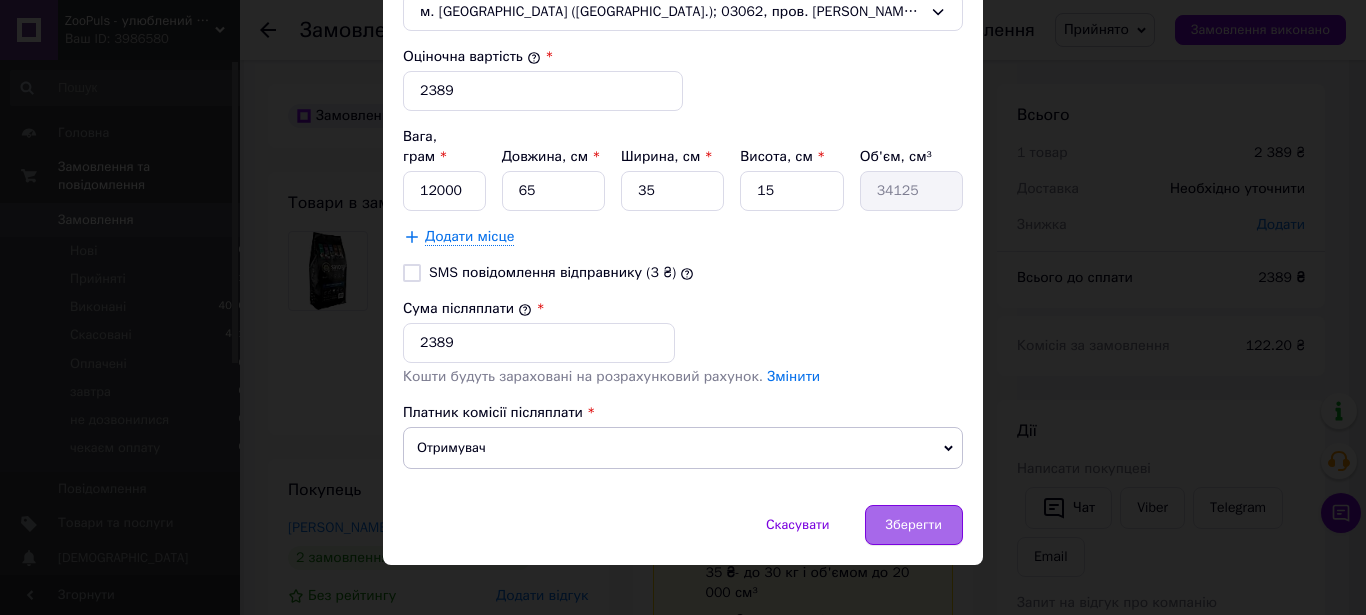 click on "Зберегти" at bounding box center (914, 525) 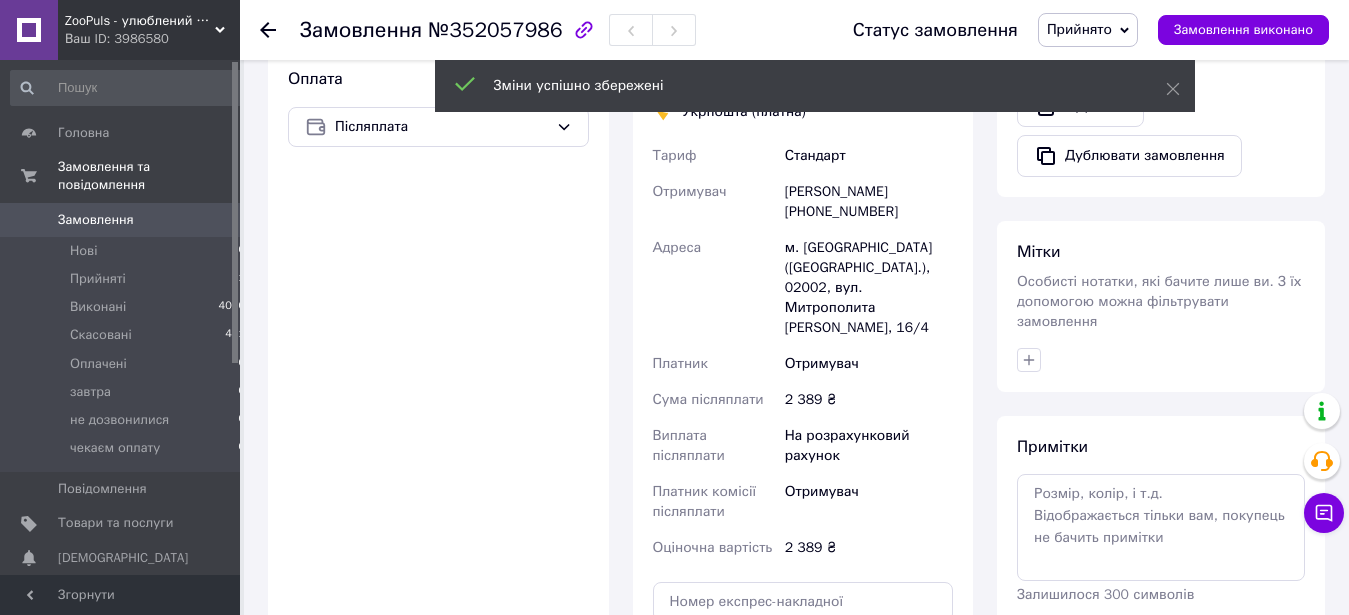 scroll, scrollTop: 1020, scrollLeft: 0, axis: vertical 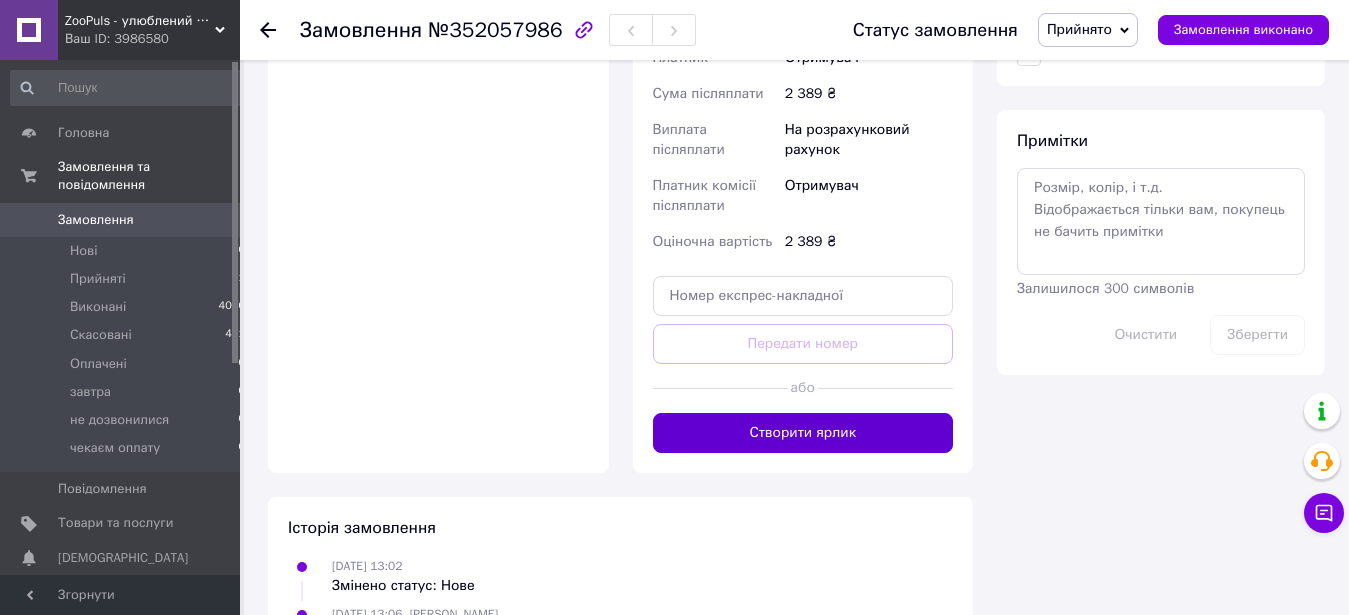 click on "Створити ярлик" at bounding box center [803, 433] 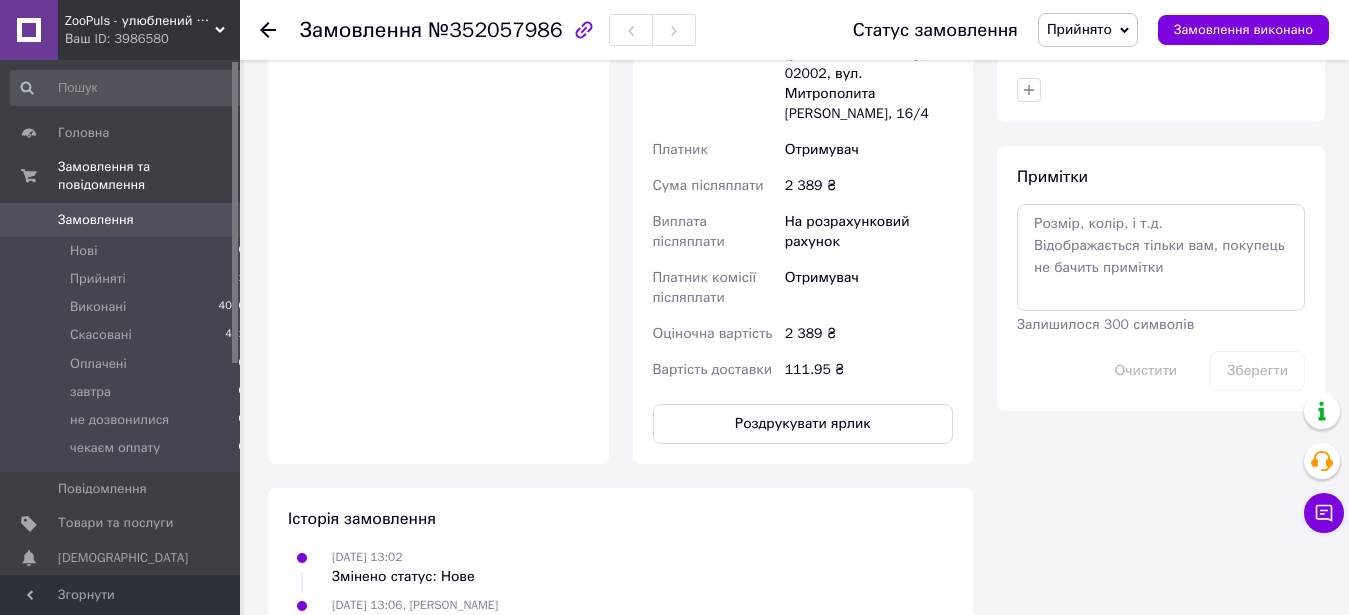 click on "Примітки Залишилося 300 символів Очистити Зберегти" at bounding box center (1161, 278) 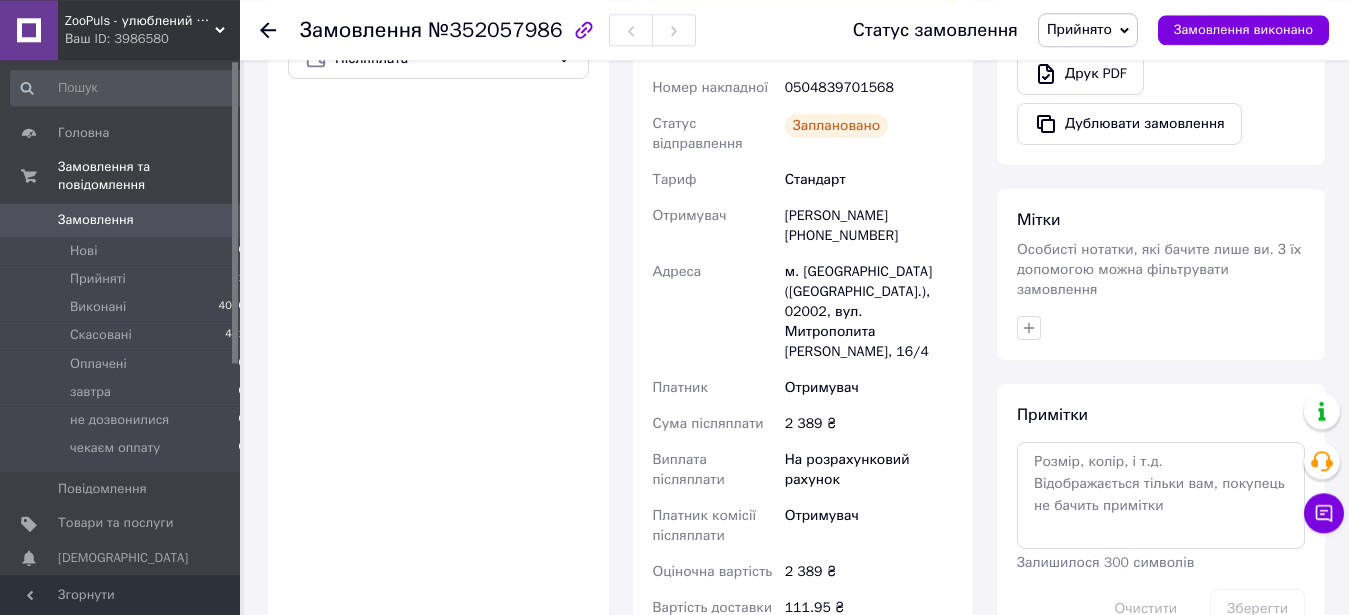 scroll, scrollTop: 612, scrollLeft: 0, axis: vertical 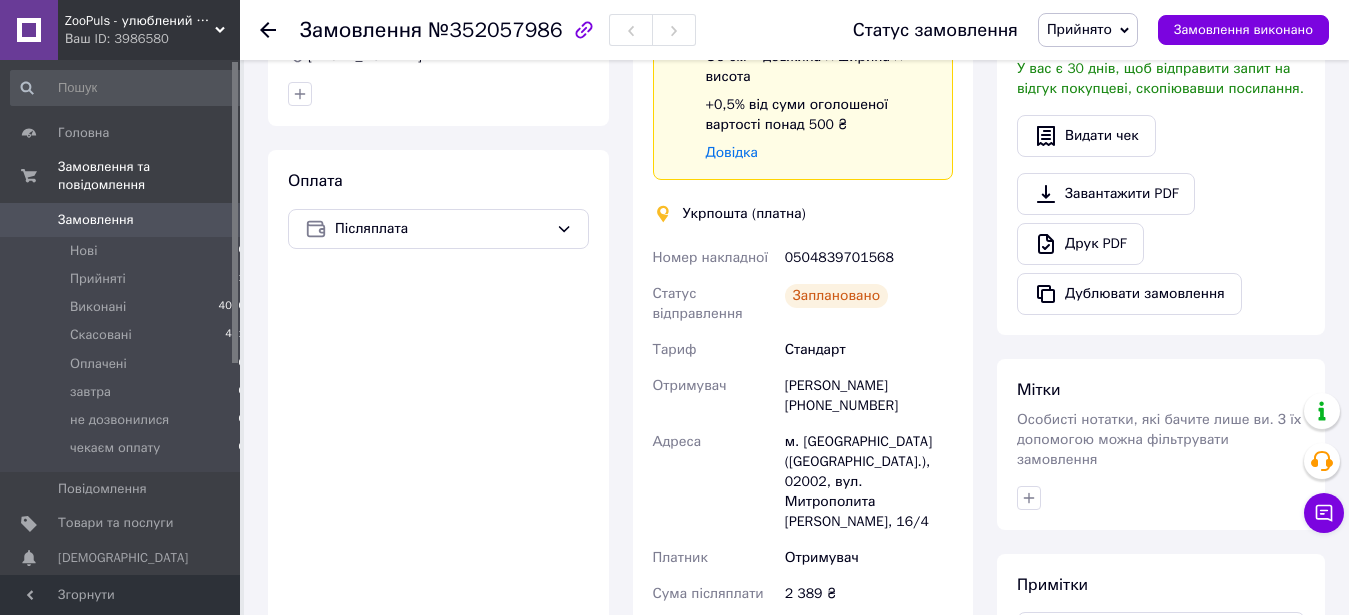 click on "Прийнято" at bounding box center (1079, 29) 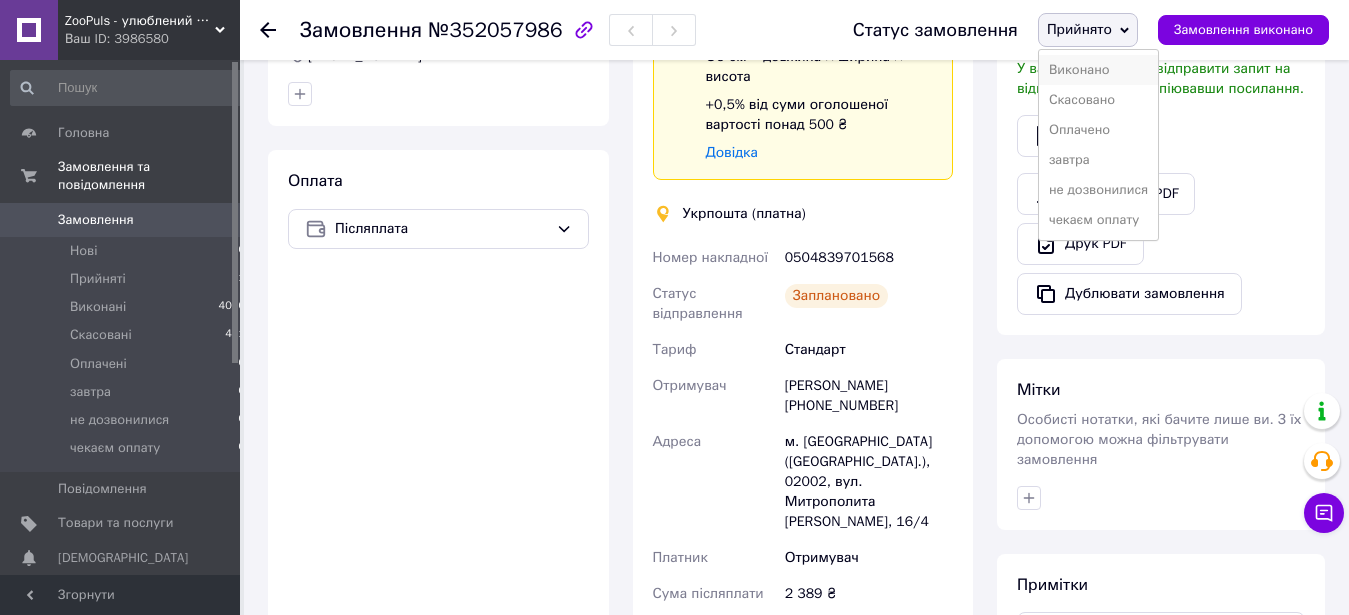 click on "Виконано" at bounding box center [1098, 70] 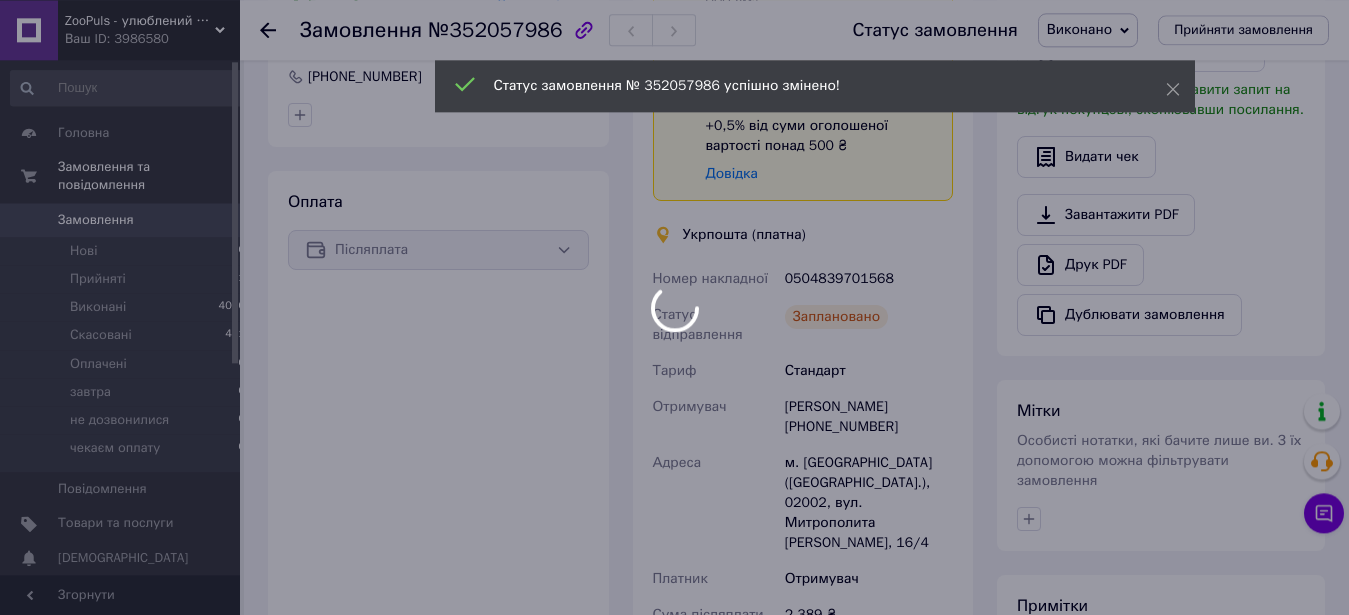 scroll, scrollTop: 612, scrollLeft: 0, axis: vertical 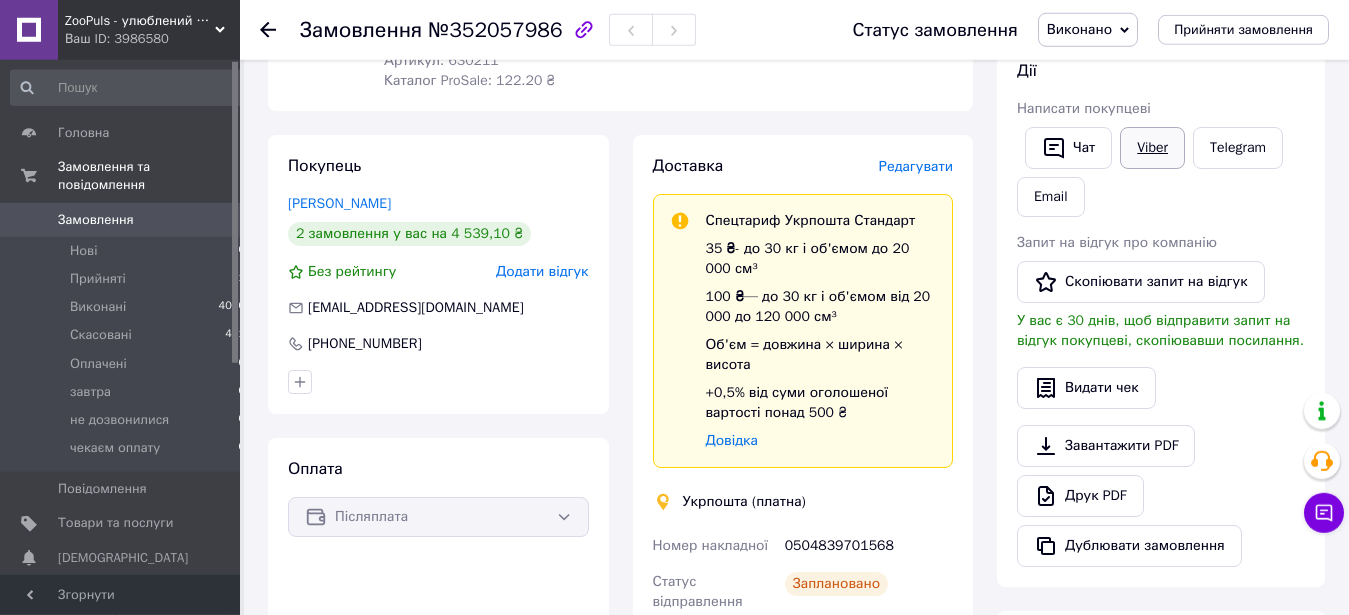 click on "Viber" at bounding box center (1152, 148) 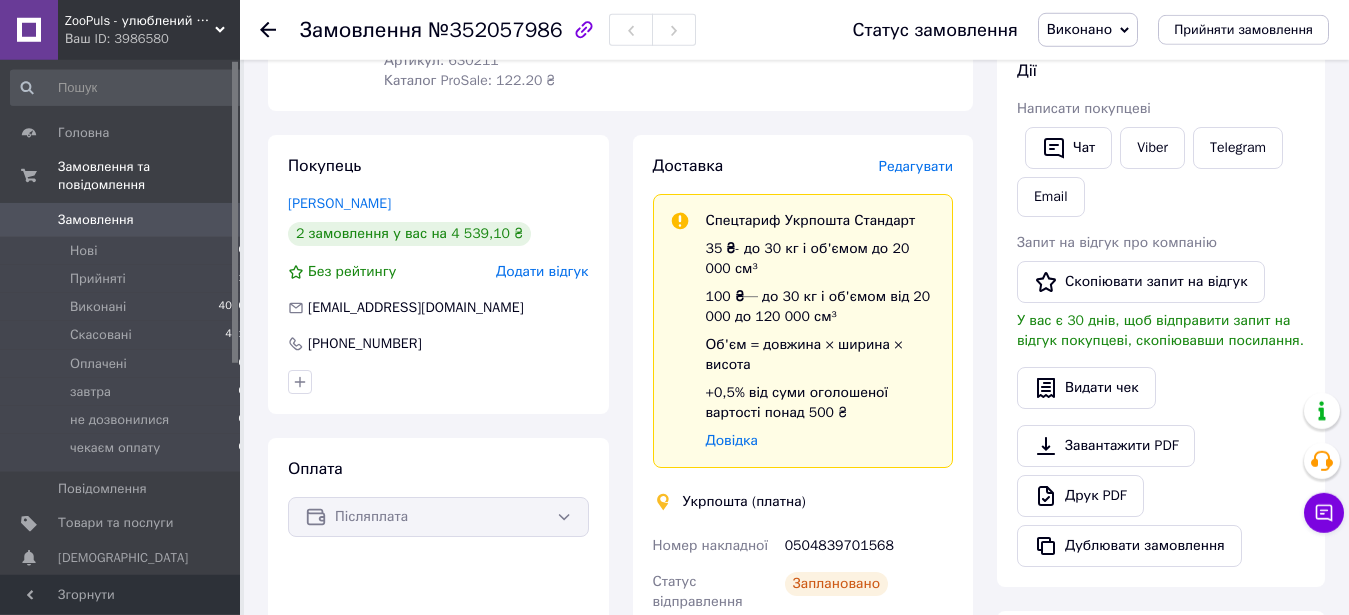 click on "0504839701568" at bounding box center (869, 546) 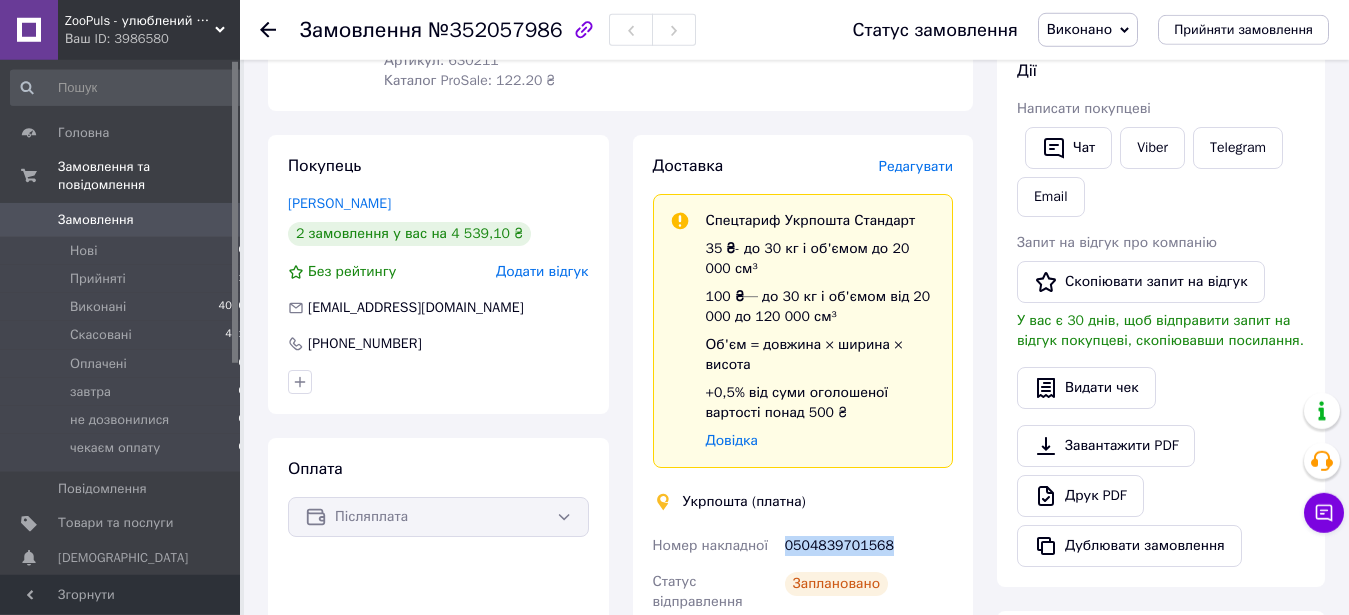 click on "0504839701568" at bounding box center [869, 546] 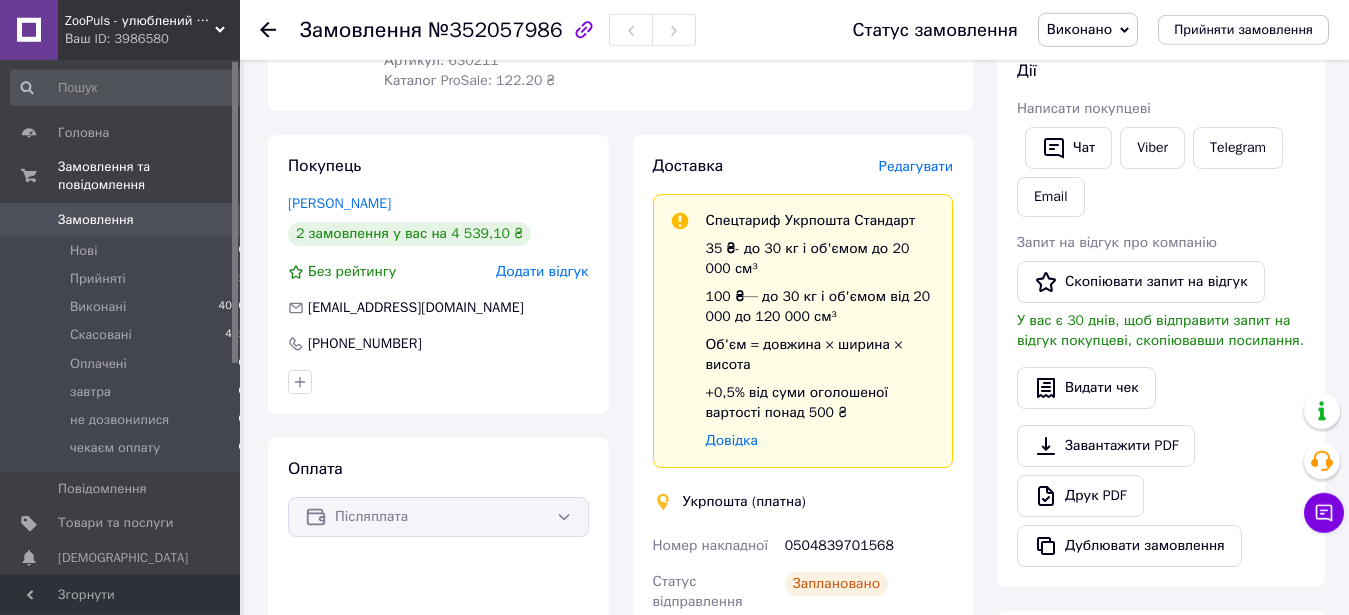 click at bounding box center [268, 30] 